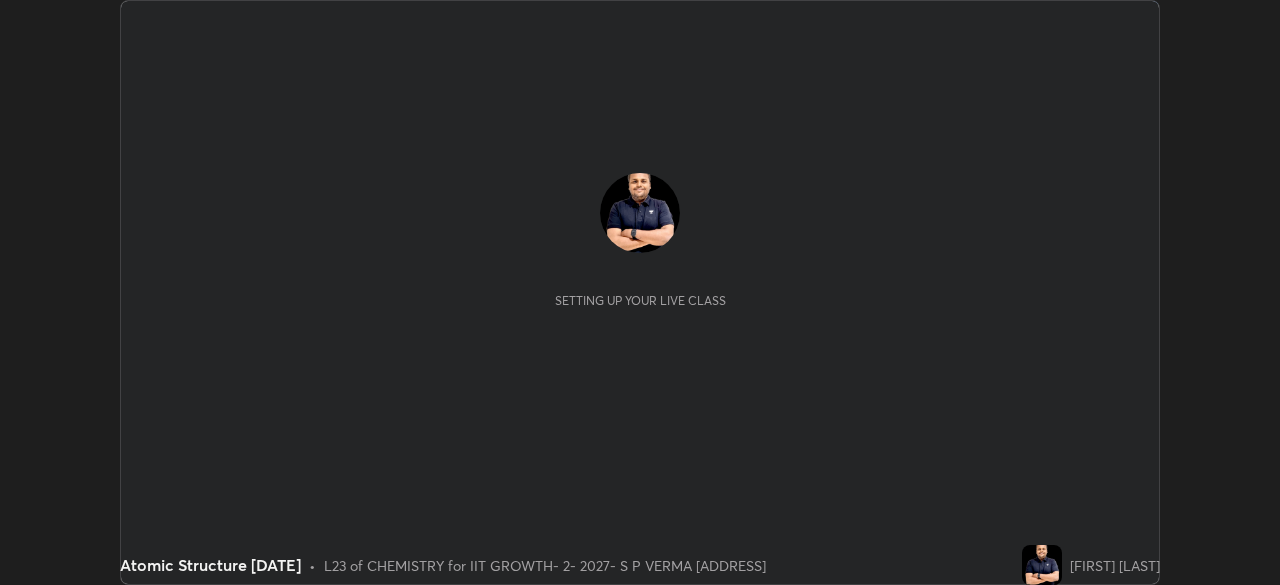 scroll, scrollTop: 0, scrollLeft: 0, axis: both 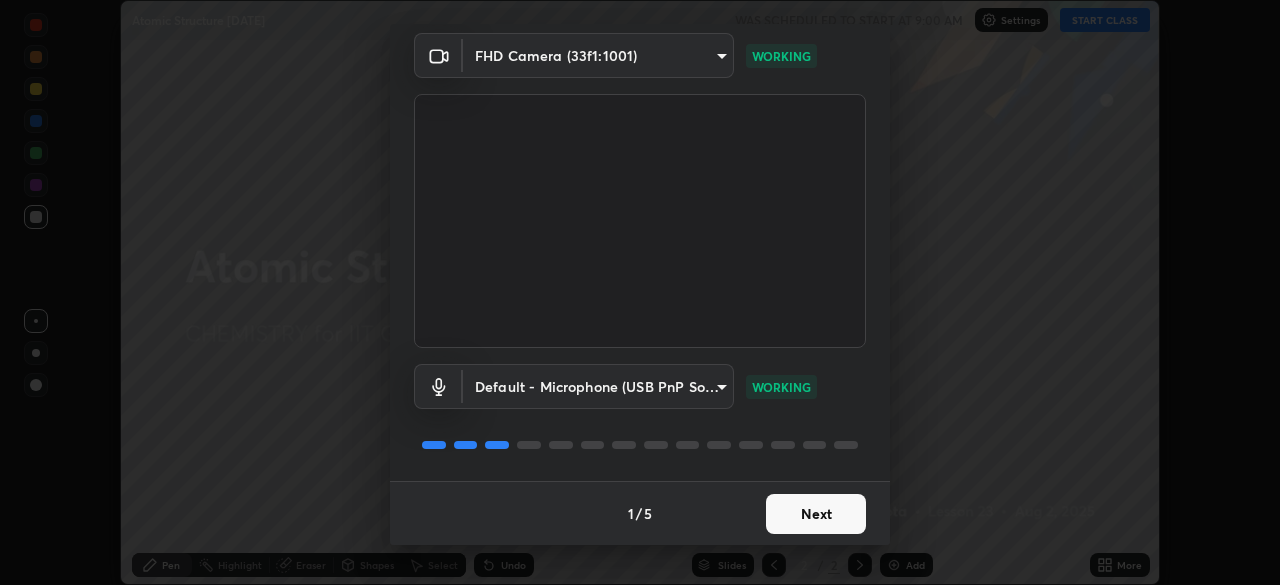 click on "Next" at bounding box center [816, 514] 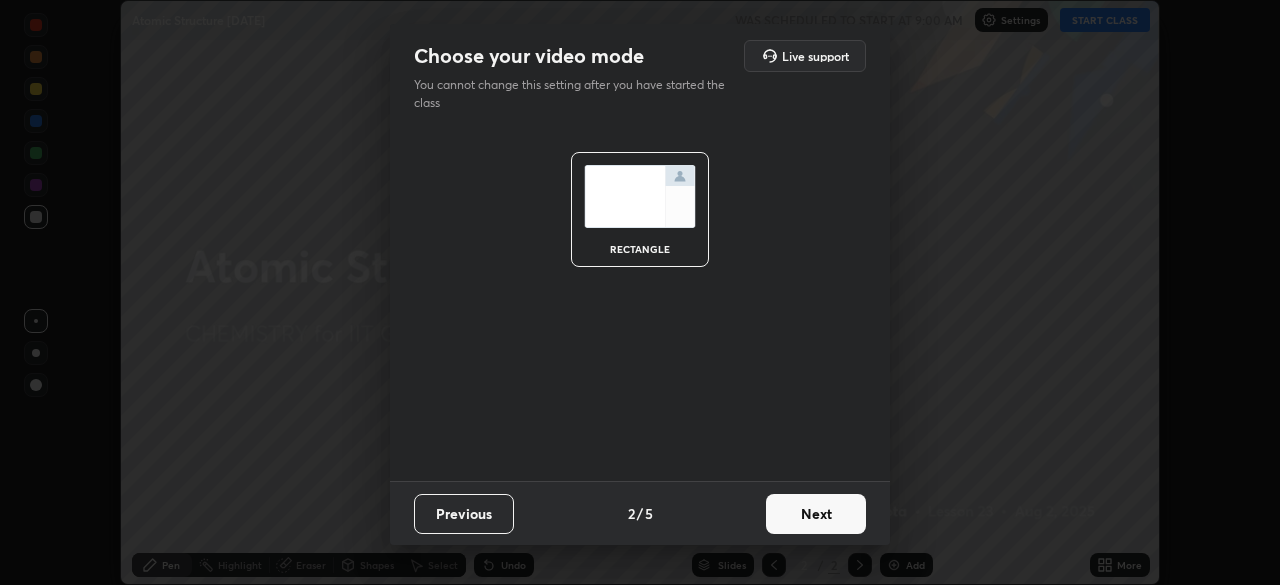 scroll, scrollTop: 0, scrollLeft: 0, axis: both 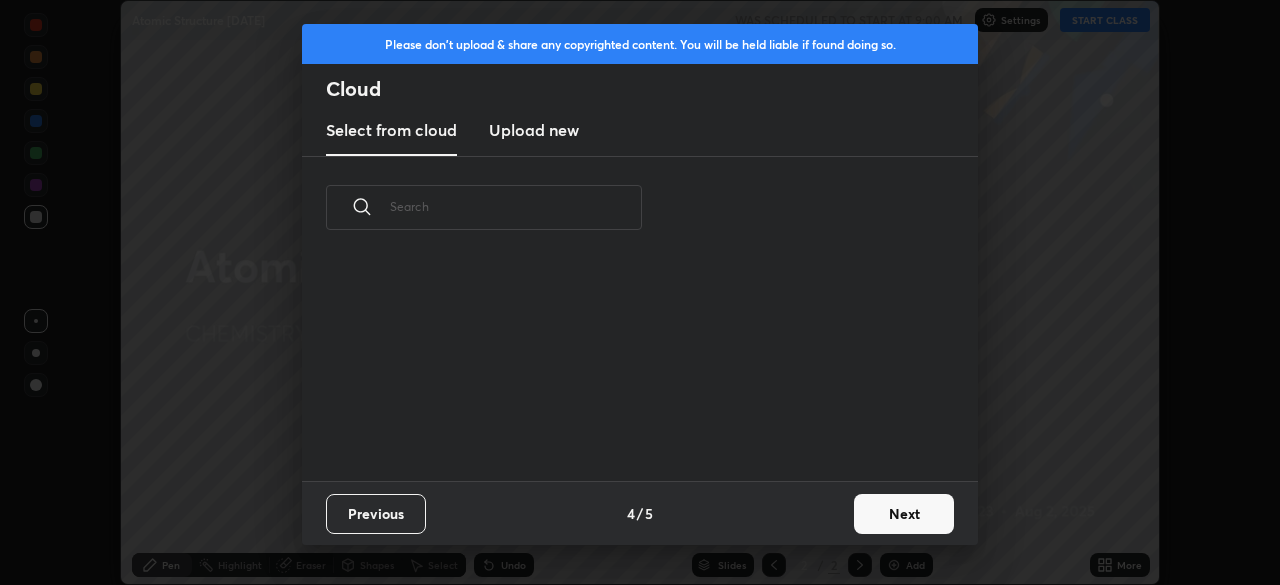 click on "Next" at bounding box center [904, 514] 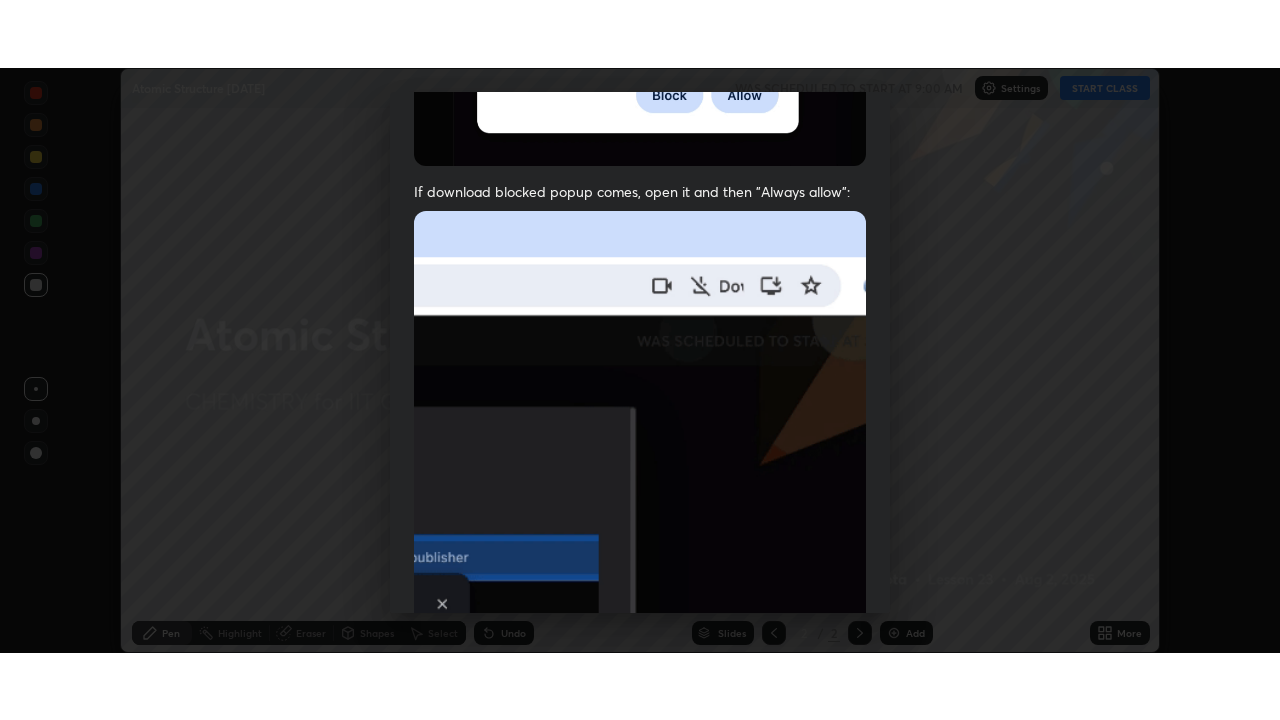 scroll, scrollTop: 479, scrollLeft: 0, axis: vertical 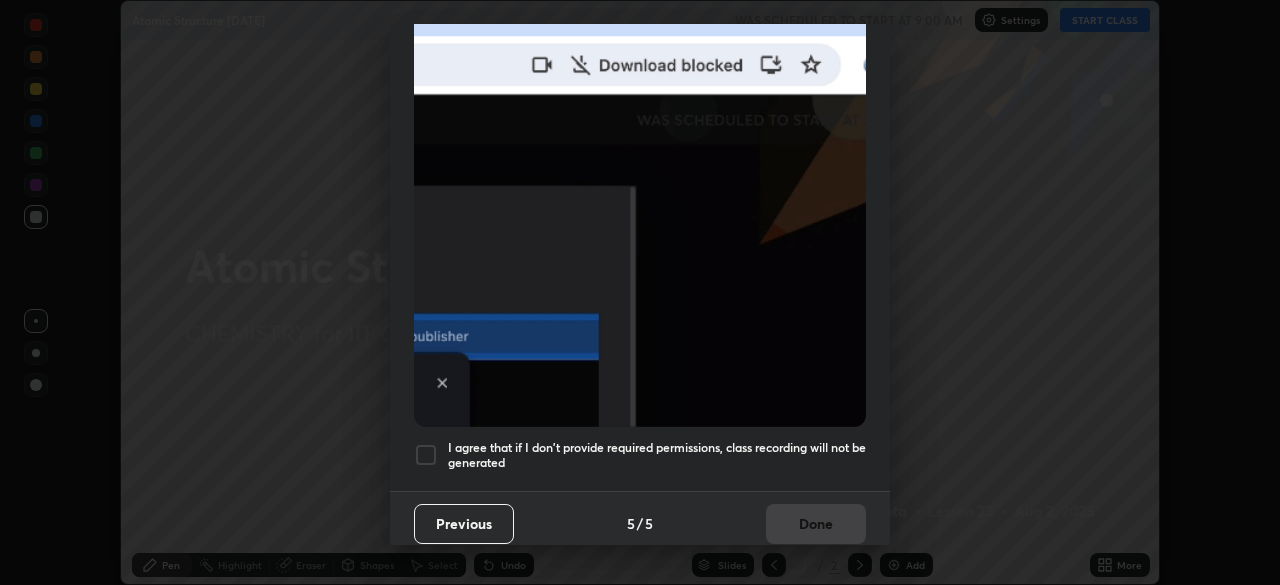 click at bounding box center [426, 455] 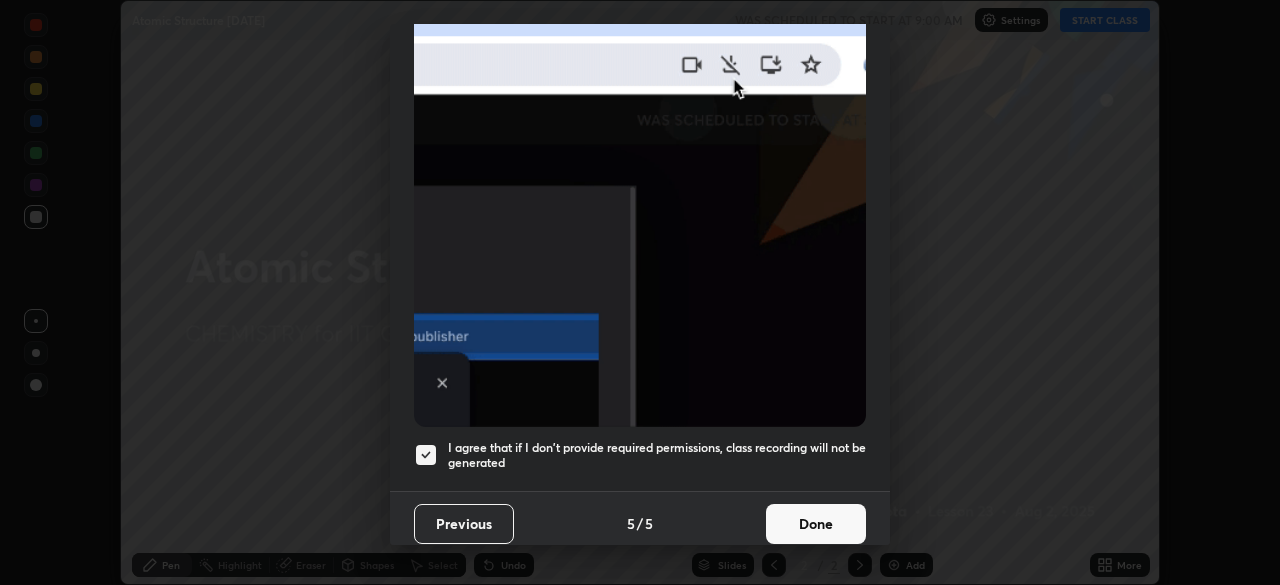 click on "Done" at bounding box center (816, 524) 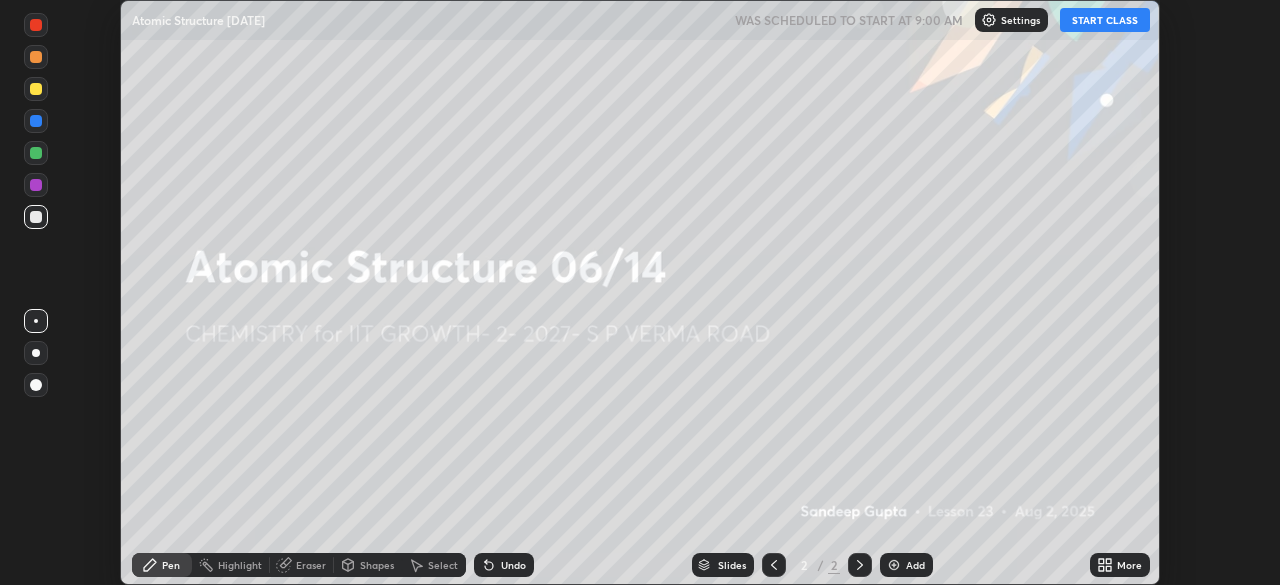 click 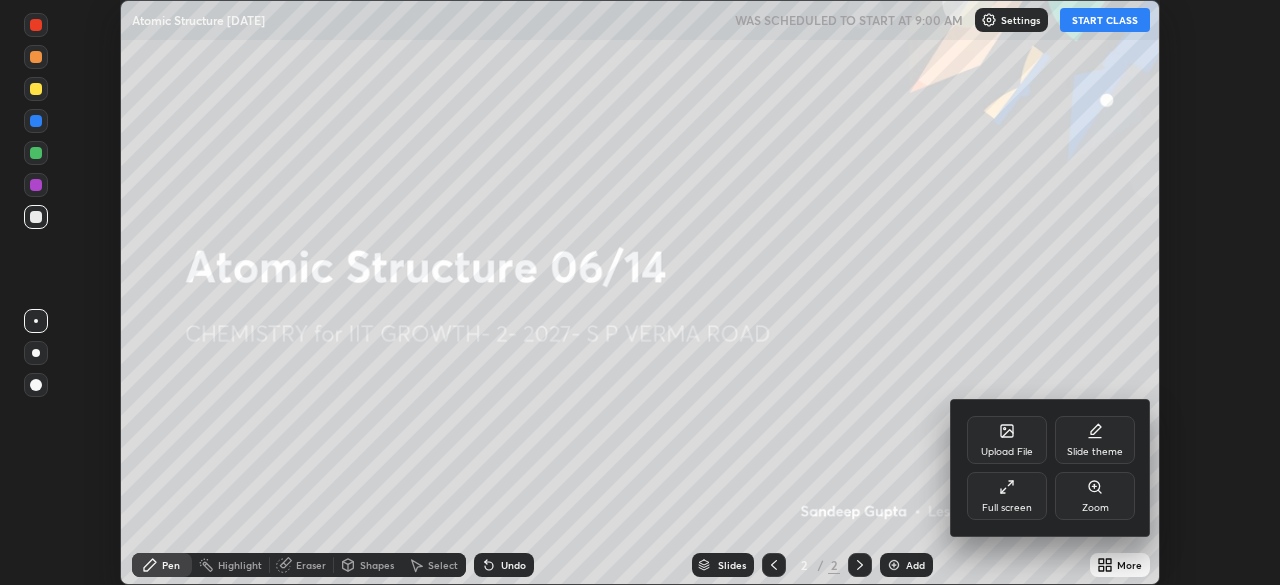 click on "Full screen" at bounding box center (1007, 496) 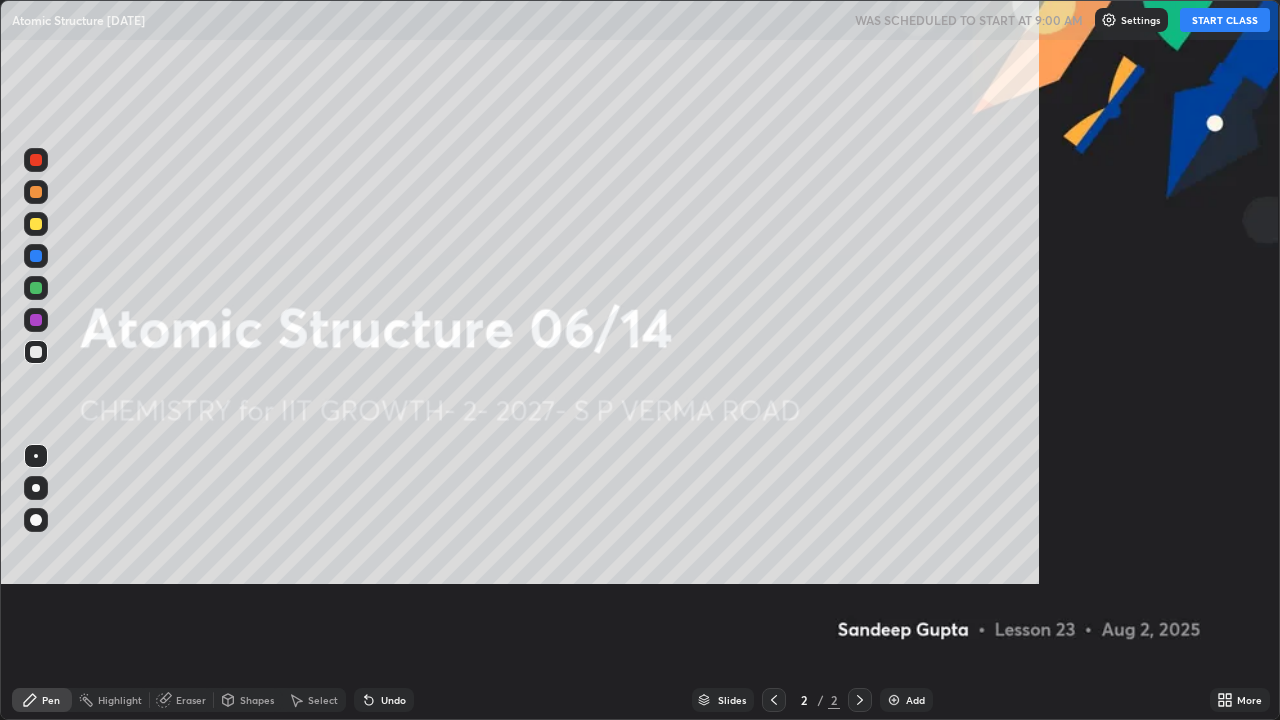 scroll, scrollTop: 99280, scrollLeft: 98720, axis: both 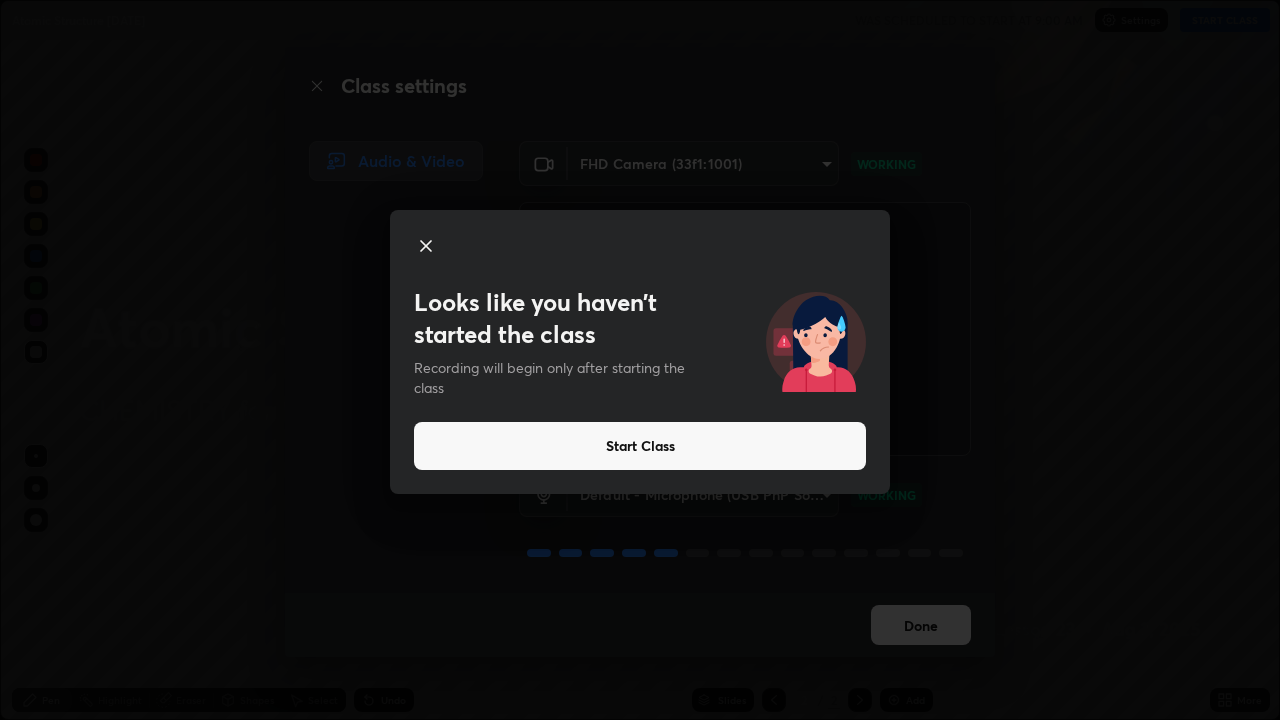 click on "Start Class" at bounding box center [640, 446] 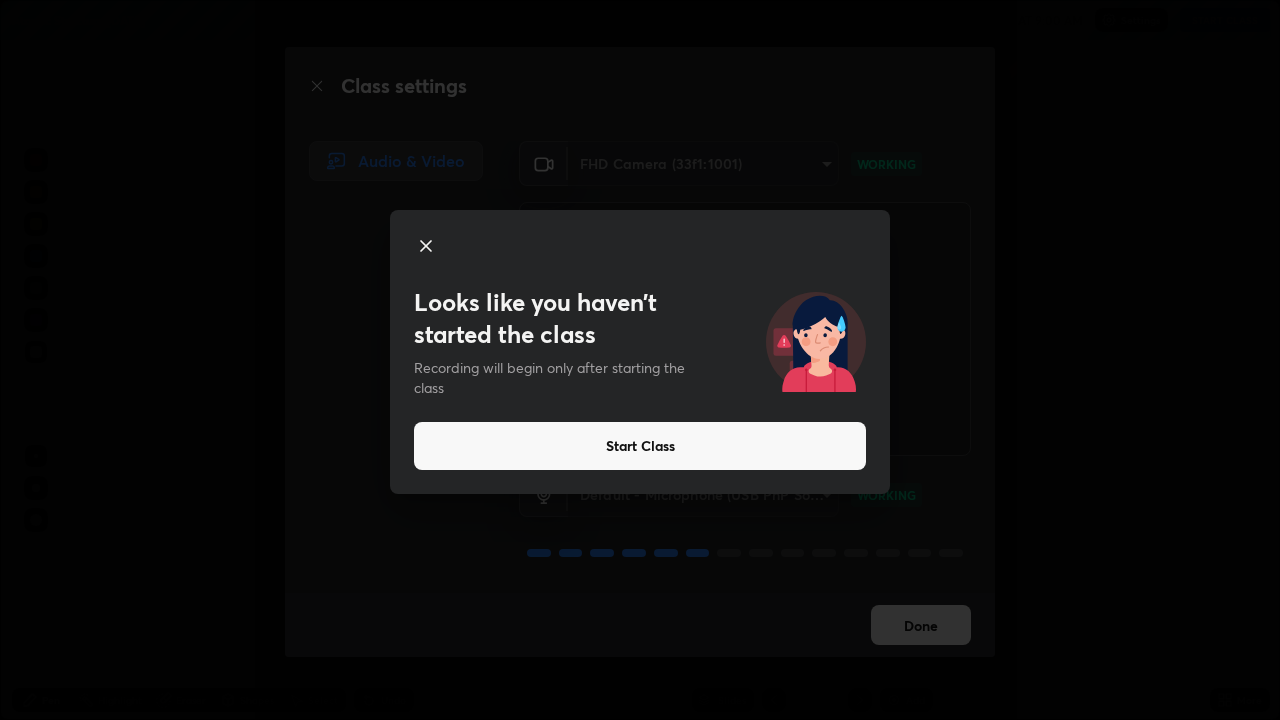click 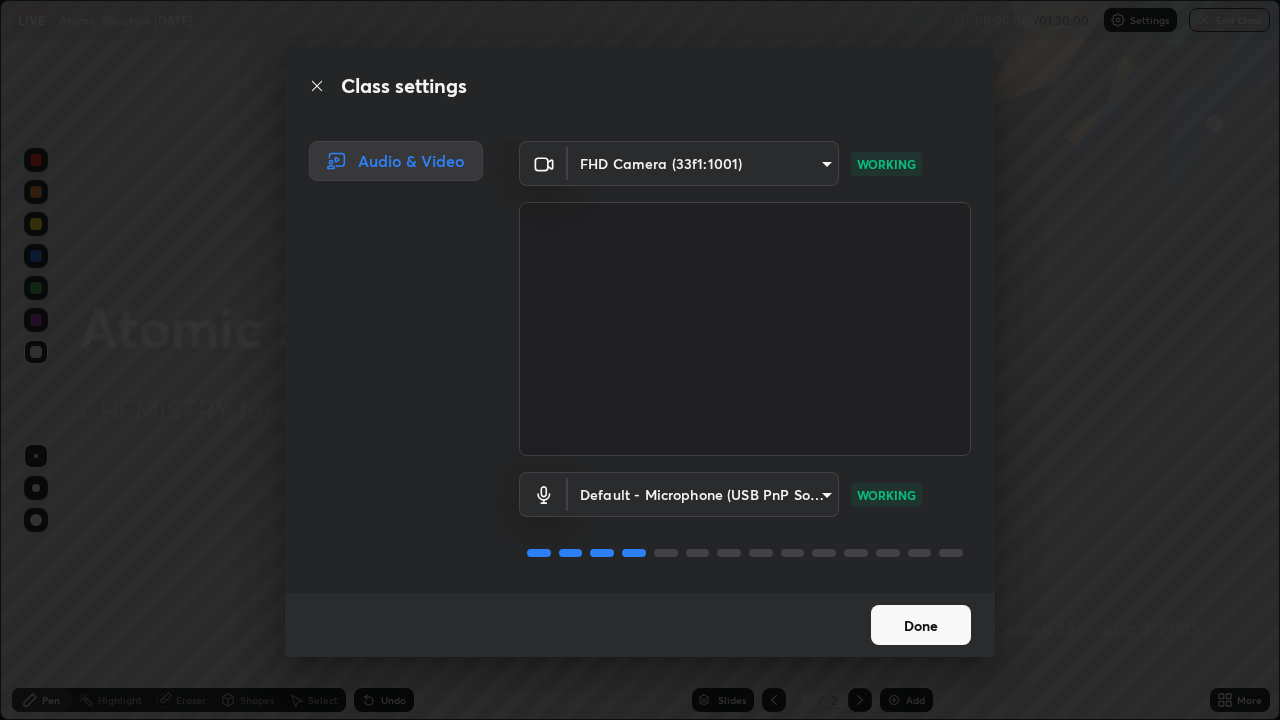 click on "Done" at bounding box center [921, 625] 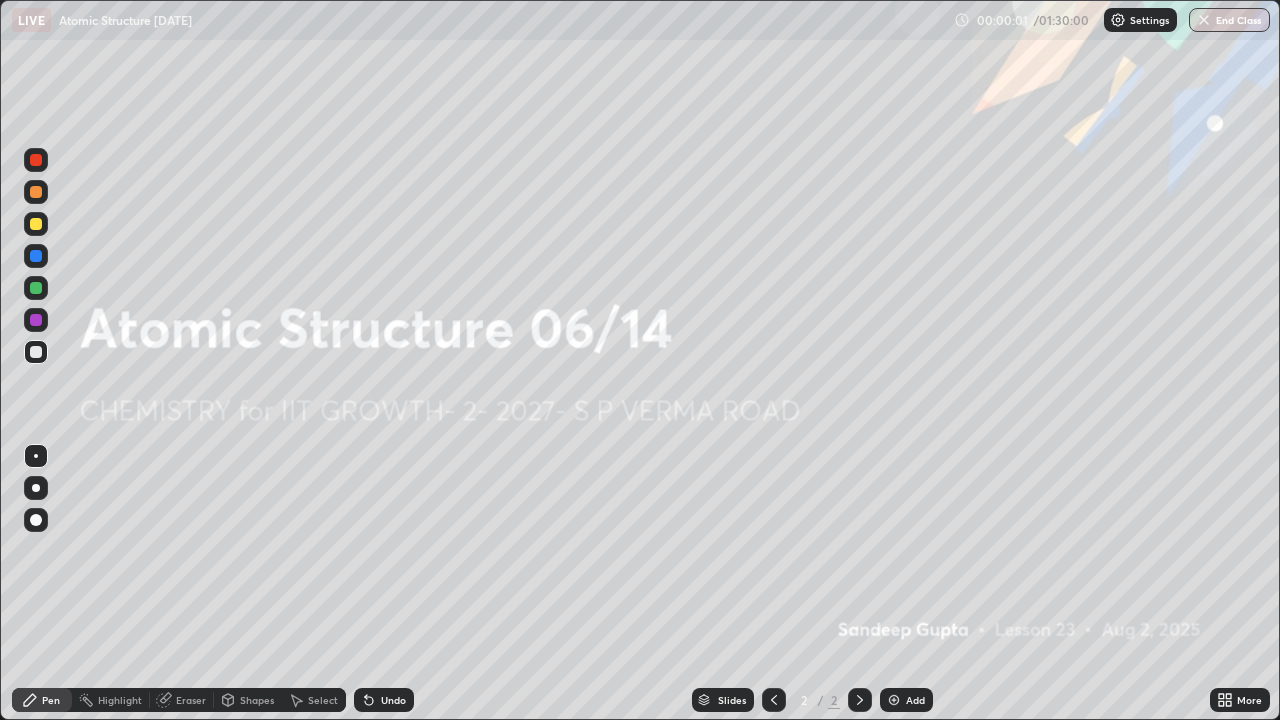 click on "Add" at bounding box center [915, 700] 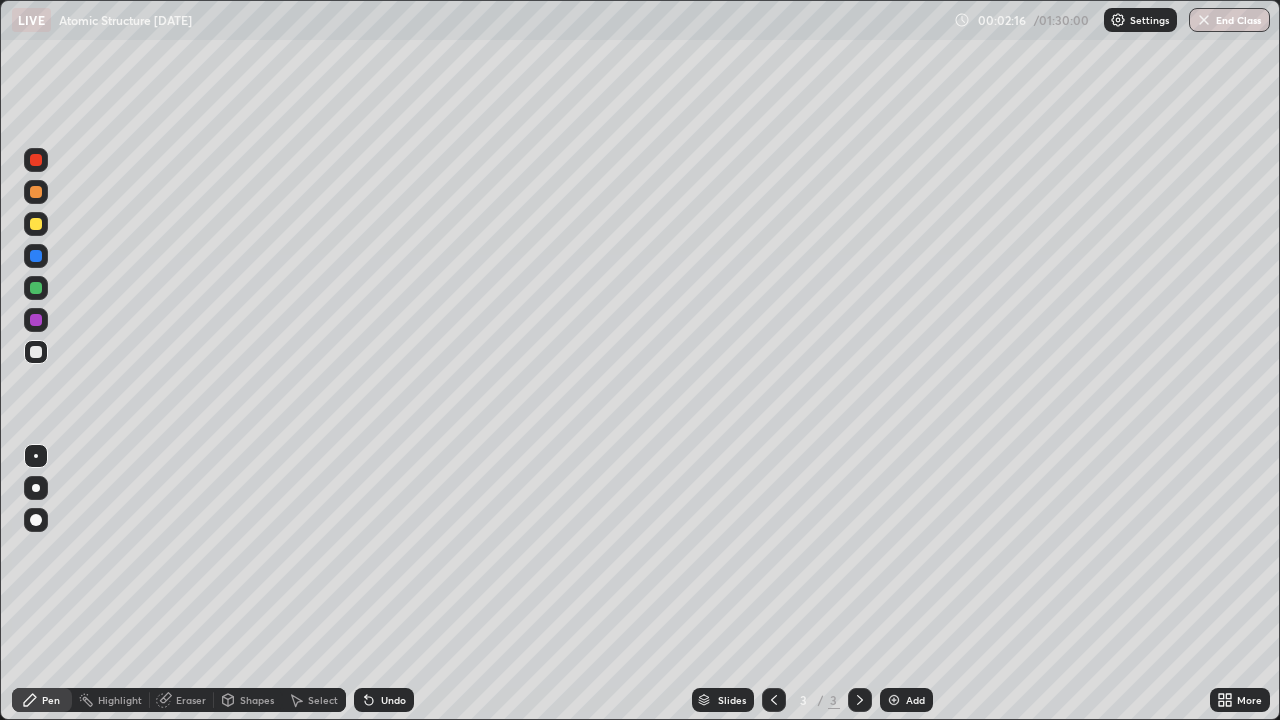 click at bounding box center [36, 352] 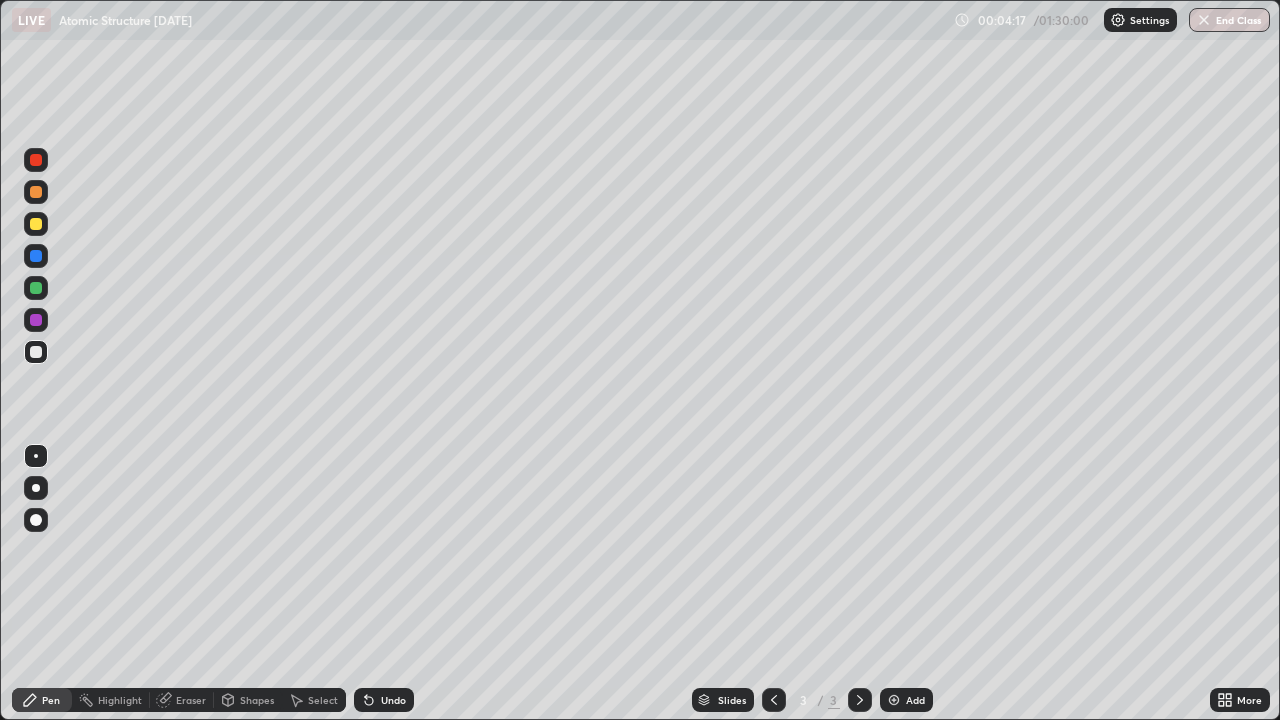 click at bounding box center (894, 700) 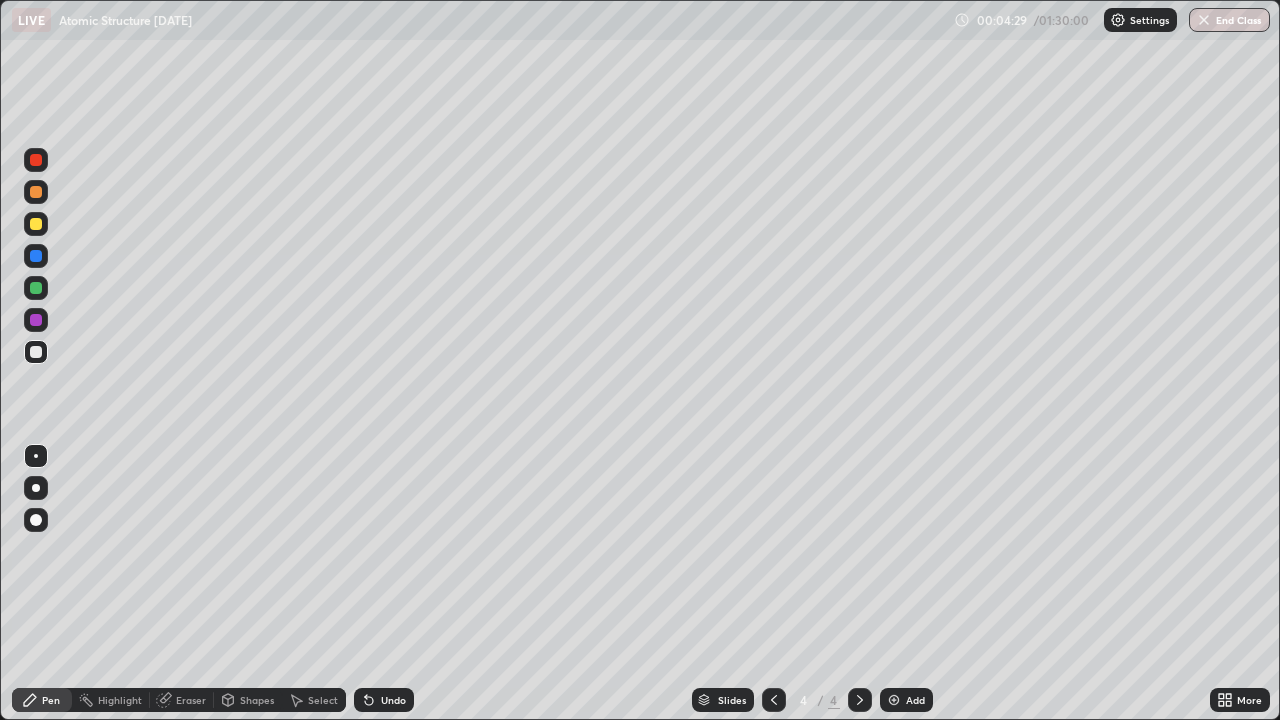 click at bounding box center [36, 224] 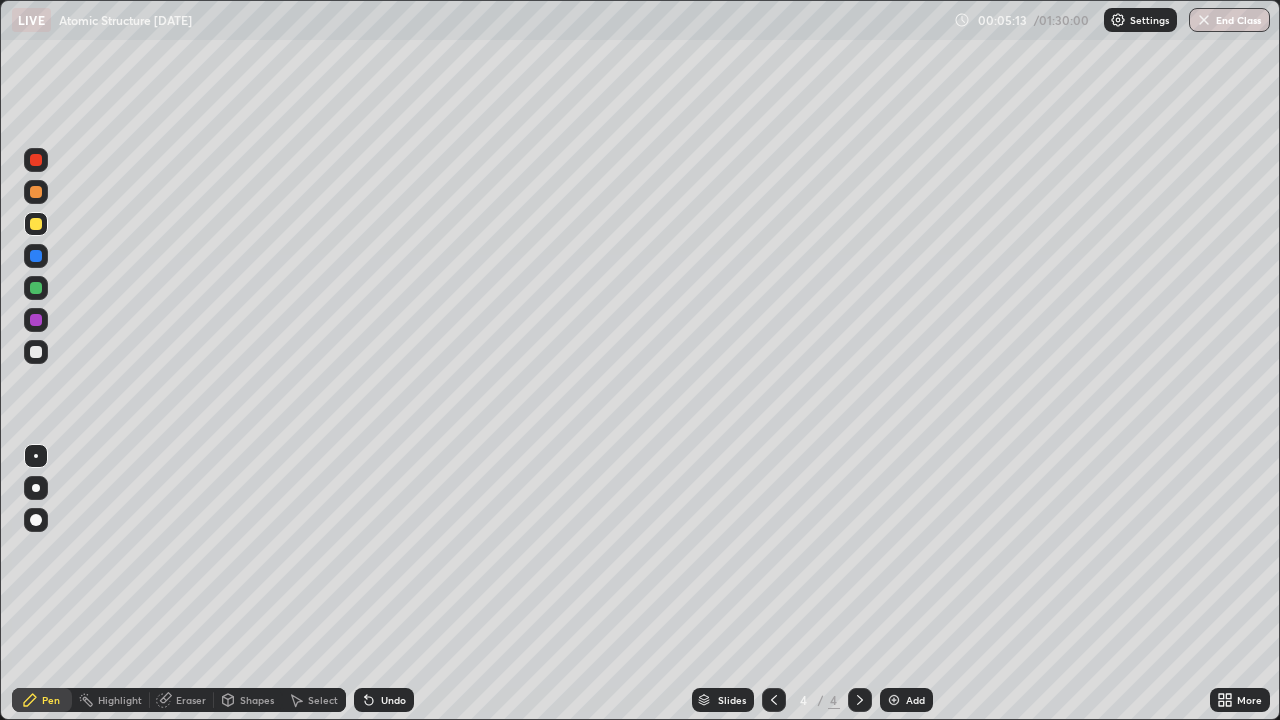 click 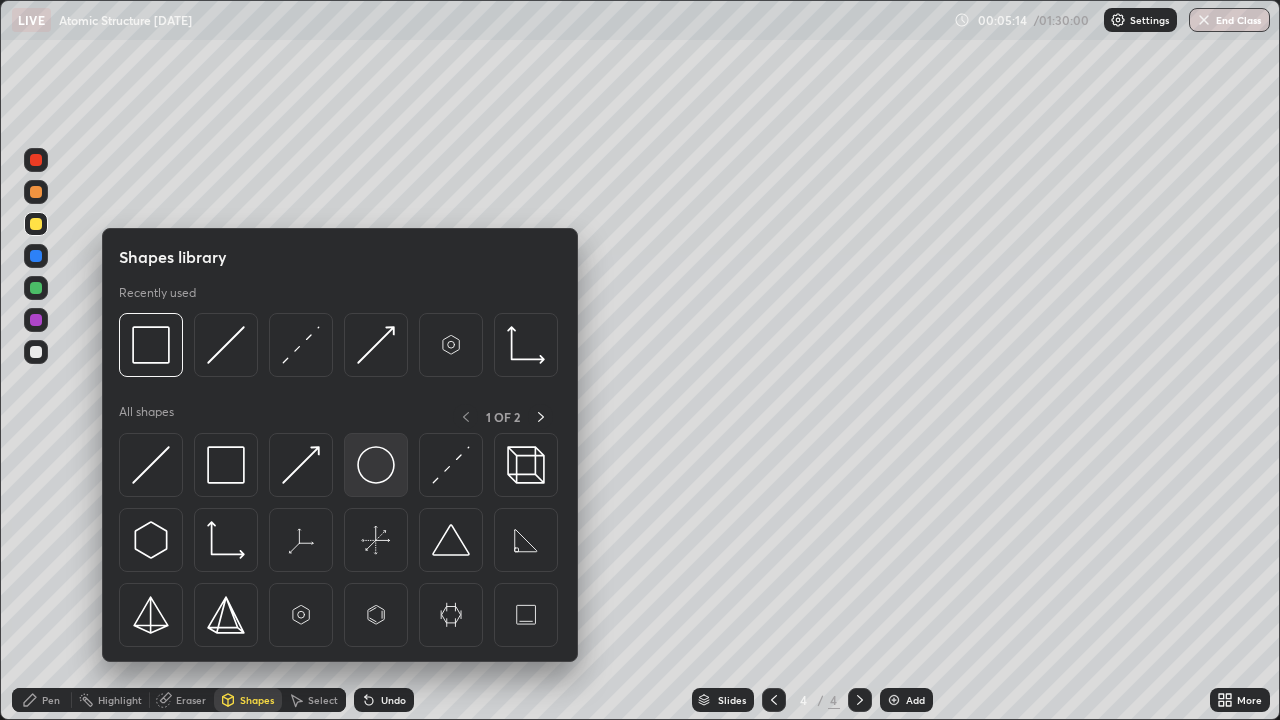 click at bounding box center [376, 465] 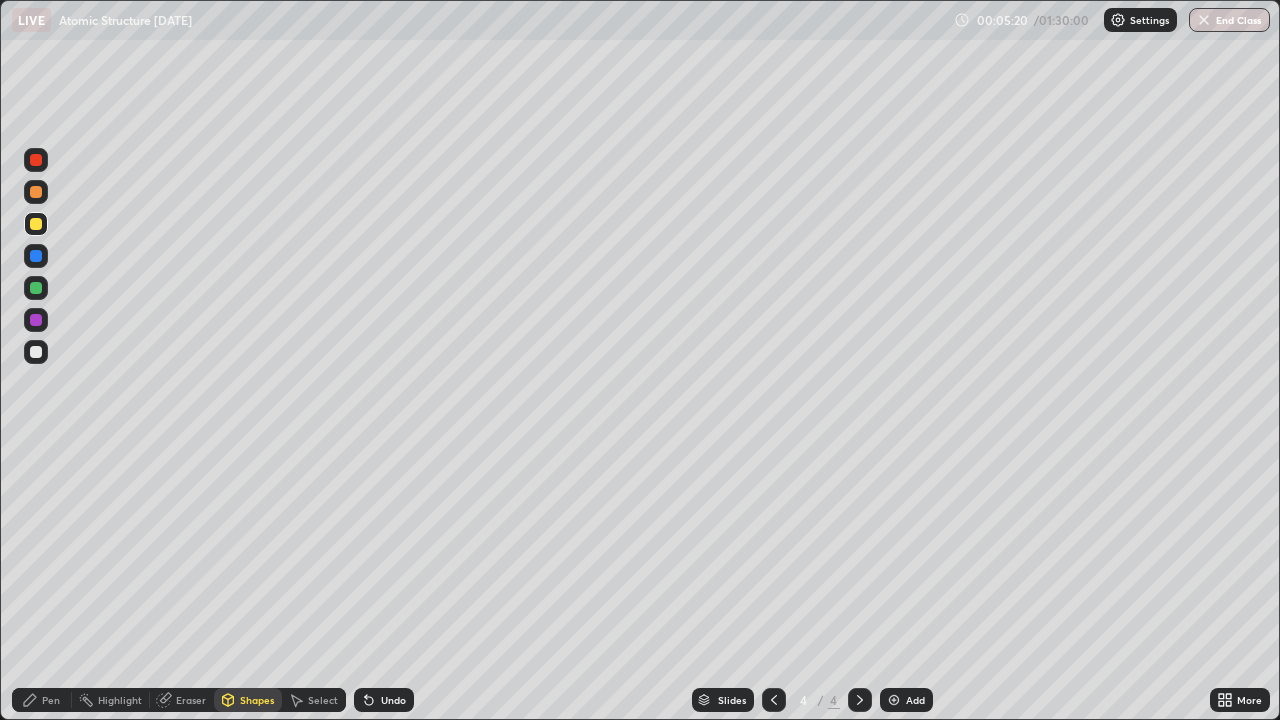 click on "Pen" at bounding box center (42, 700) 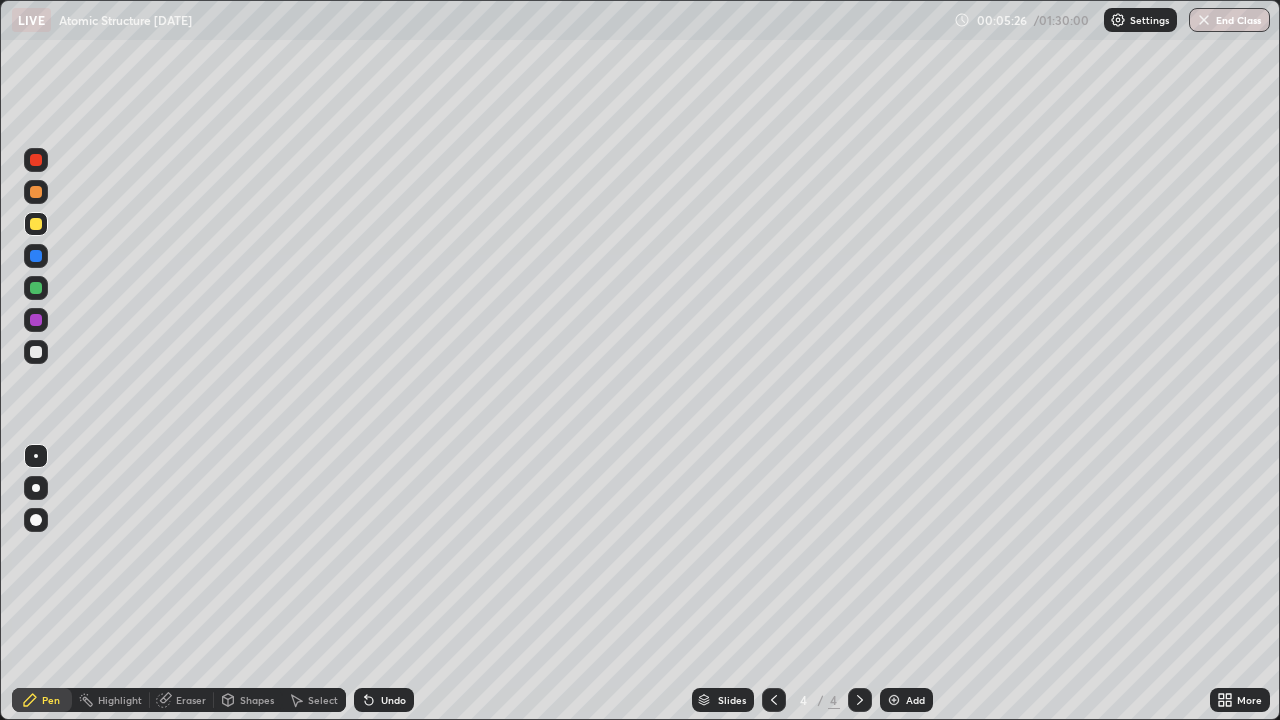 click on "Undo" at bounding box center (393, 700) 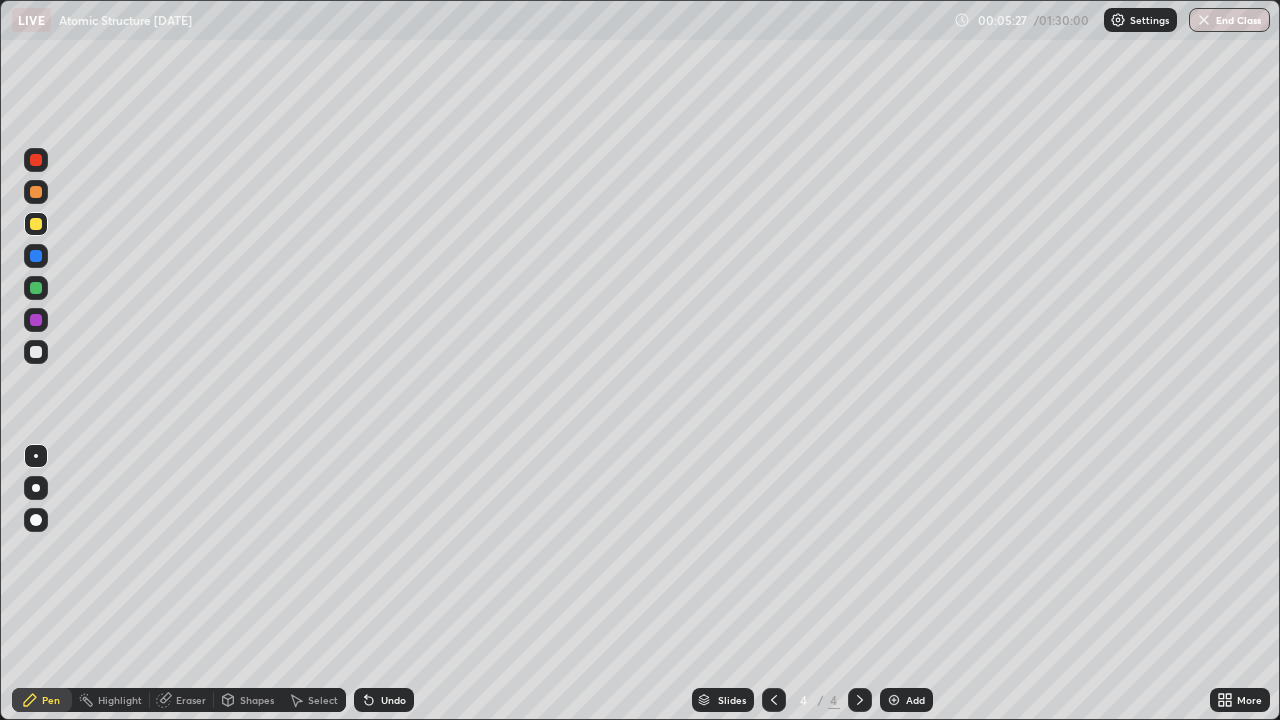 click at bounding box center (36, 352) 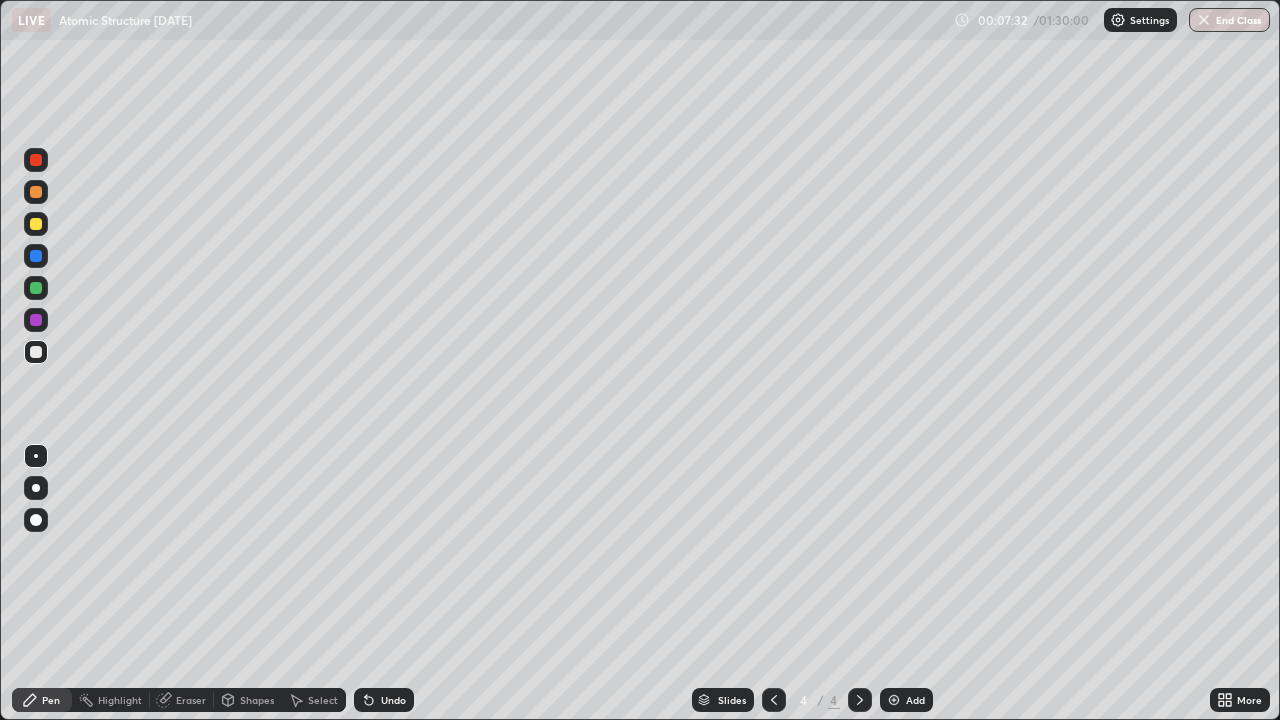 click on "Add" at bounding box center [906, 700] 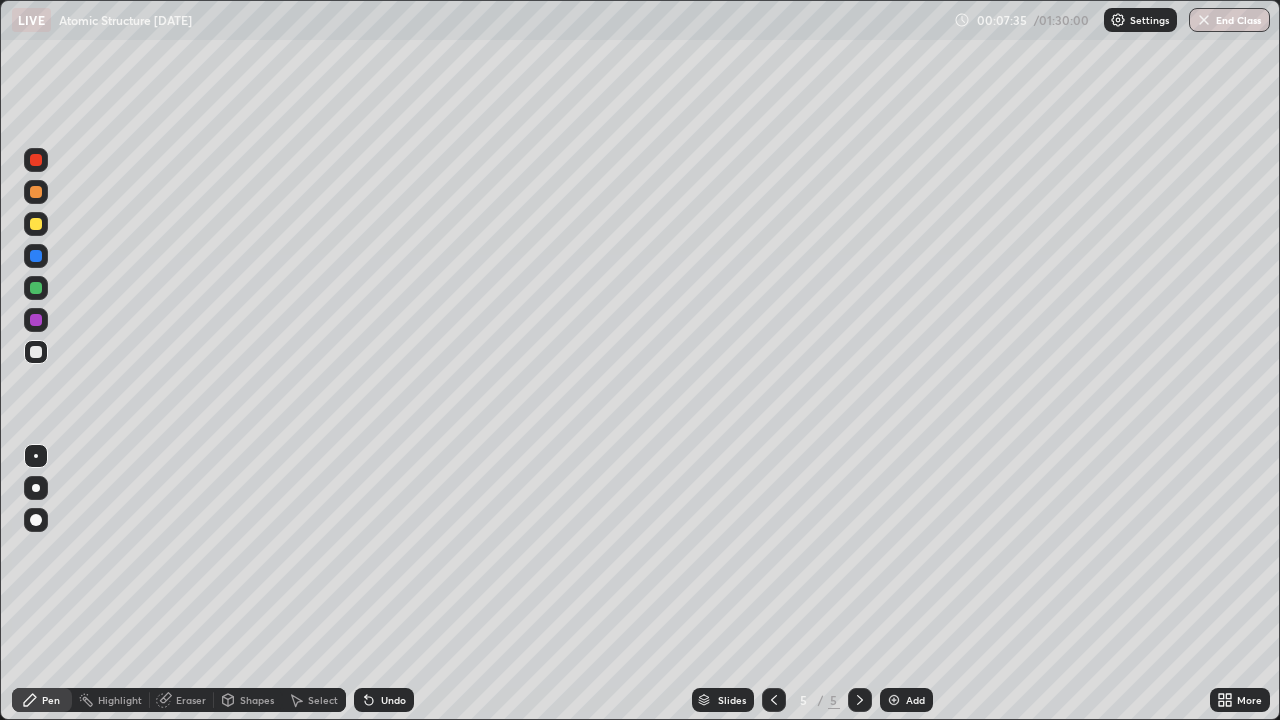 click at bounding box center [36, 224] 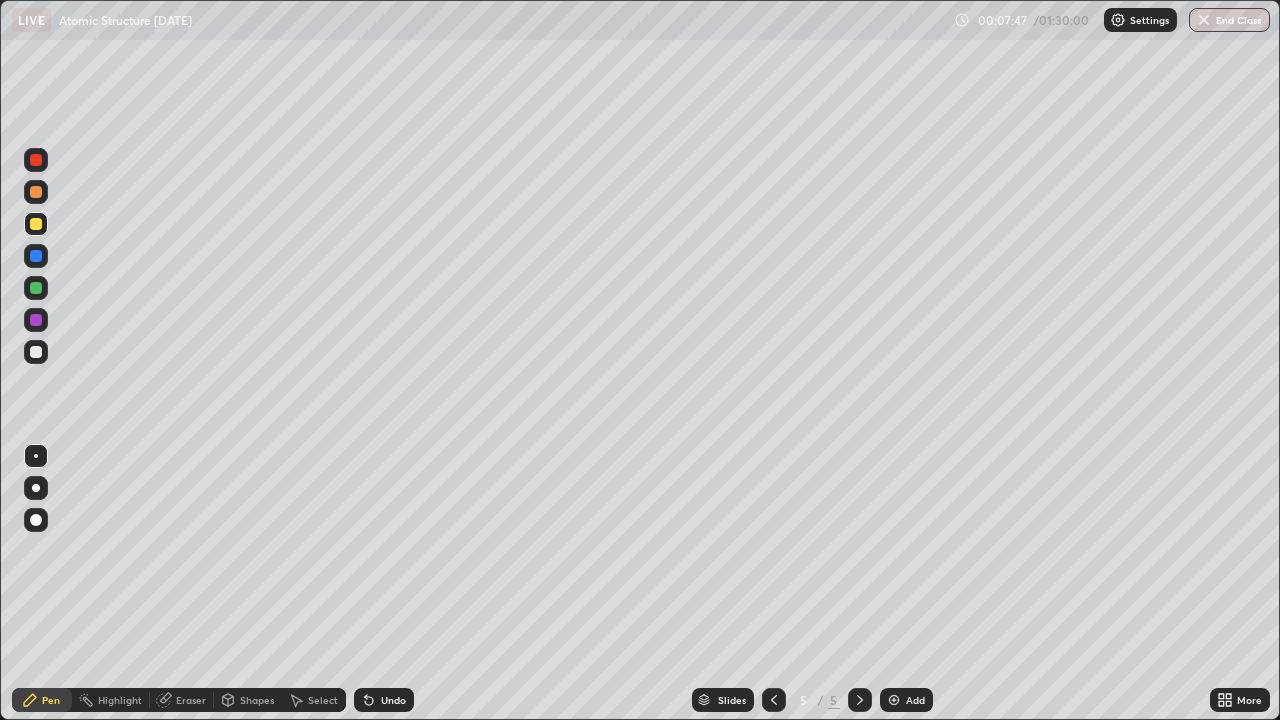 click on "Shapes" at bounding box center (248, 700) 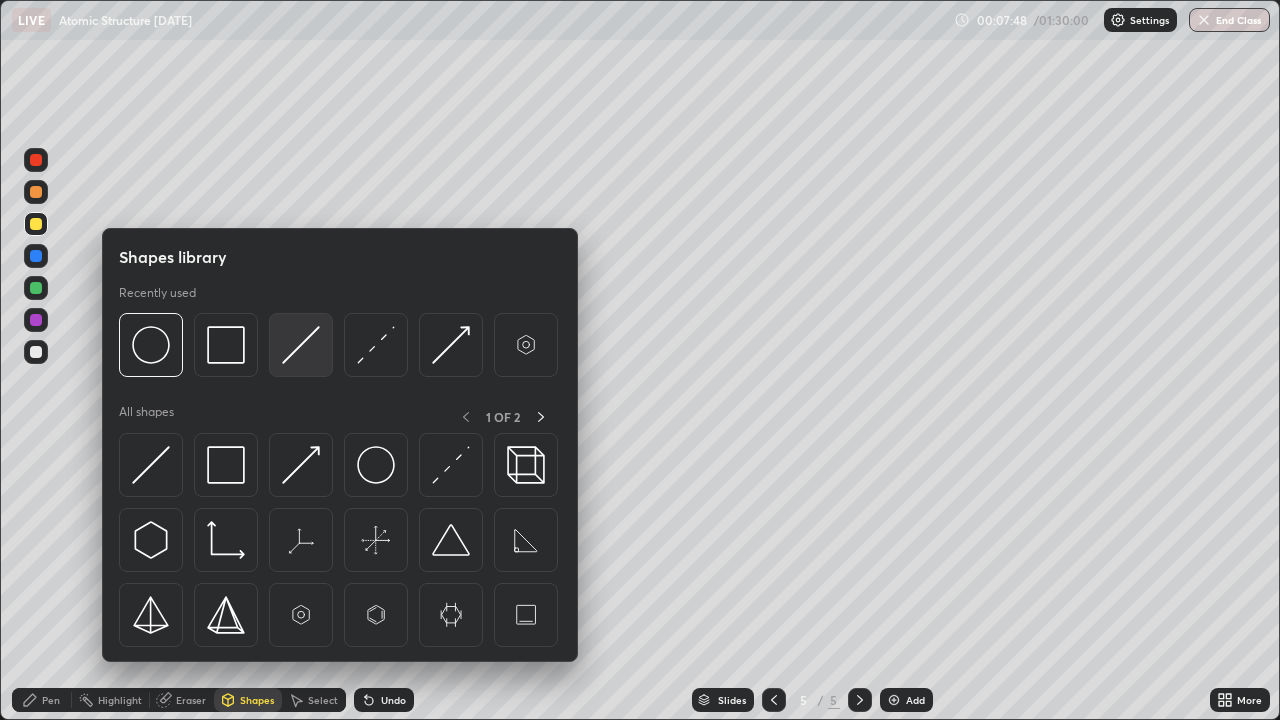 click at bounding box center [301, 345] 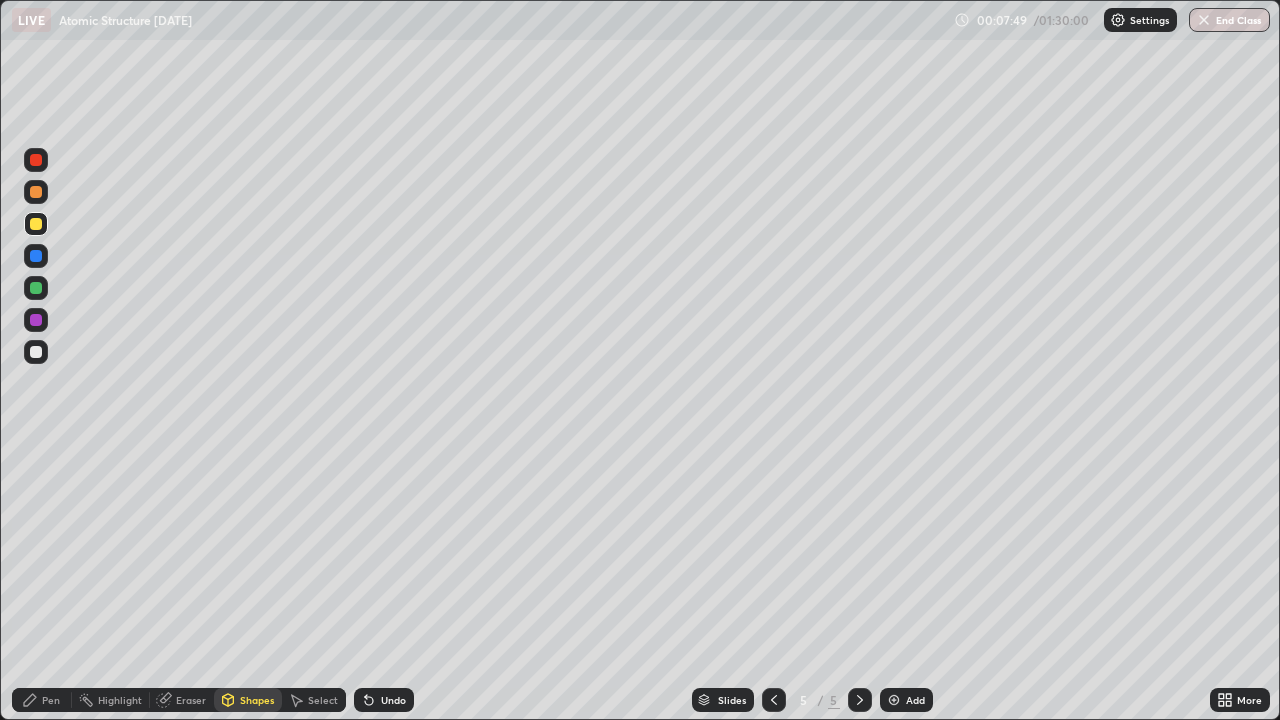 click at bounding box center [36, 288] 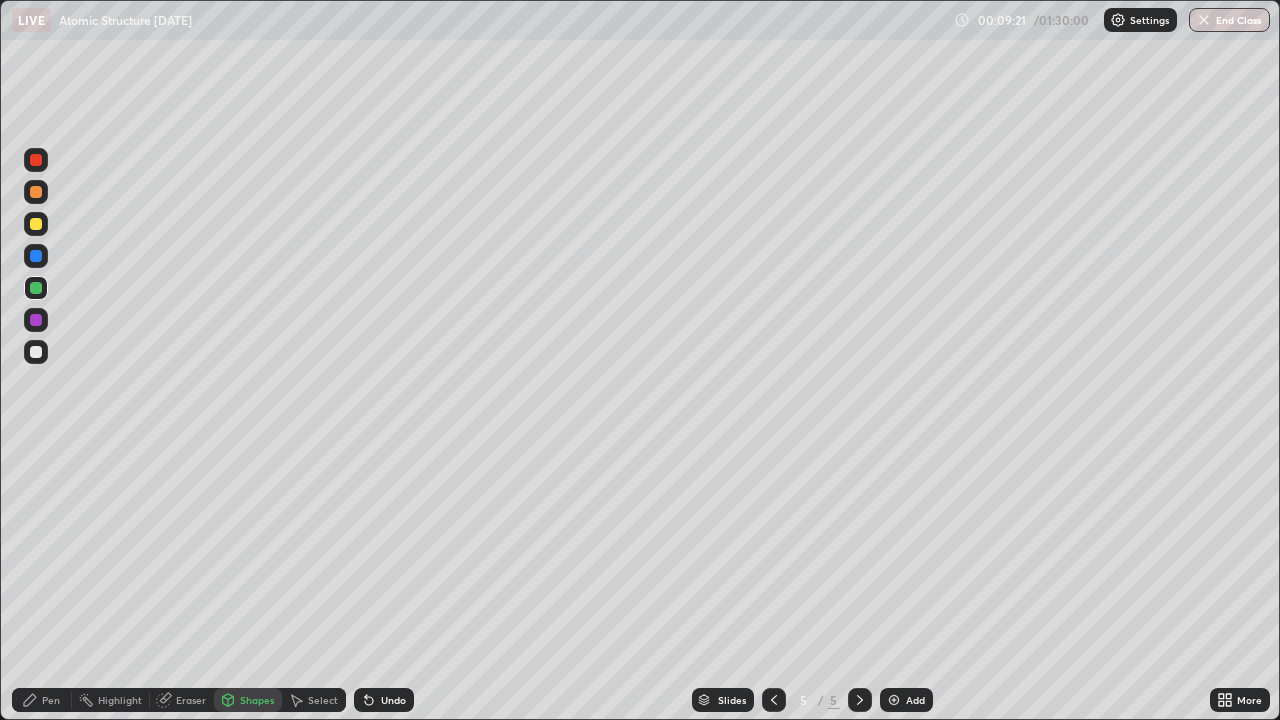 click 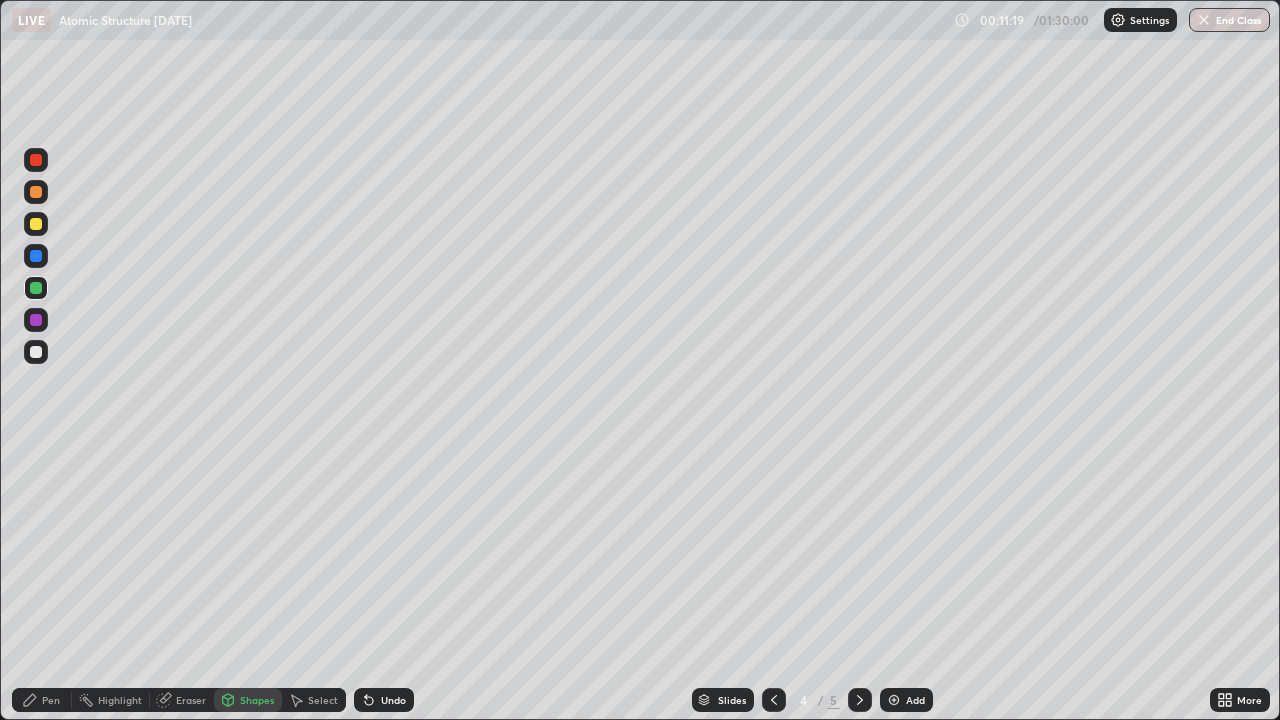 click on "Pen" at bounding box center (42, 700) 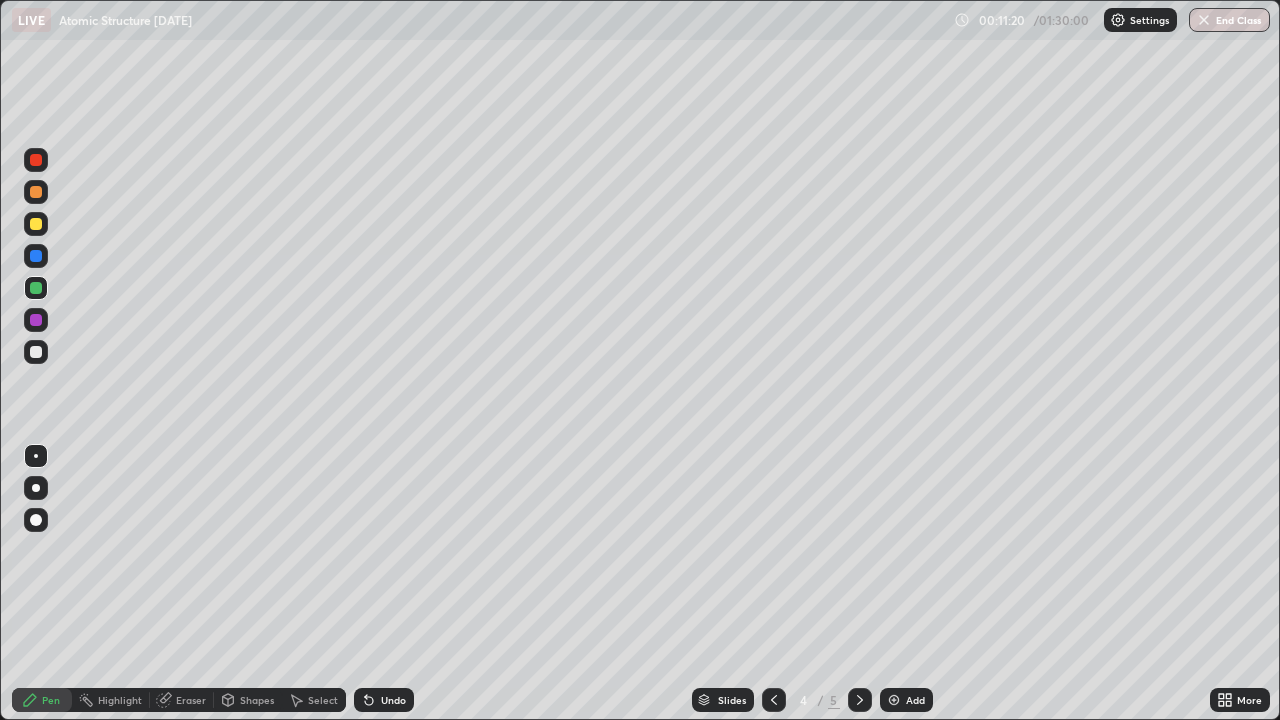 click at bounding box center (36, 352) 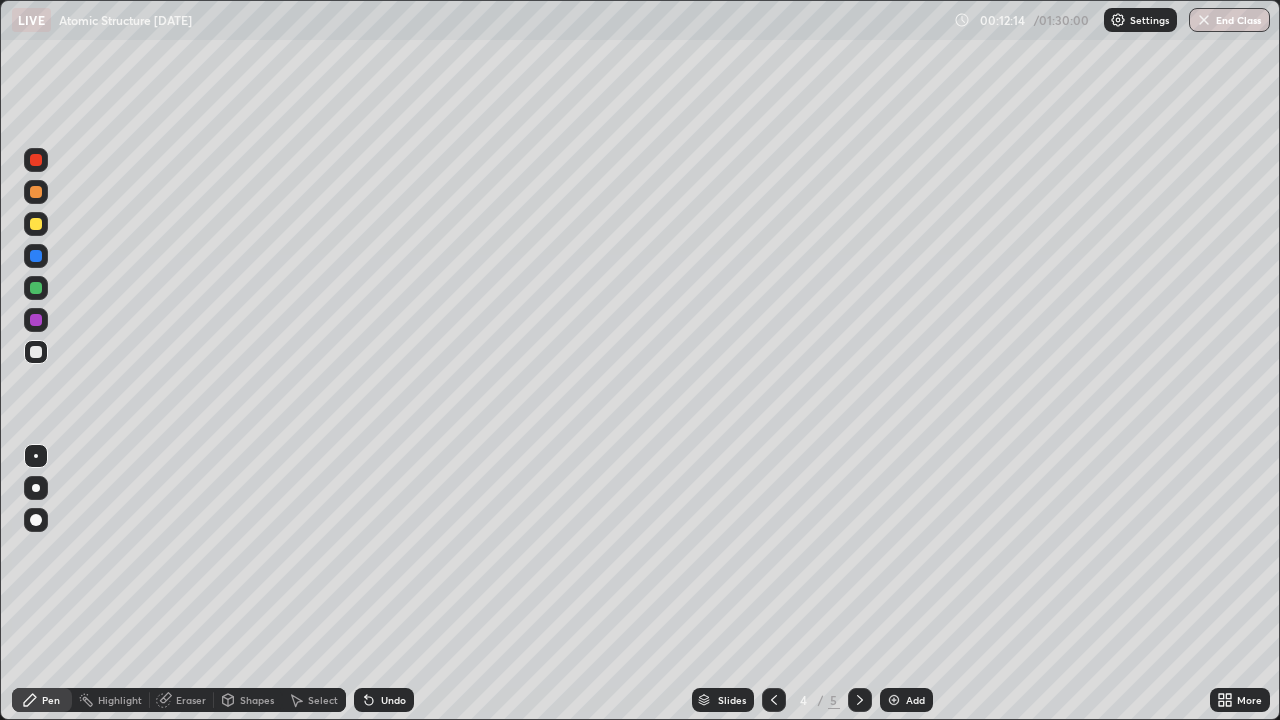 click on "Eraser" at bounding box center (182, 700) 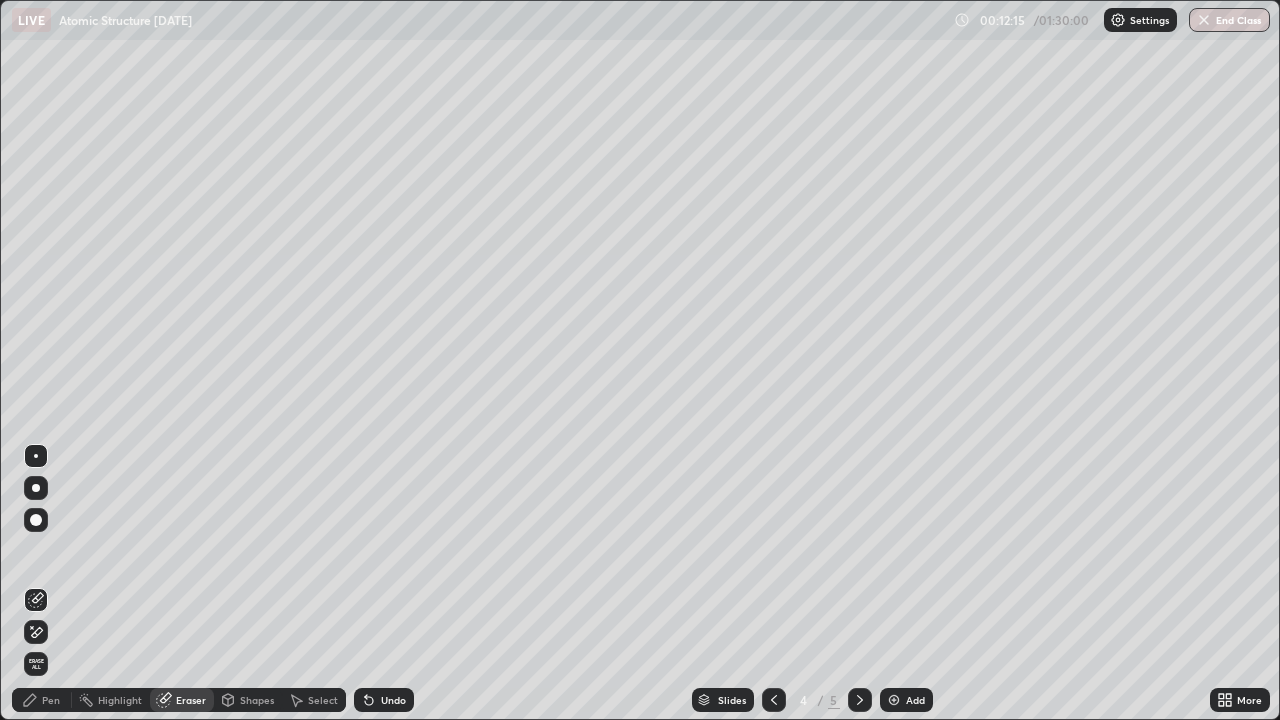 click 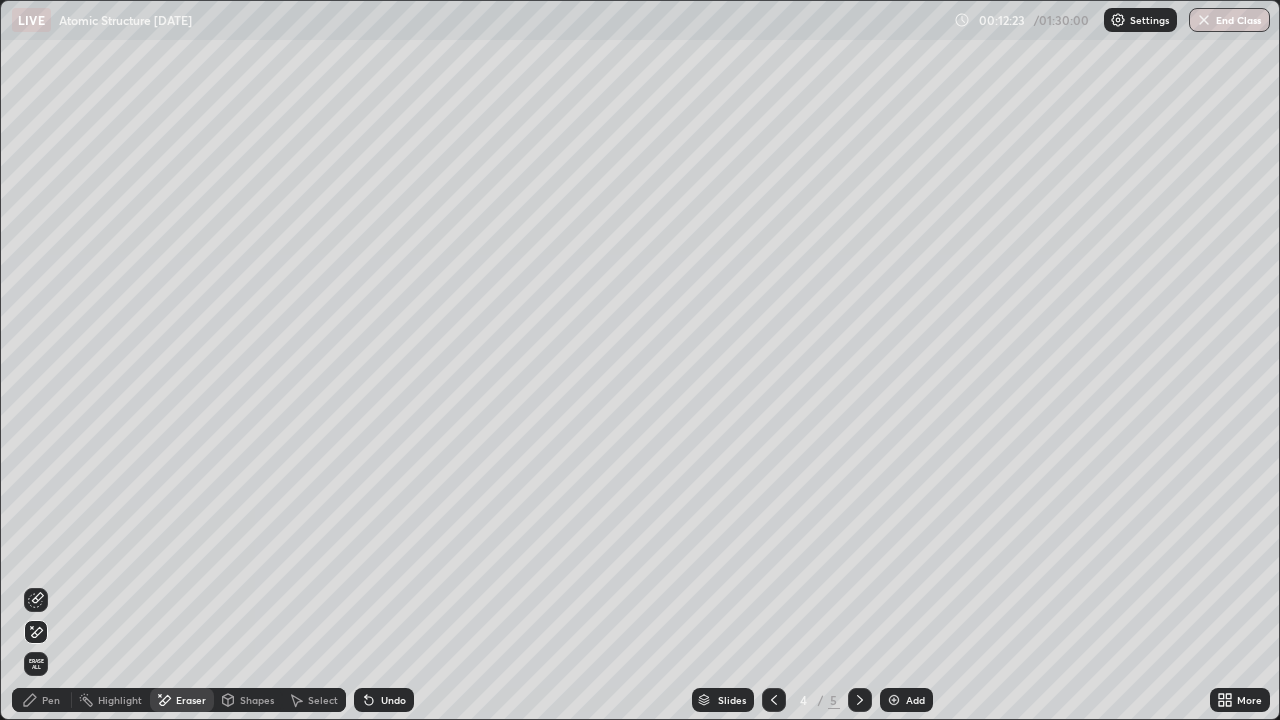click on "Add" at bounding box center (906, 700) 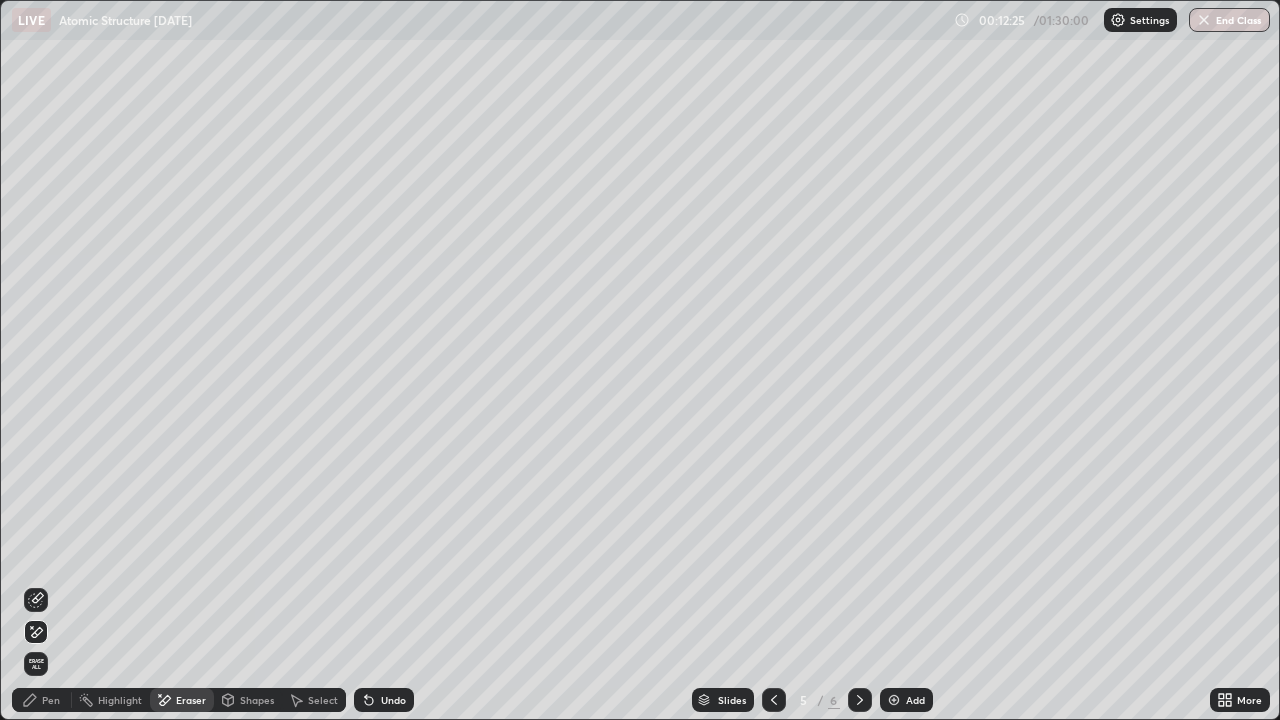 click on "Pen" at bounding box center (42, 700) 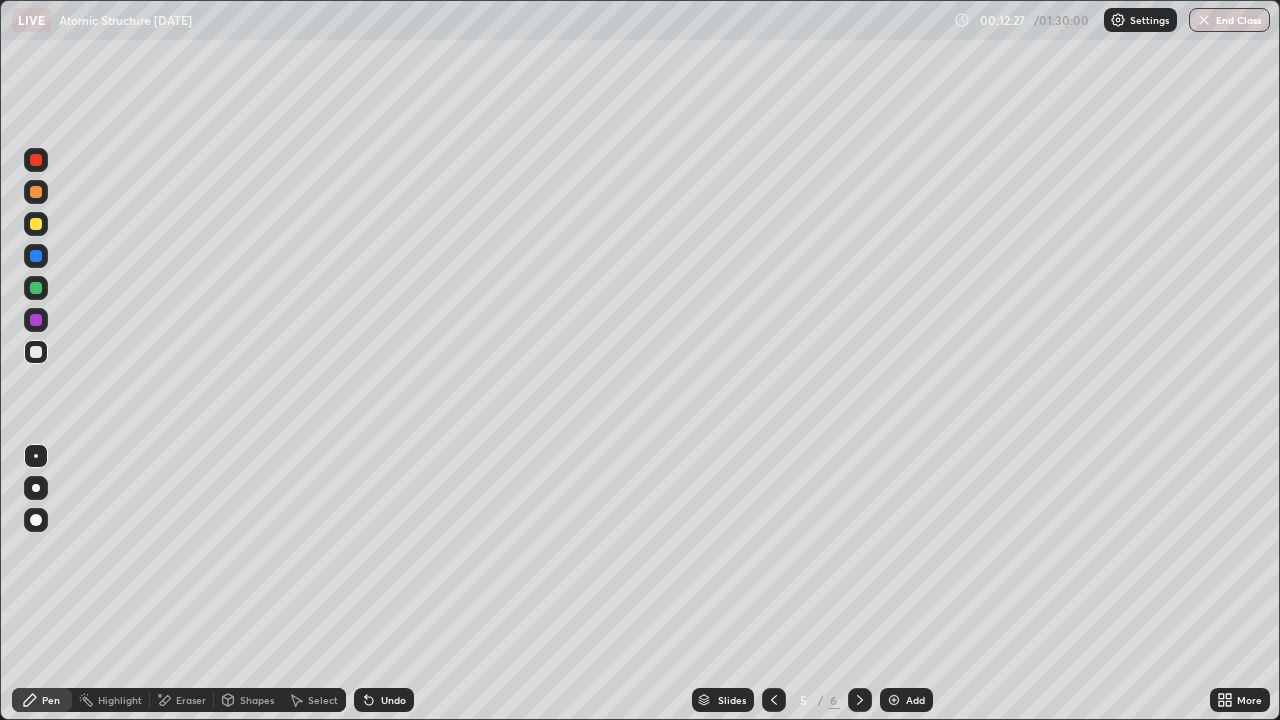 click at bounding box center (36, 224) 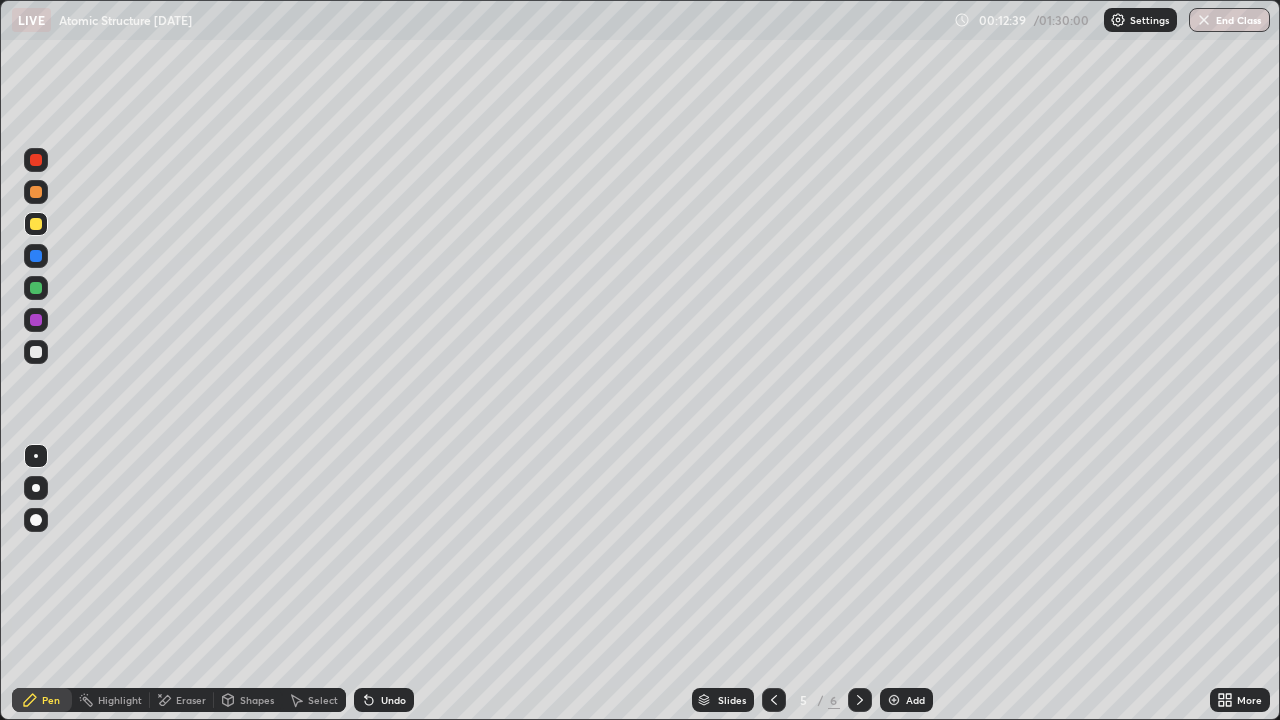 click on "Shapes" at bounding box center (248, 700) 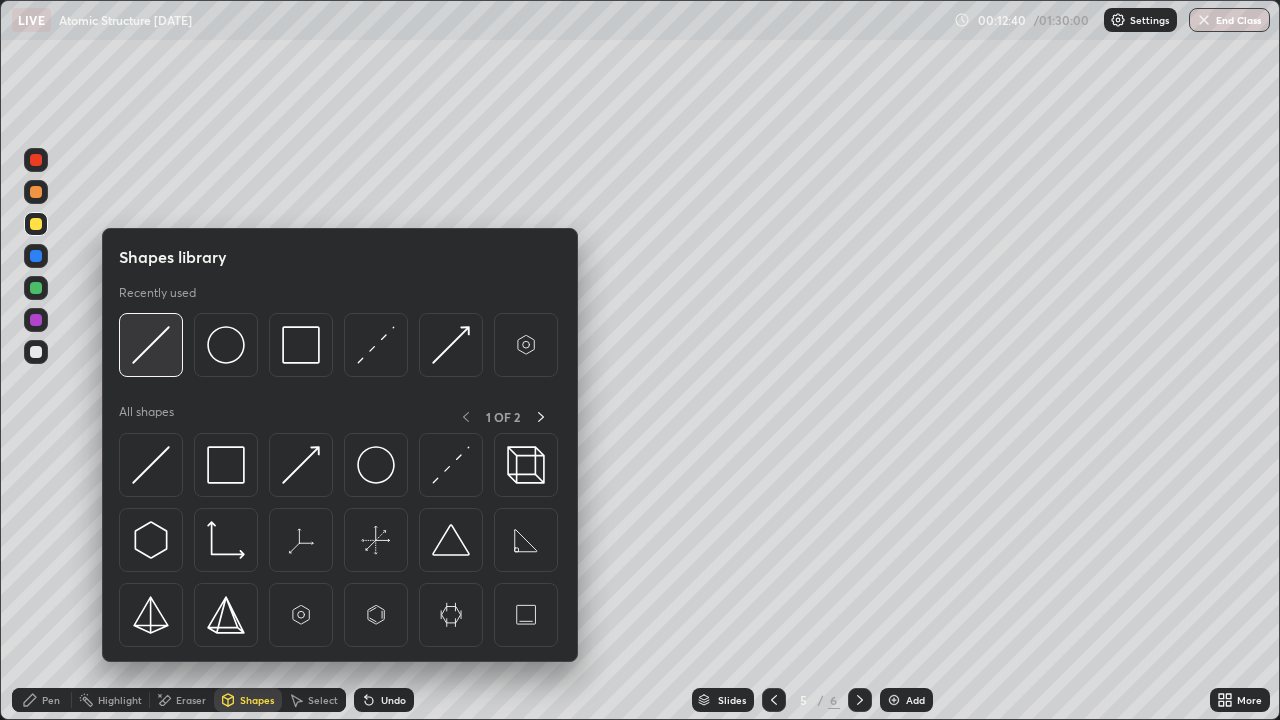 click at bounding box center (151, 345) 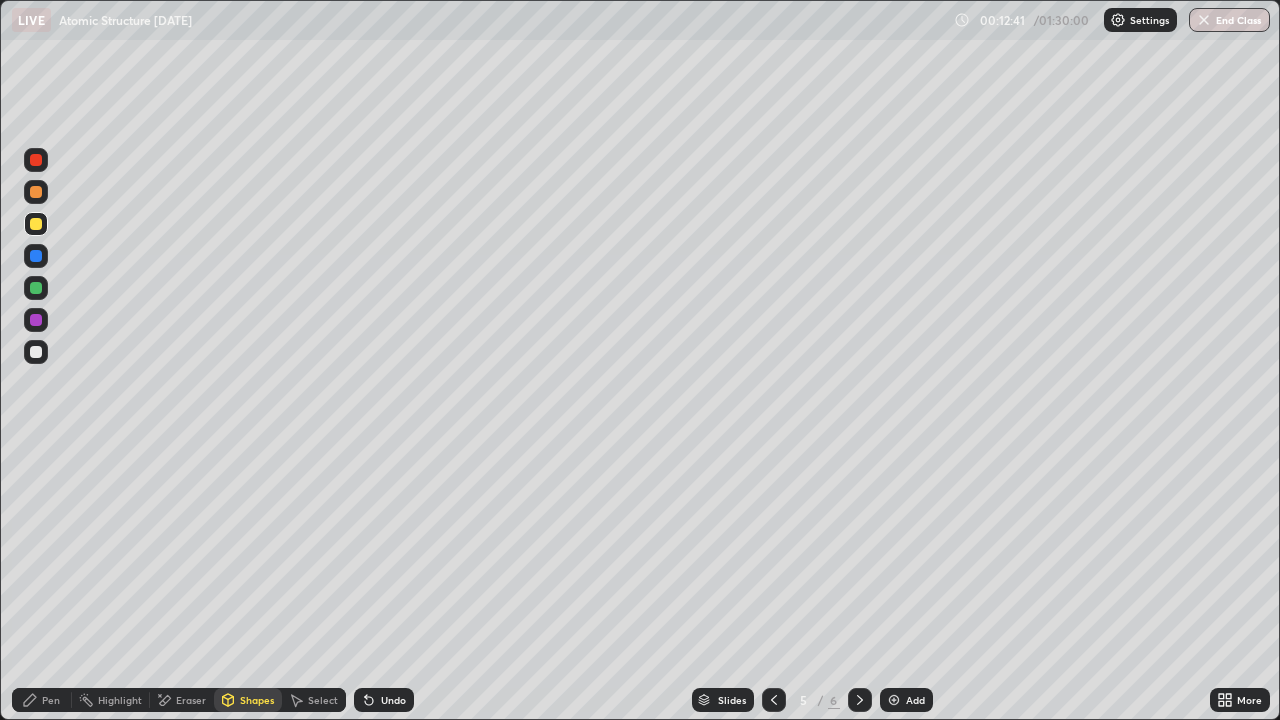click at bounding box center (36, 288) 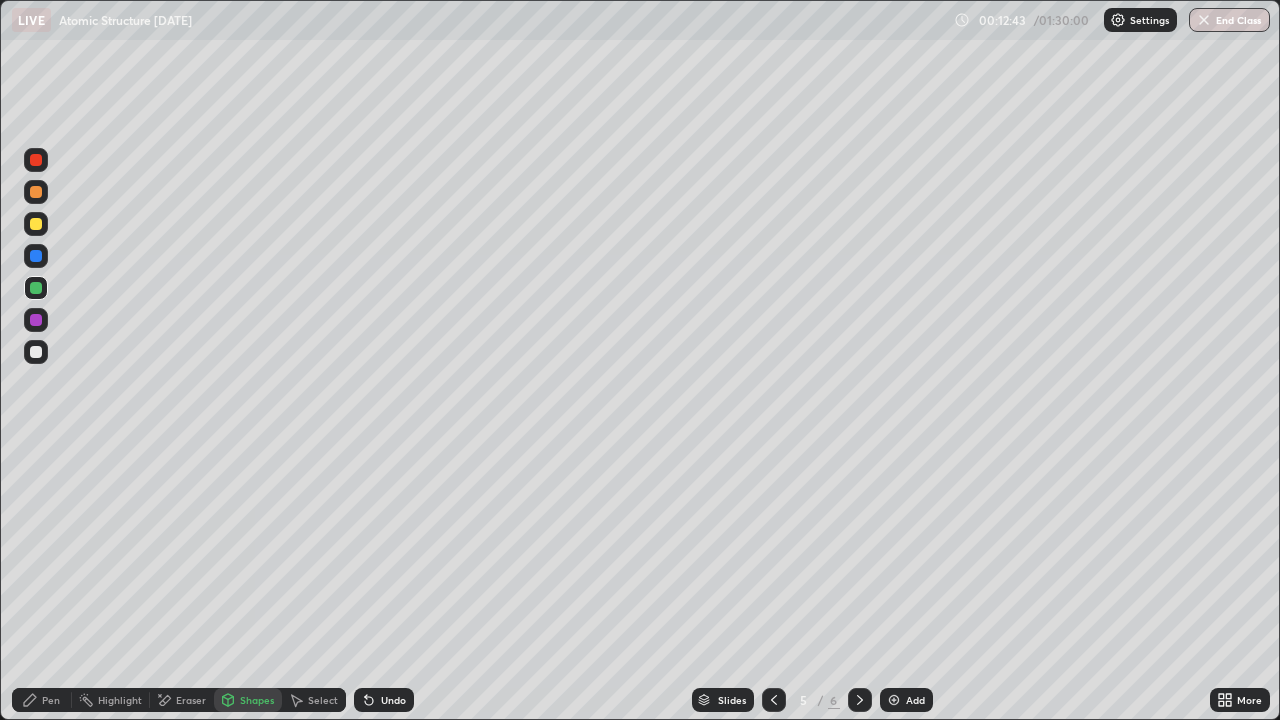 click on "Pen" at bounding box center (42, 700) 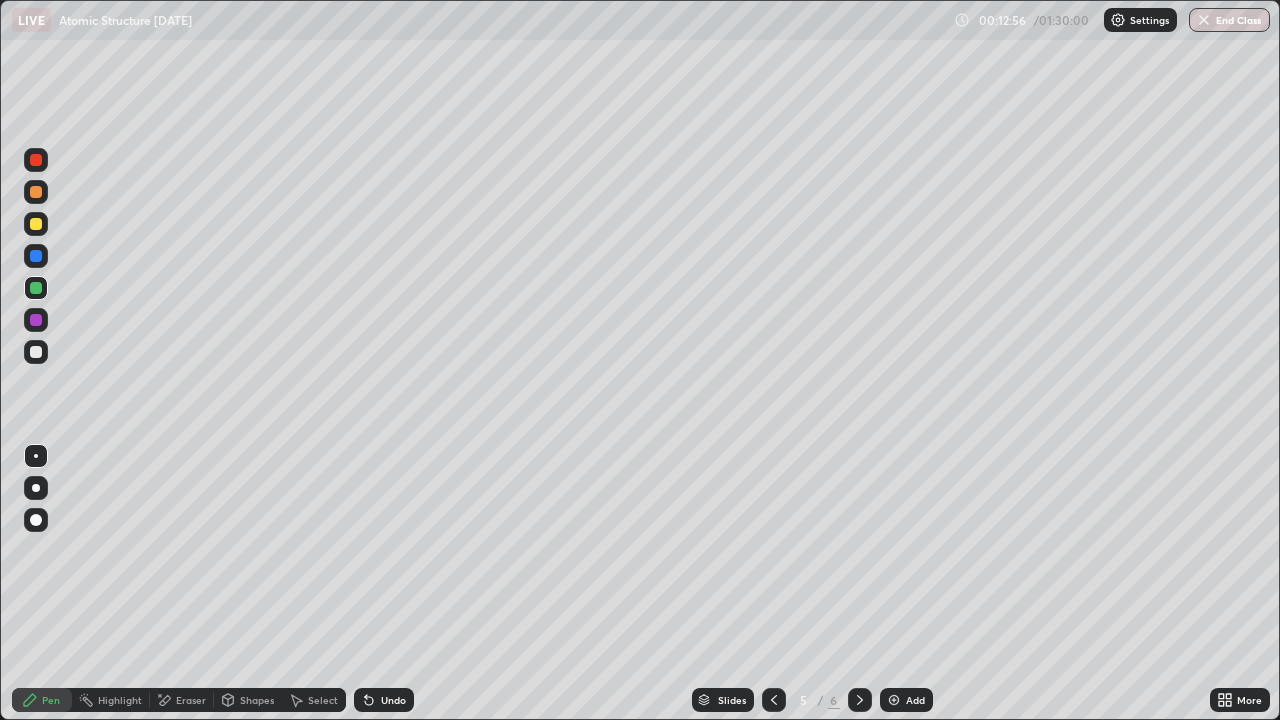 click at bounding box center [36, 352] 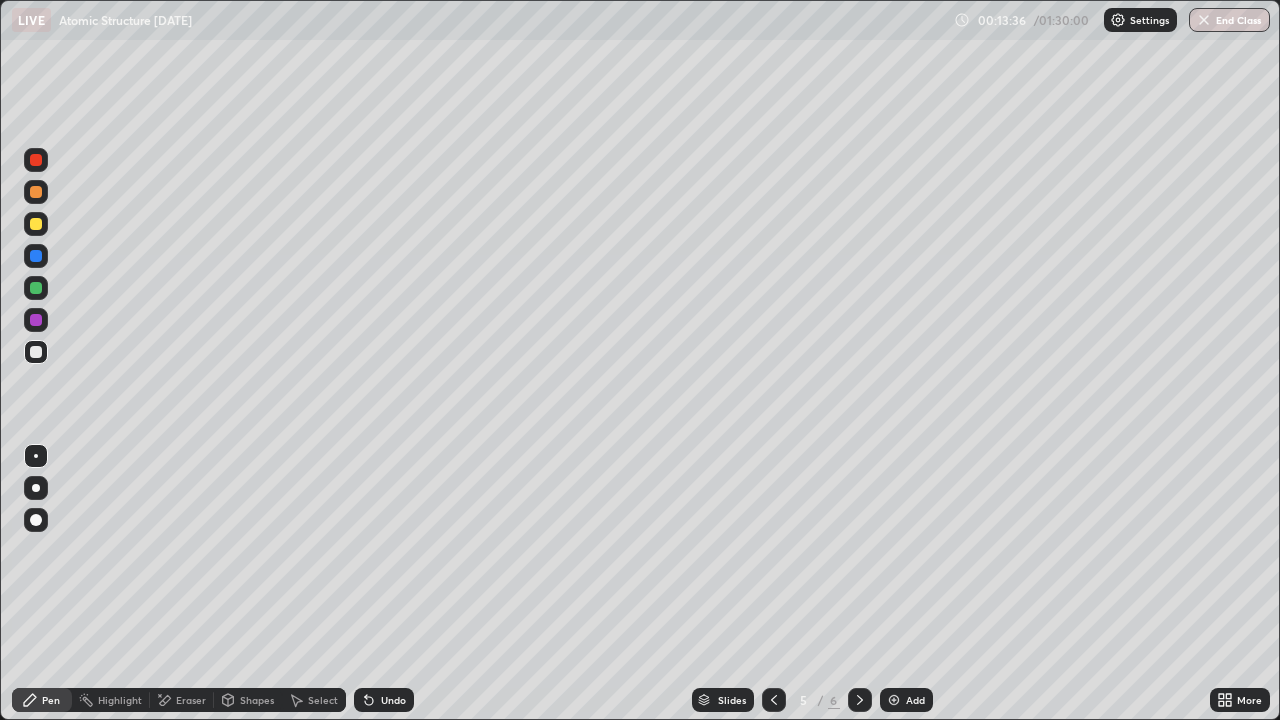 click on "Eraser" at bounding box center [191, 700] 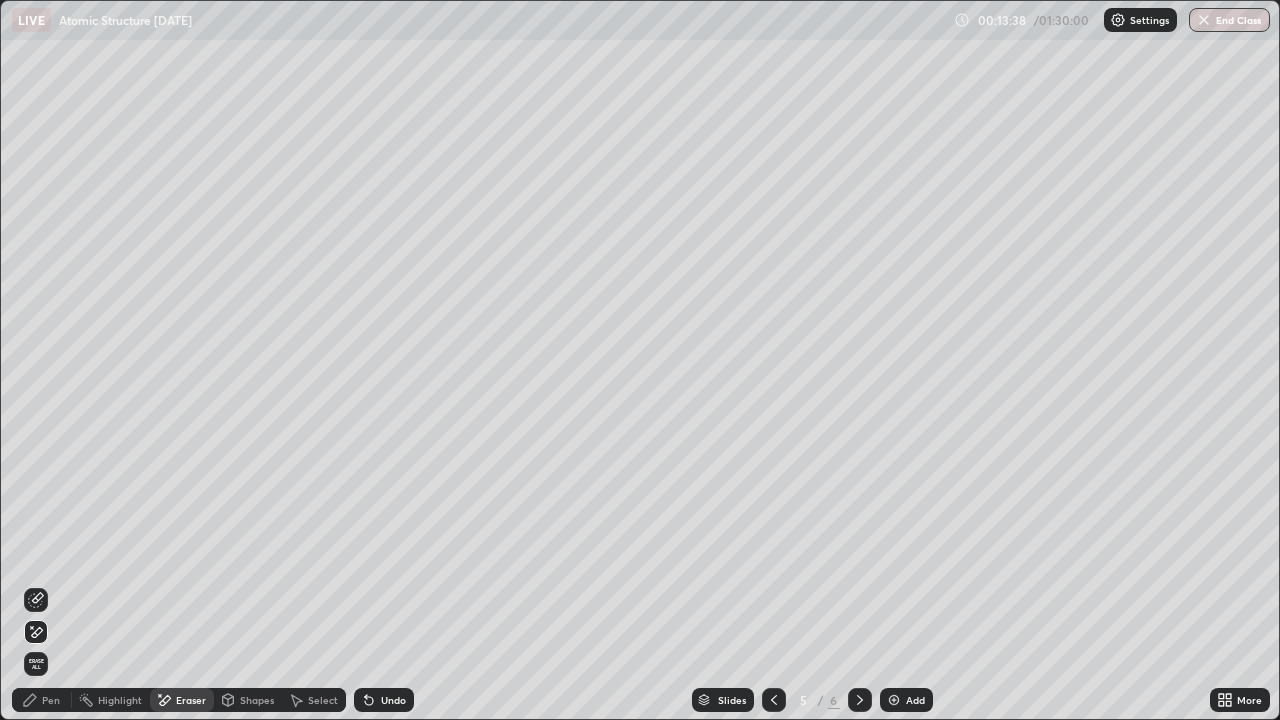 click on "Pen" at bounding box center (51, 700) 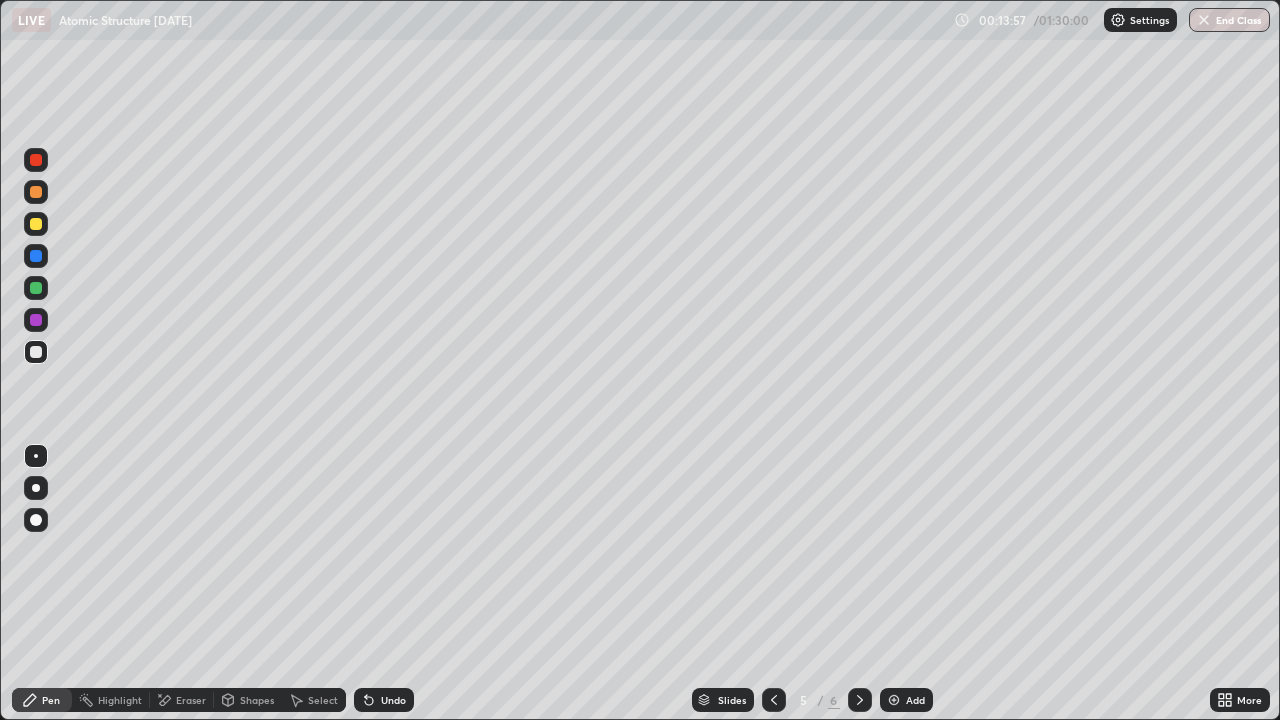 click at bounding box center (36, 224) 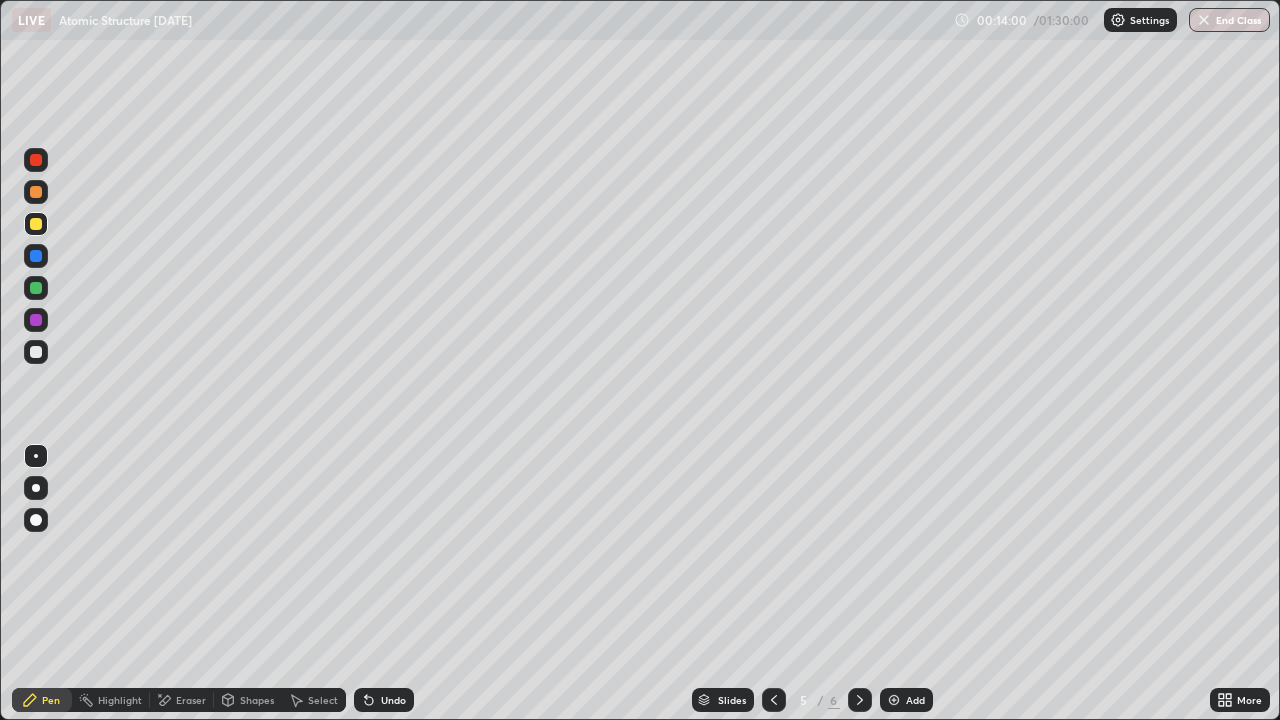 click on "Shapes" at bounding box center (257, 700) 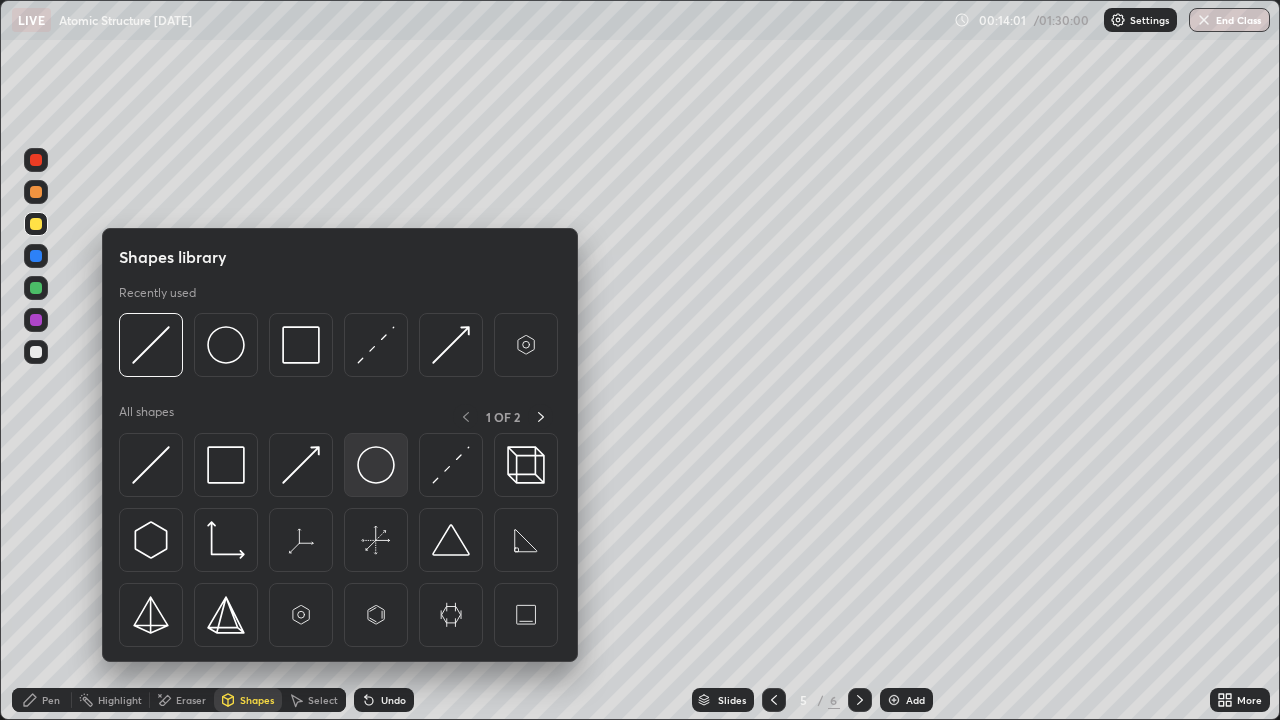 click at bounding box center [376, 465] 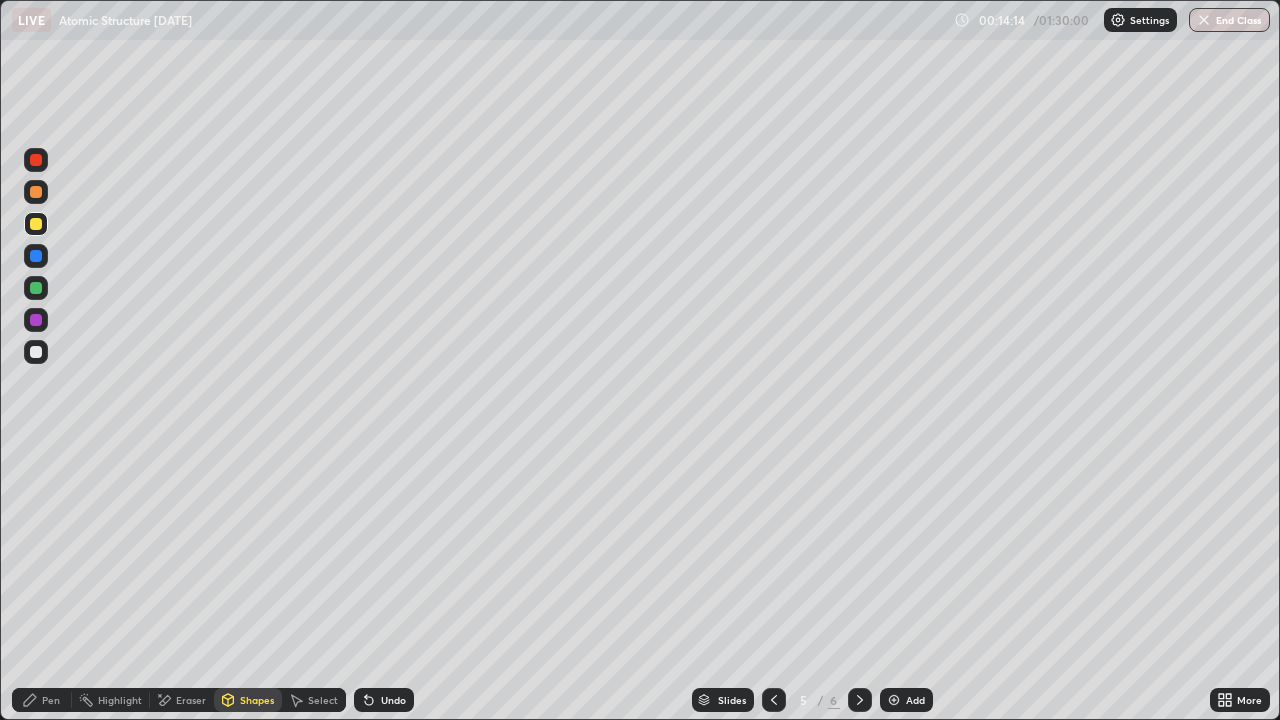 click on "Pen" at bounding box center (51, 700) 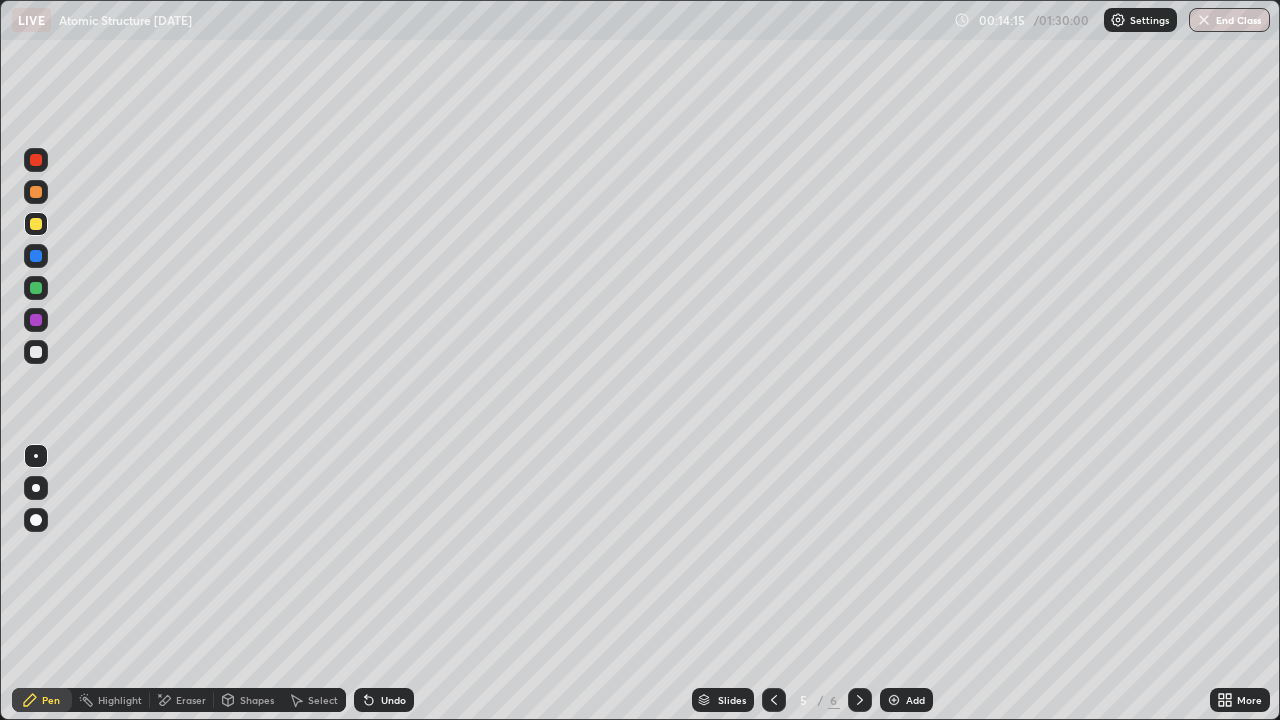 click at bounding box center [36, 288] 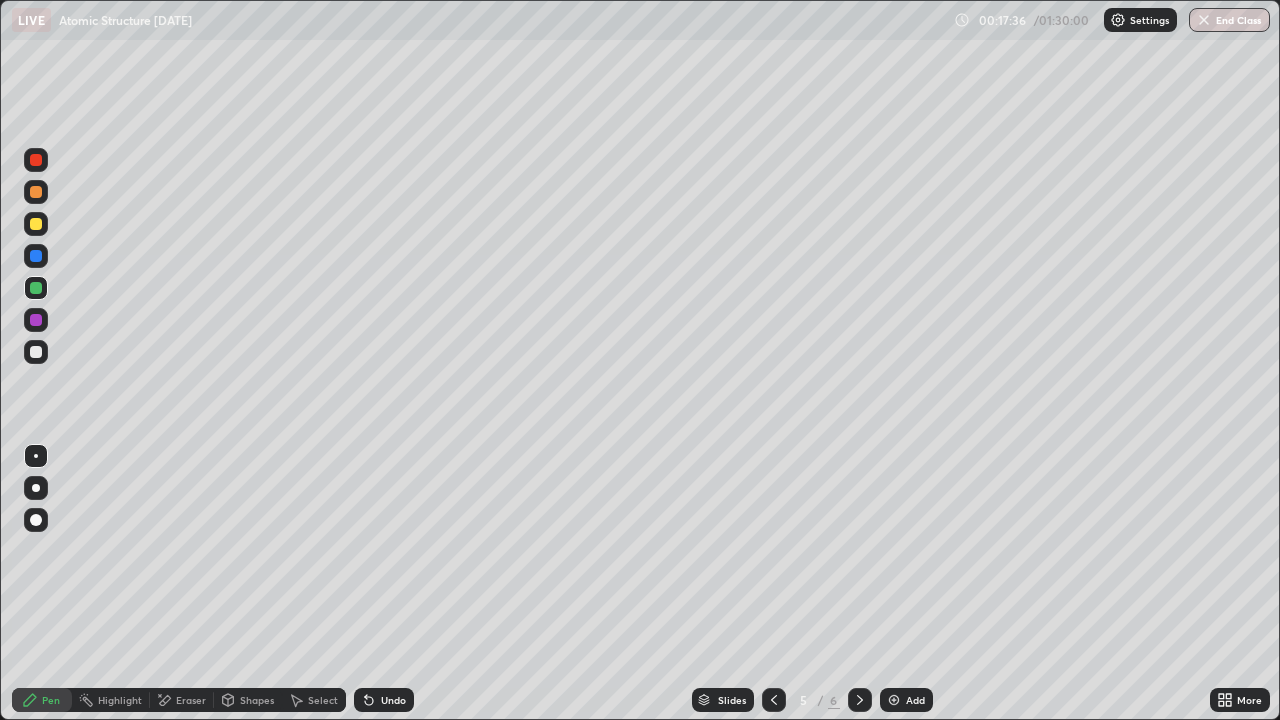 click on "Undo" at bounding box center [393, 700] 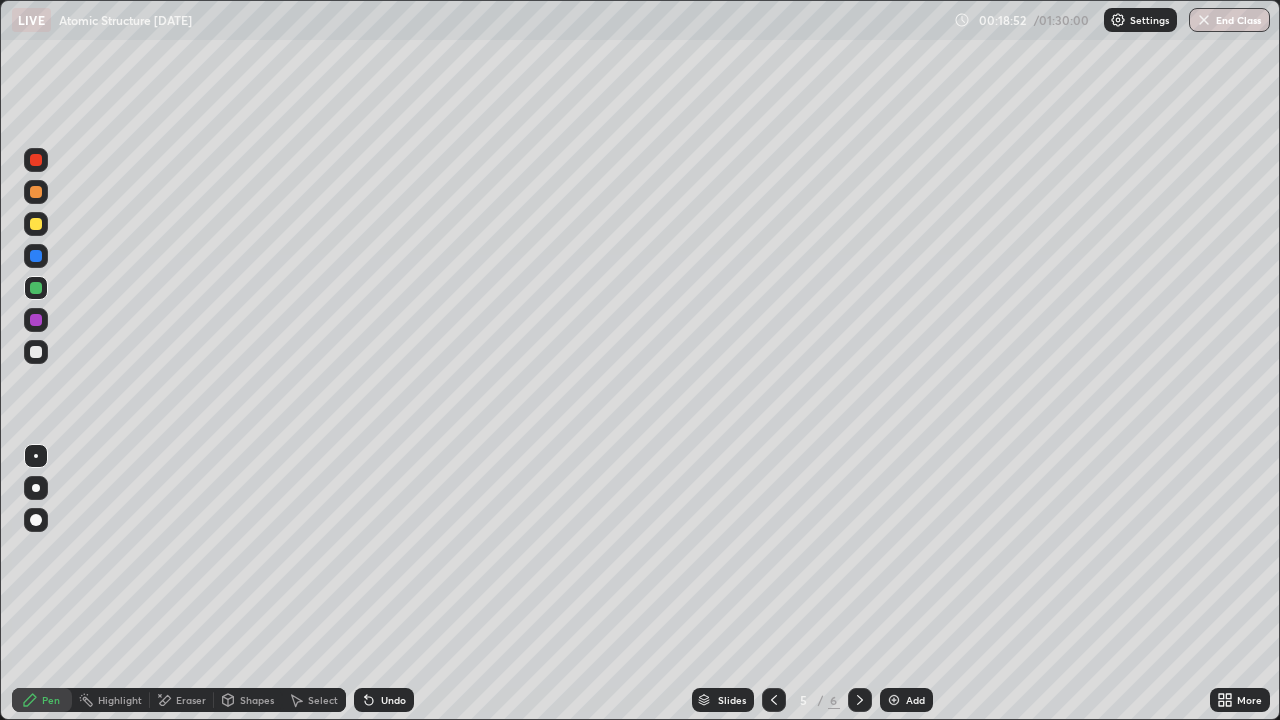 click at bounding box center (36, 320) 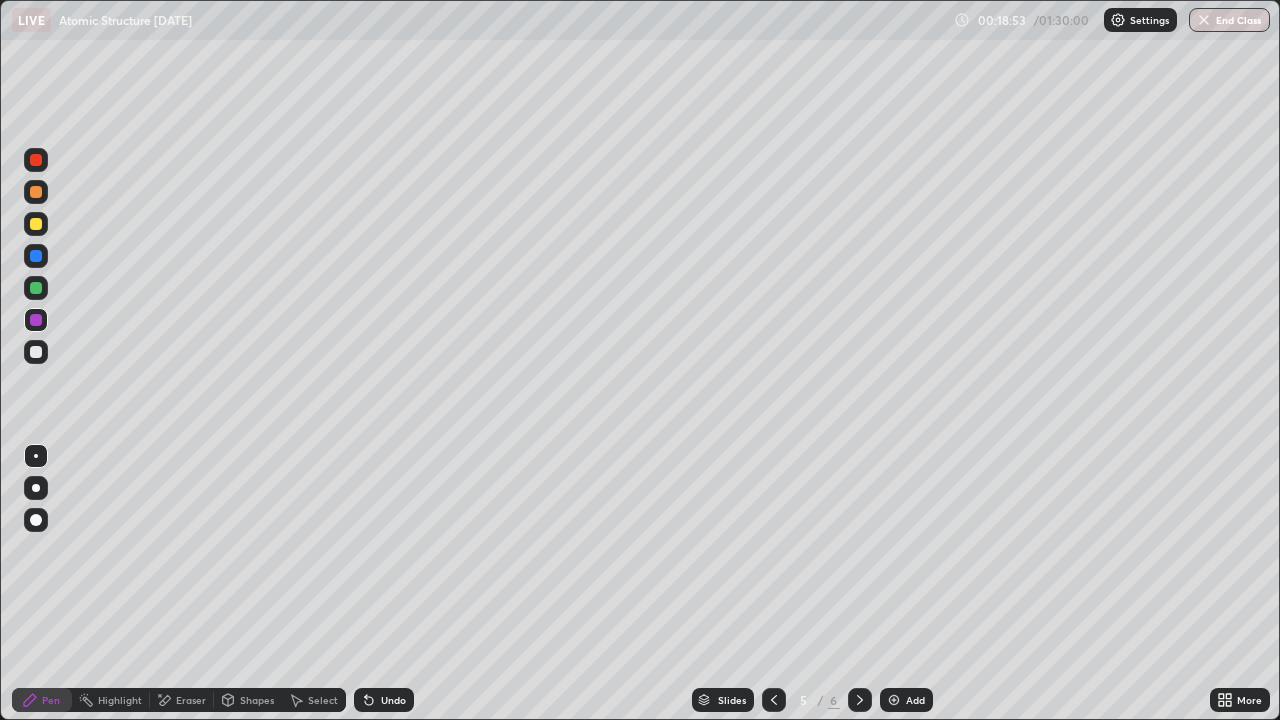 click on "Shapes" at bounding box center [248, 700] 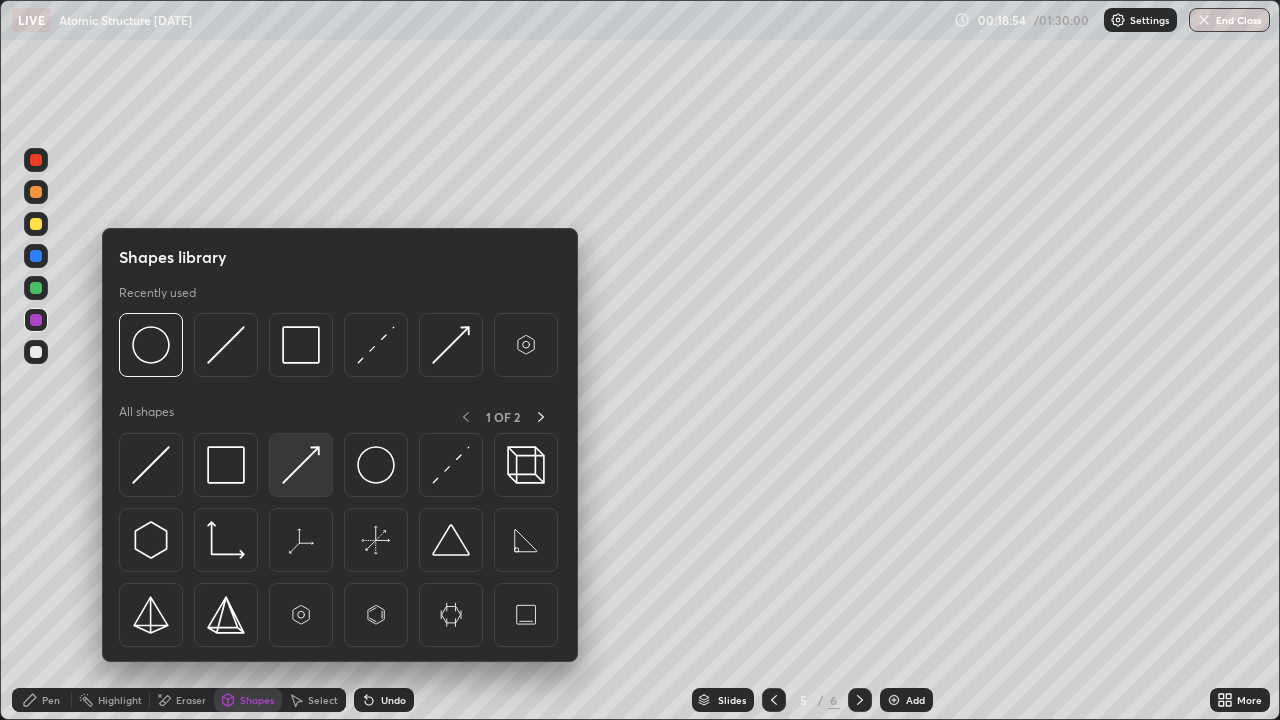 click at bounding box center (301, 465) 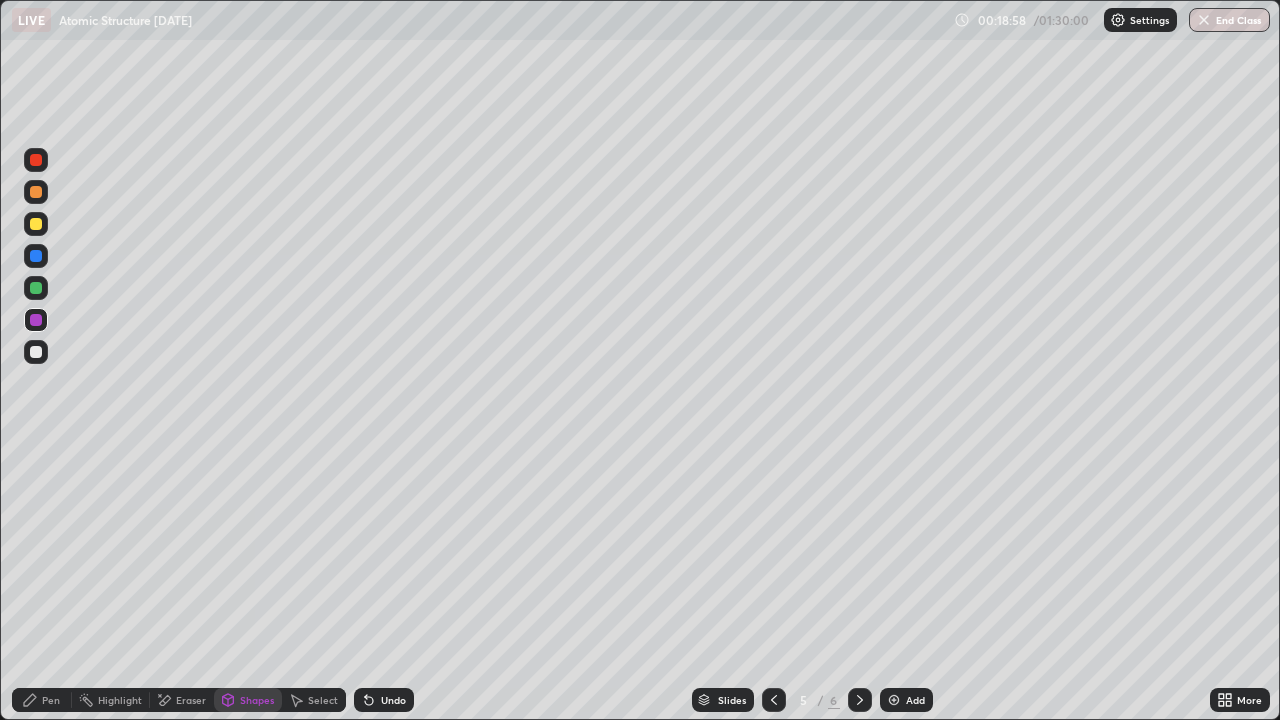click 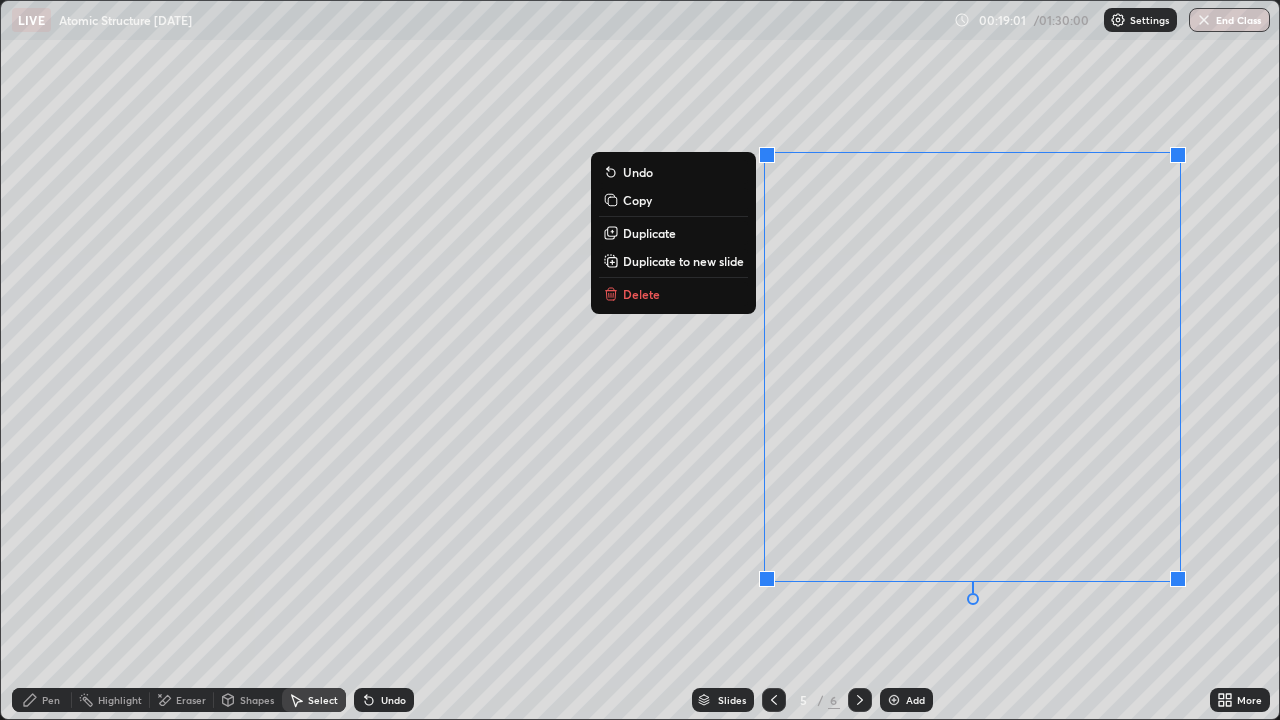 click on "Delete" at bounding box center [641, 294] 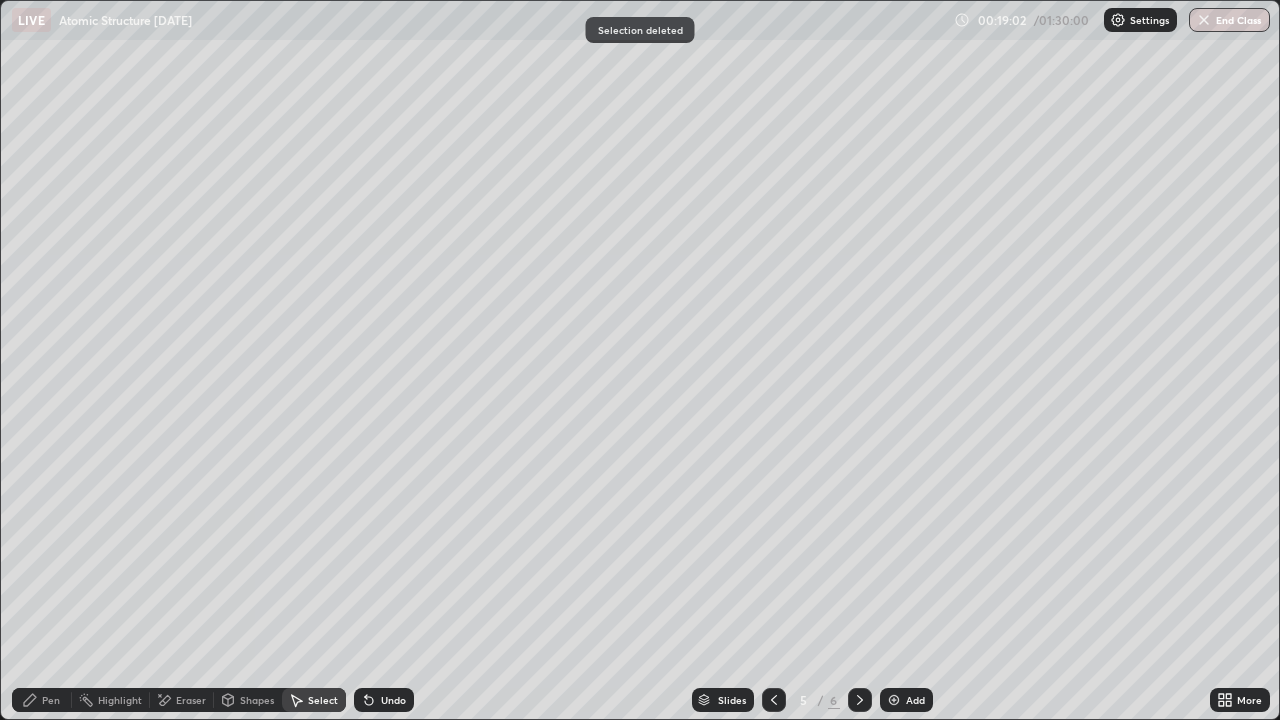 click on "Pen" at bounding box center (42, 700) 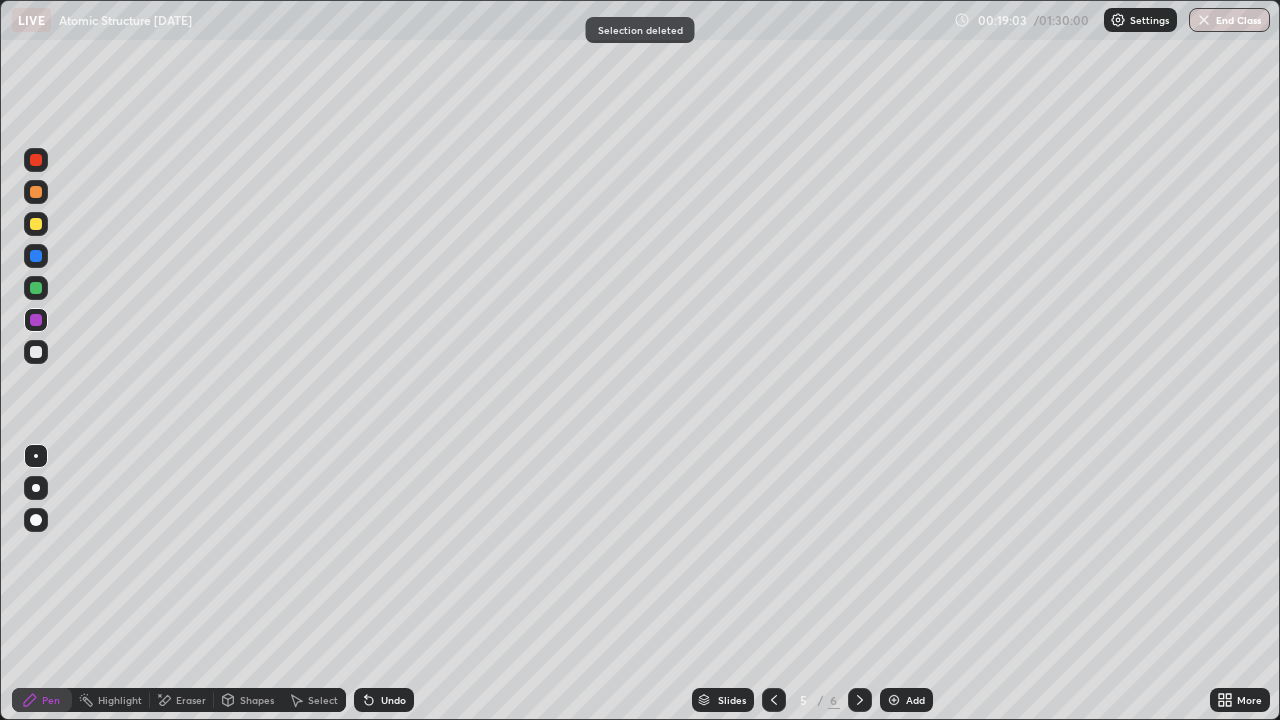 click at bounding box center [36, 352] 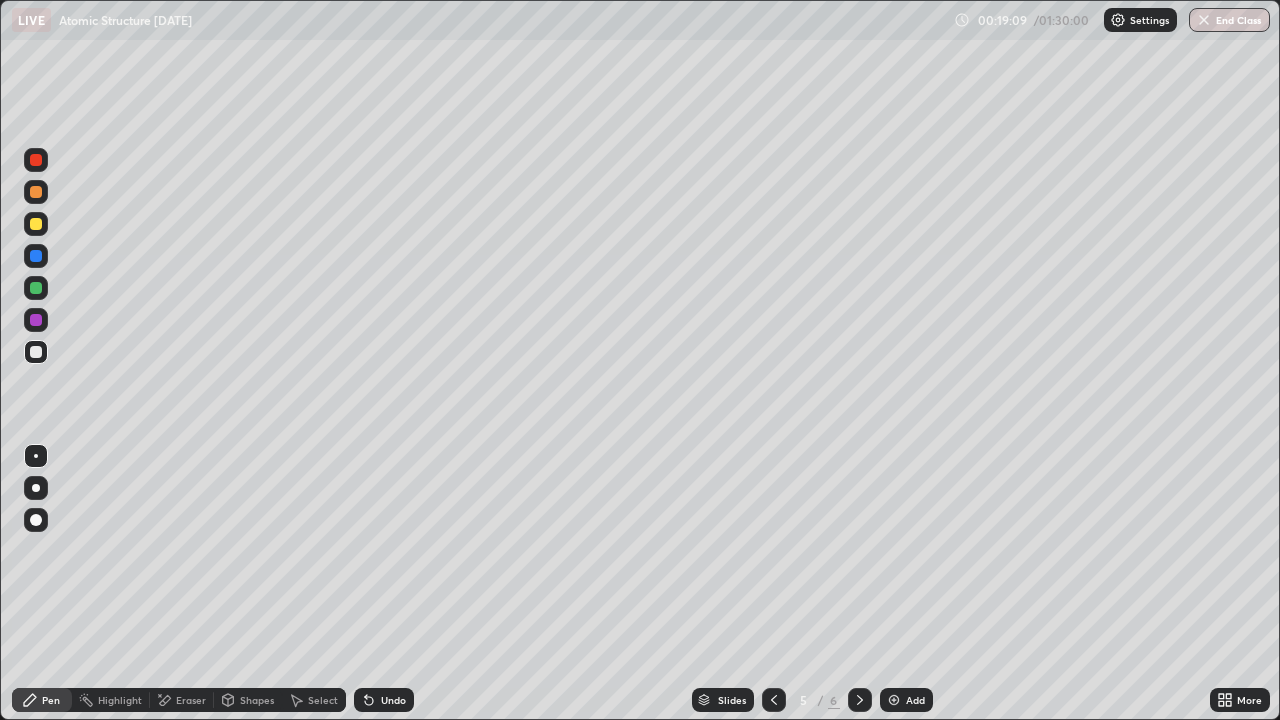 click on "Undo" at bounding box center [393, 700] 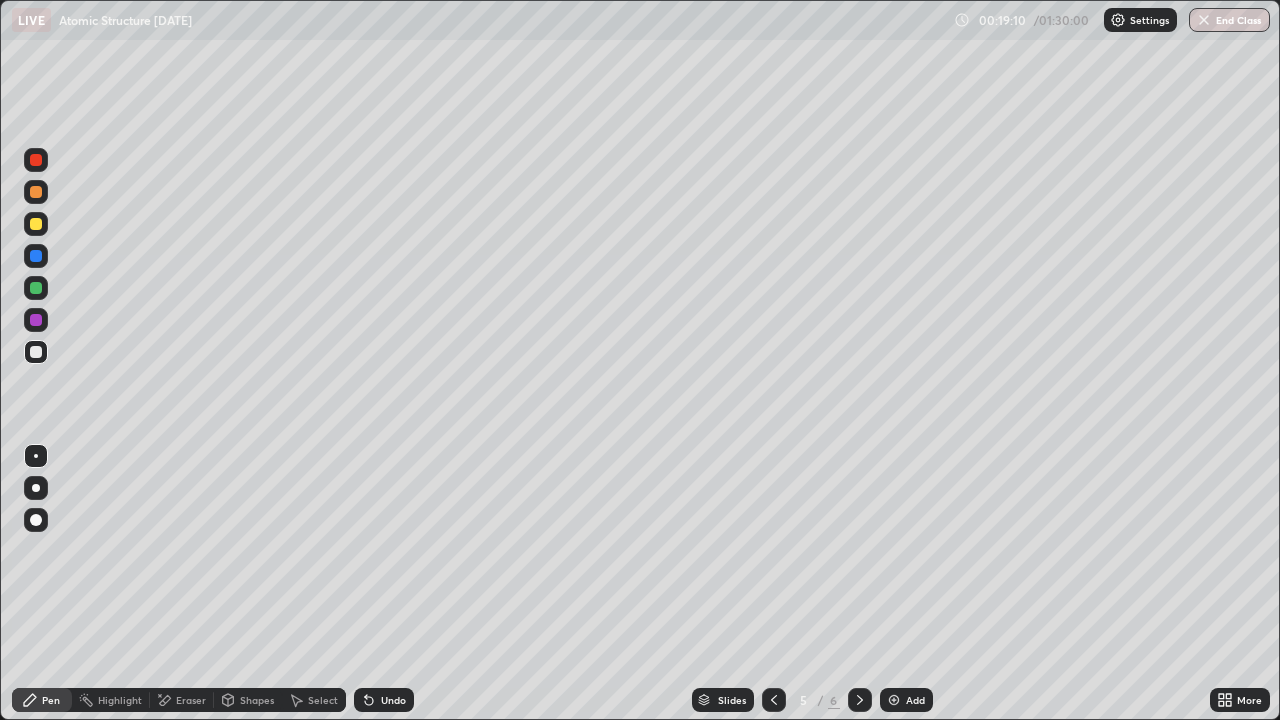 click on "Undo" at bounding box center (393, 700) 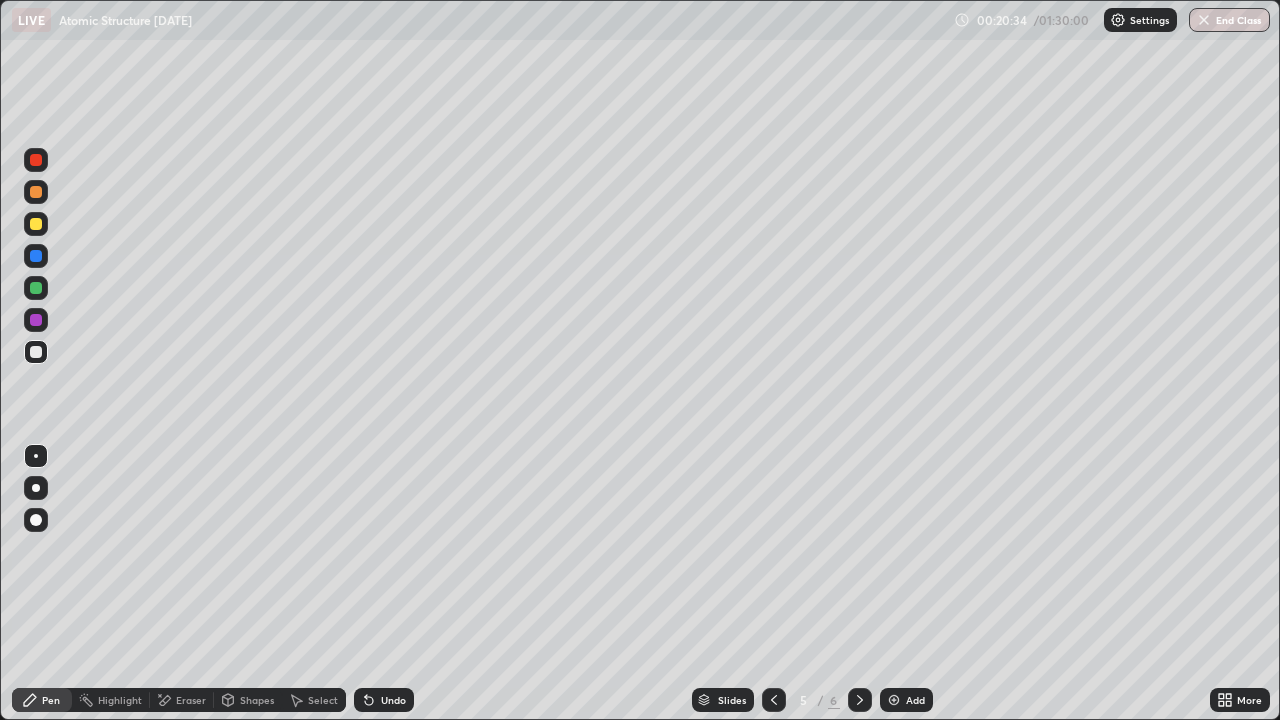 click on "Shapes" at bounding box center (257, 700) 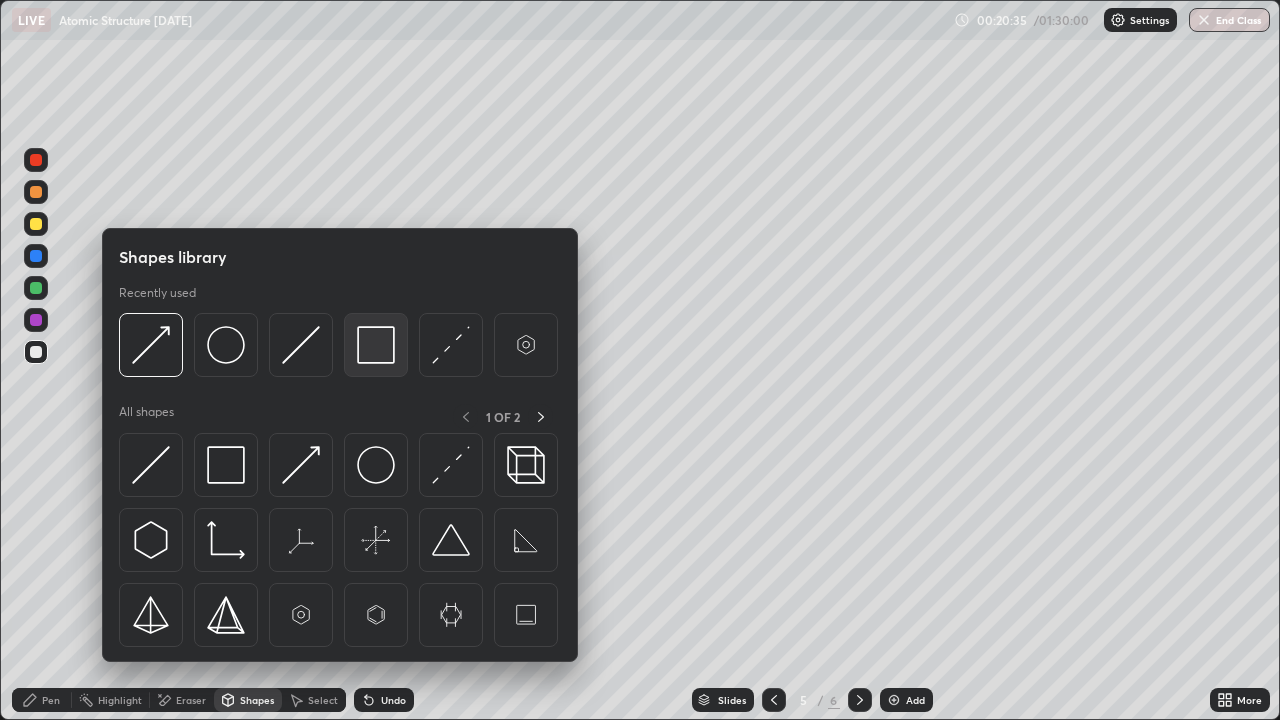 click at bounding box center (376, 345) 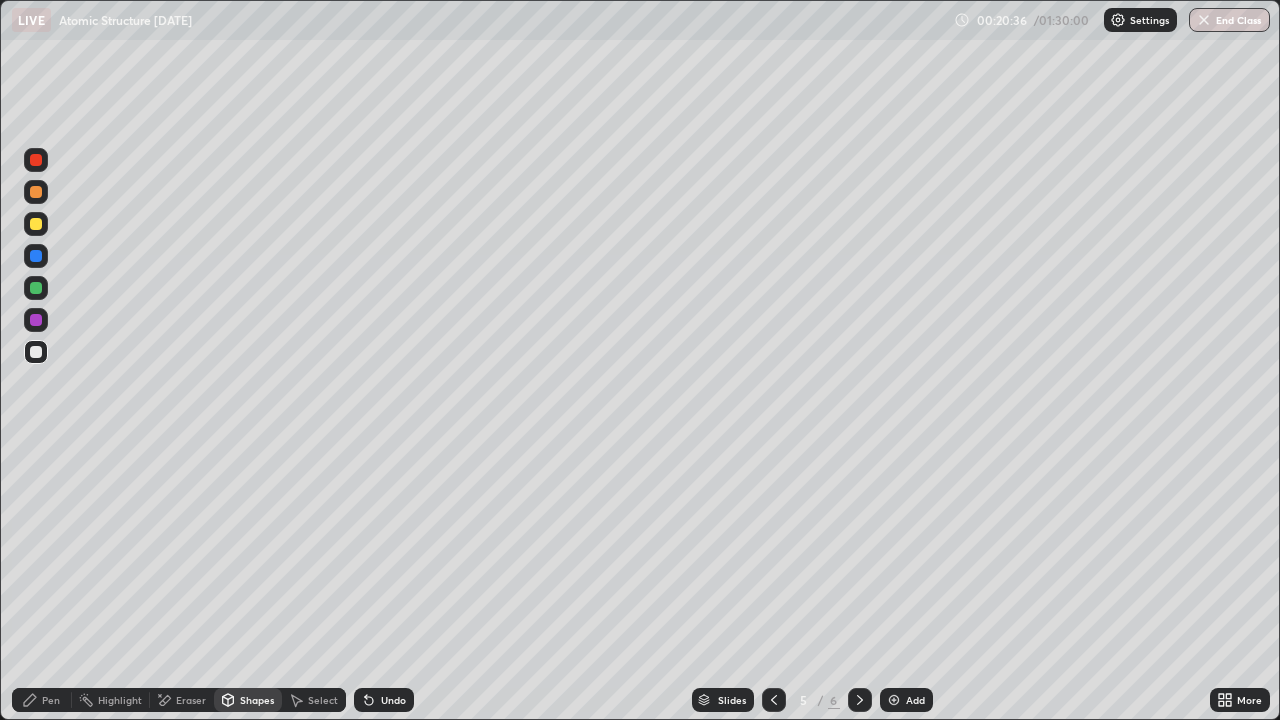 click at bounding box center [36, 288] 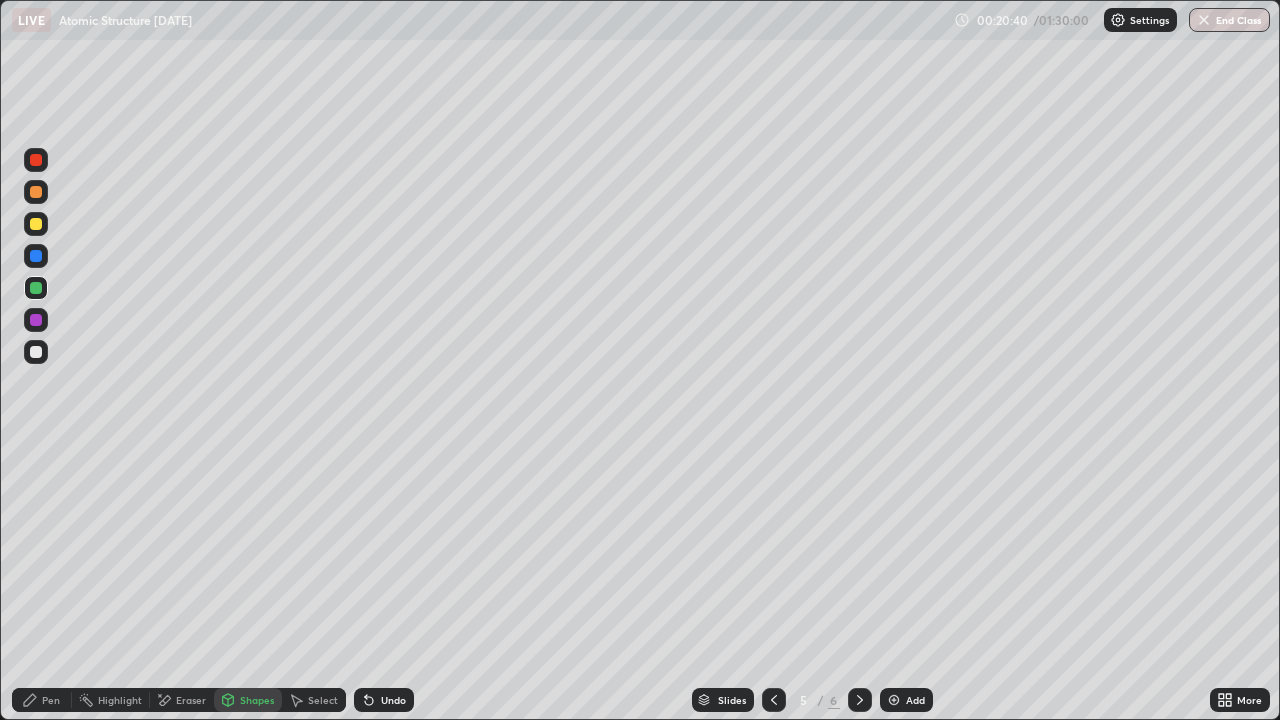 click on "Pen" at bounding box center (42, 700) 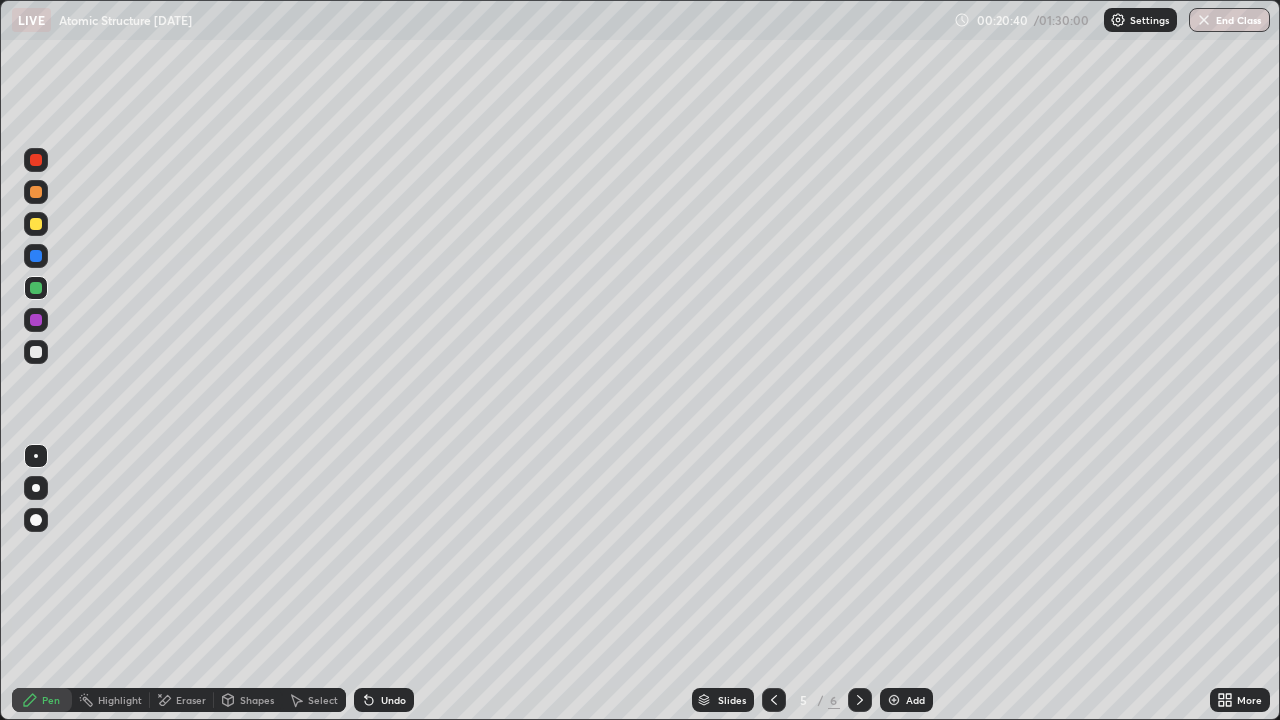 click at bounding box center (36, 352) 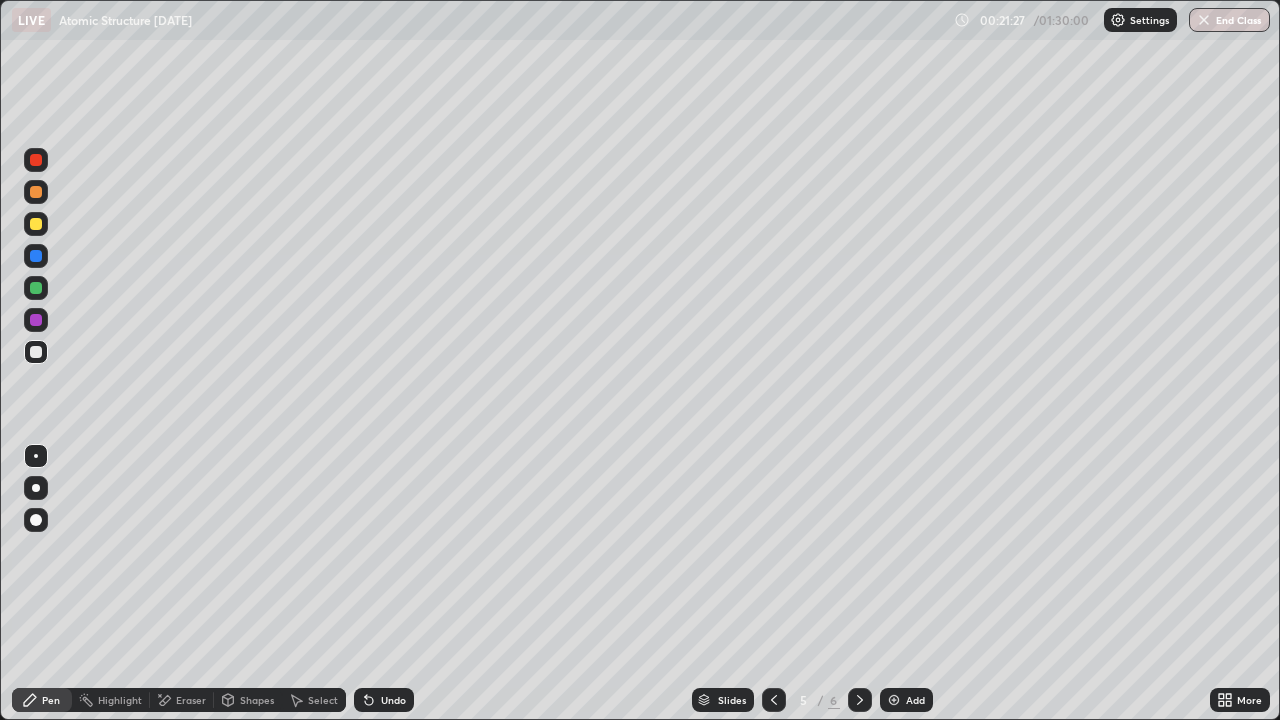 click on "Eraser" at bounding box center (191, 700) 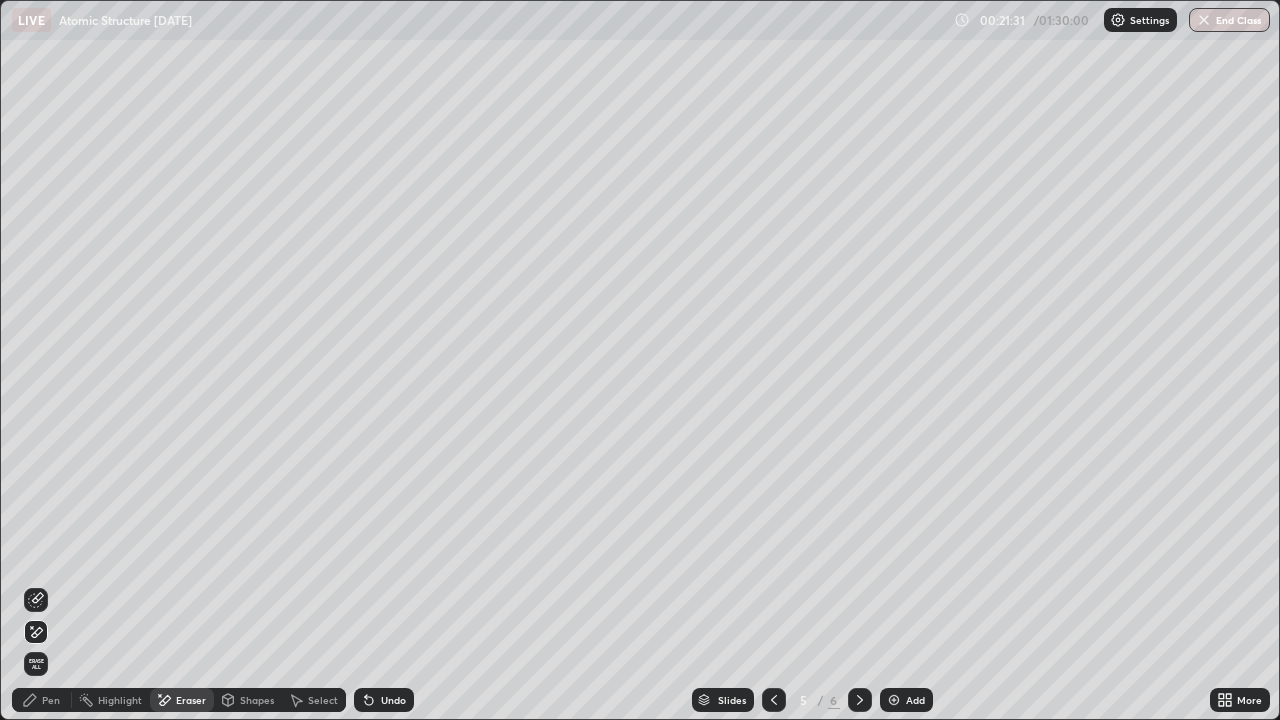 click on "Pen" at bounding box center [42, 700] 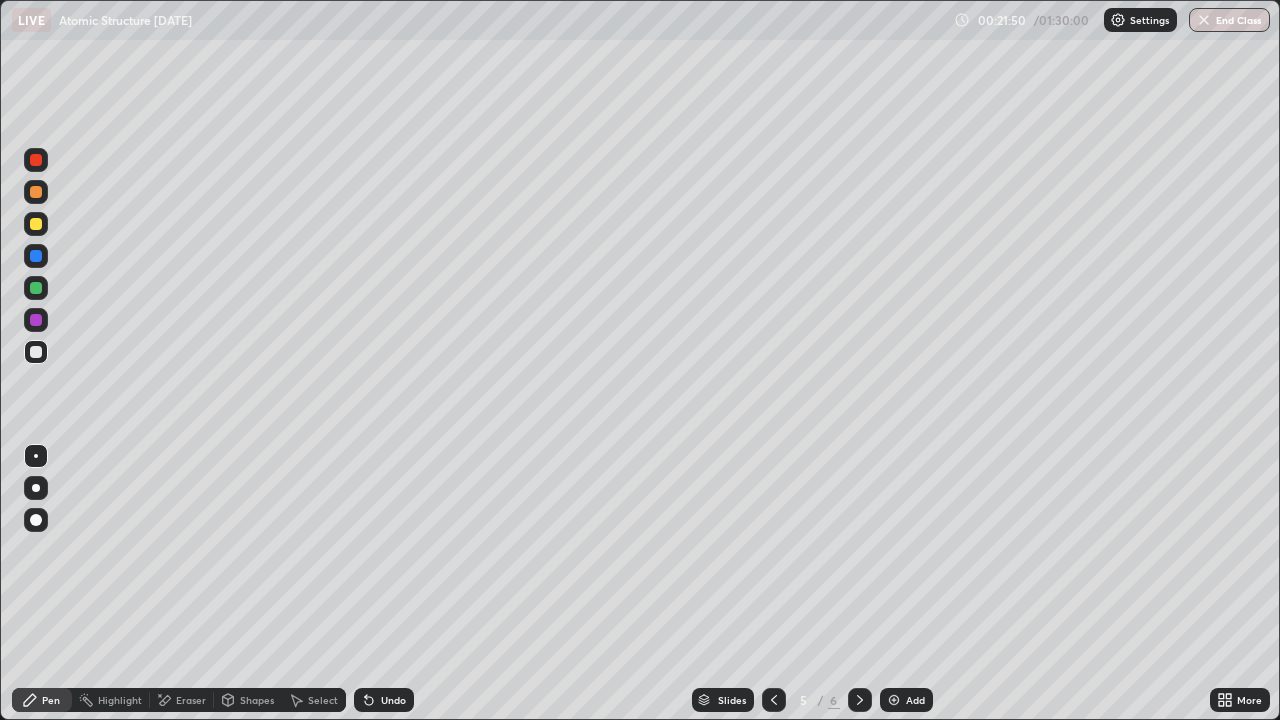 click 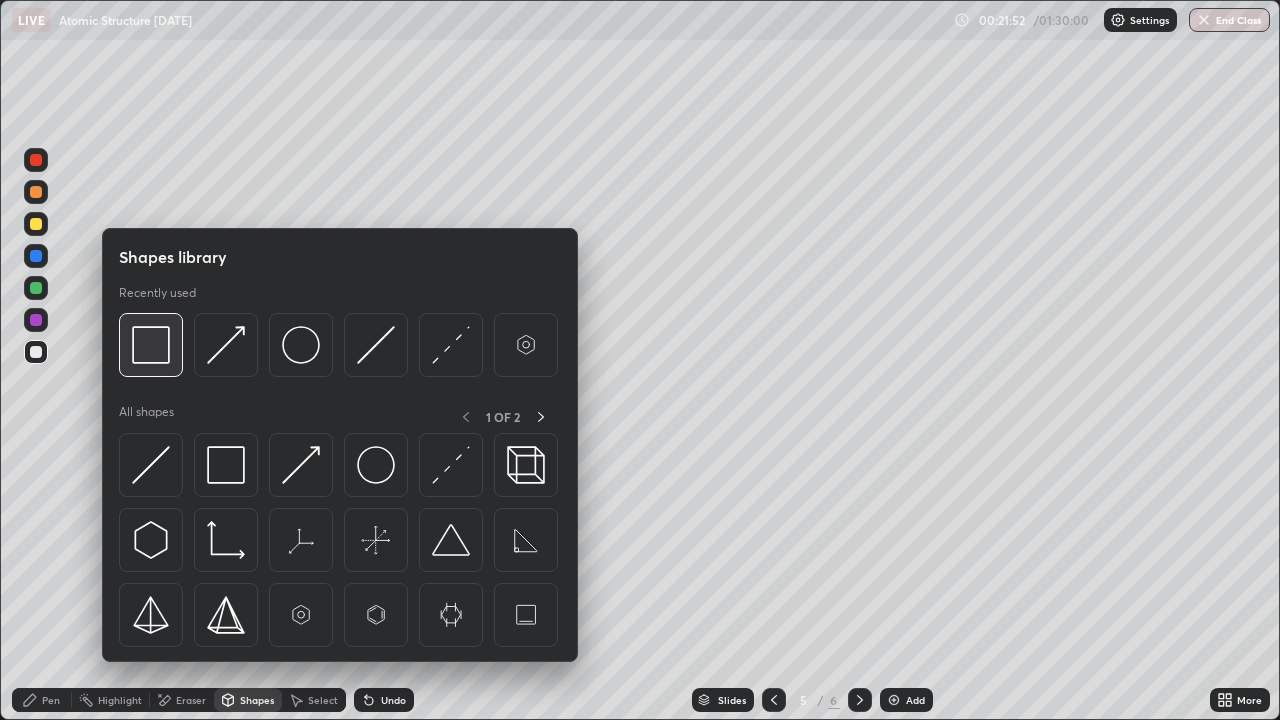 click at bounding box center [151, 345] 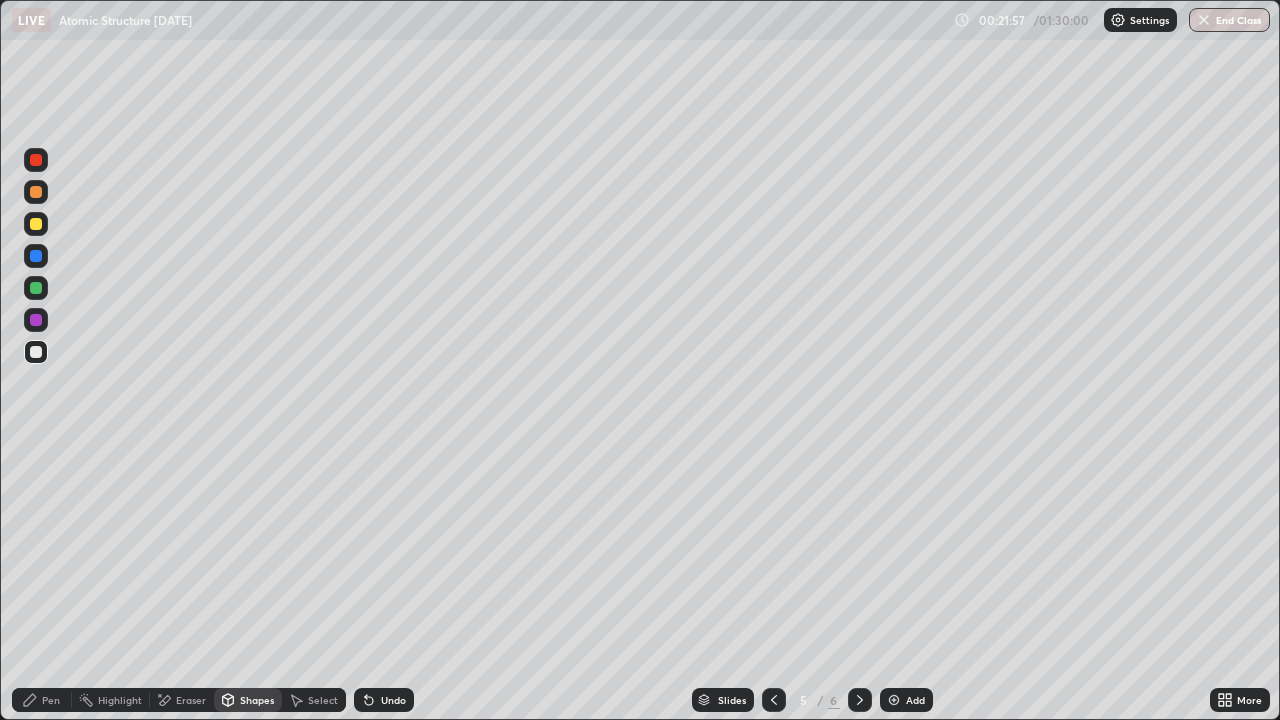 click on "Undo" at bounding box center (393, 700) 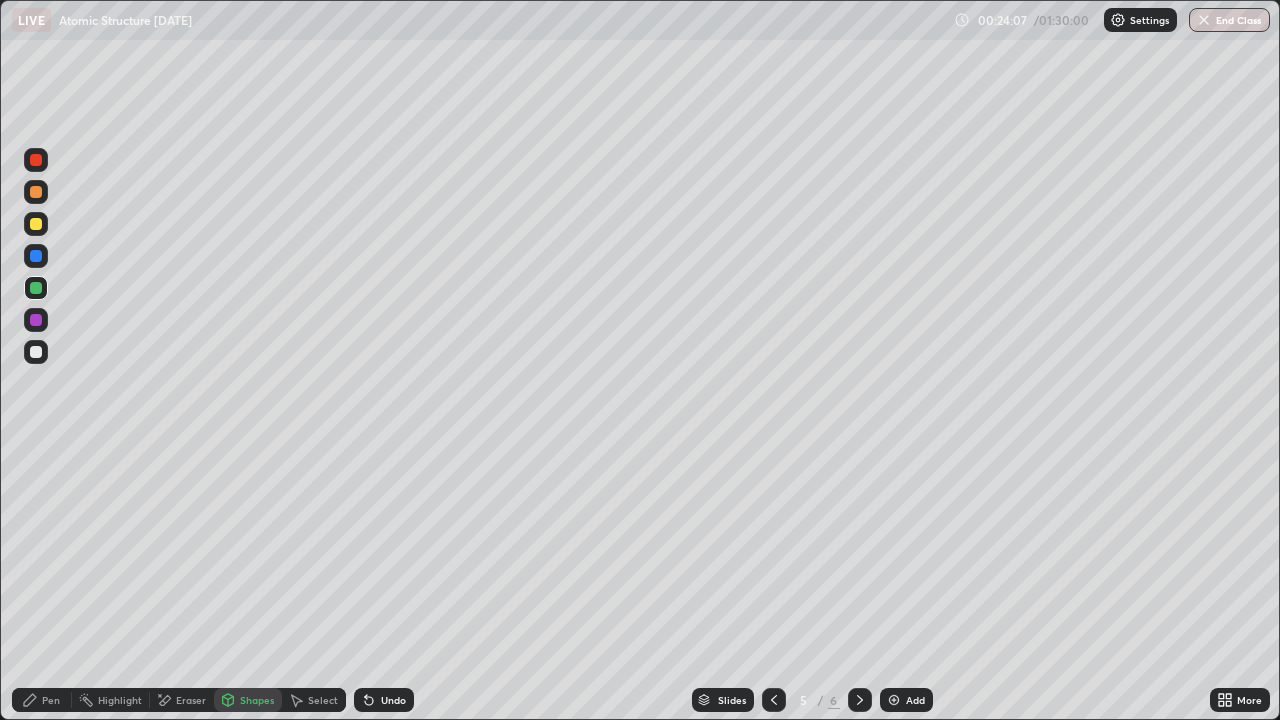 click on "Pen" at bounding box center (51, 700) 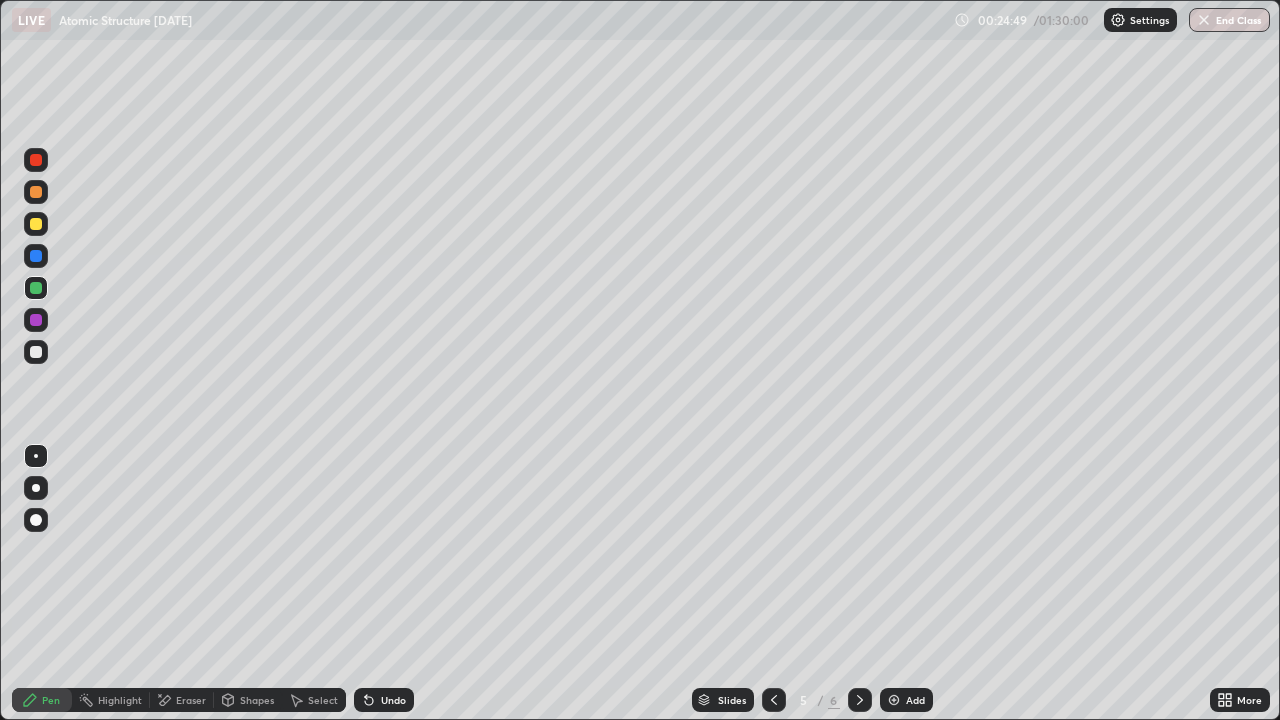 click 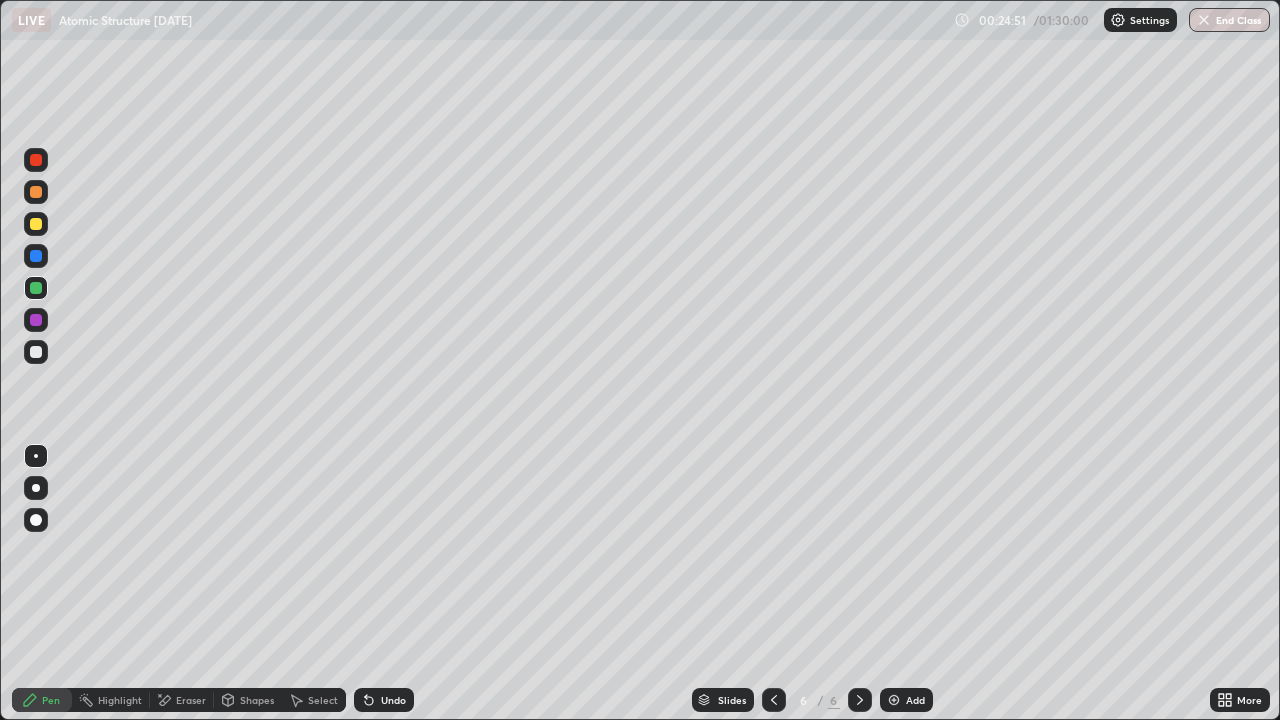 click at bounding box center (36, 352) 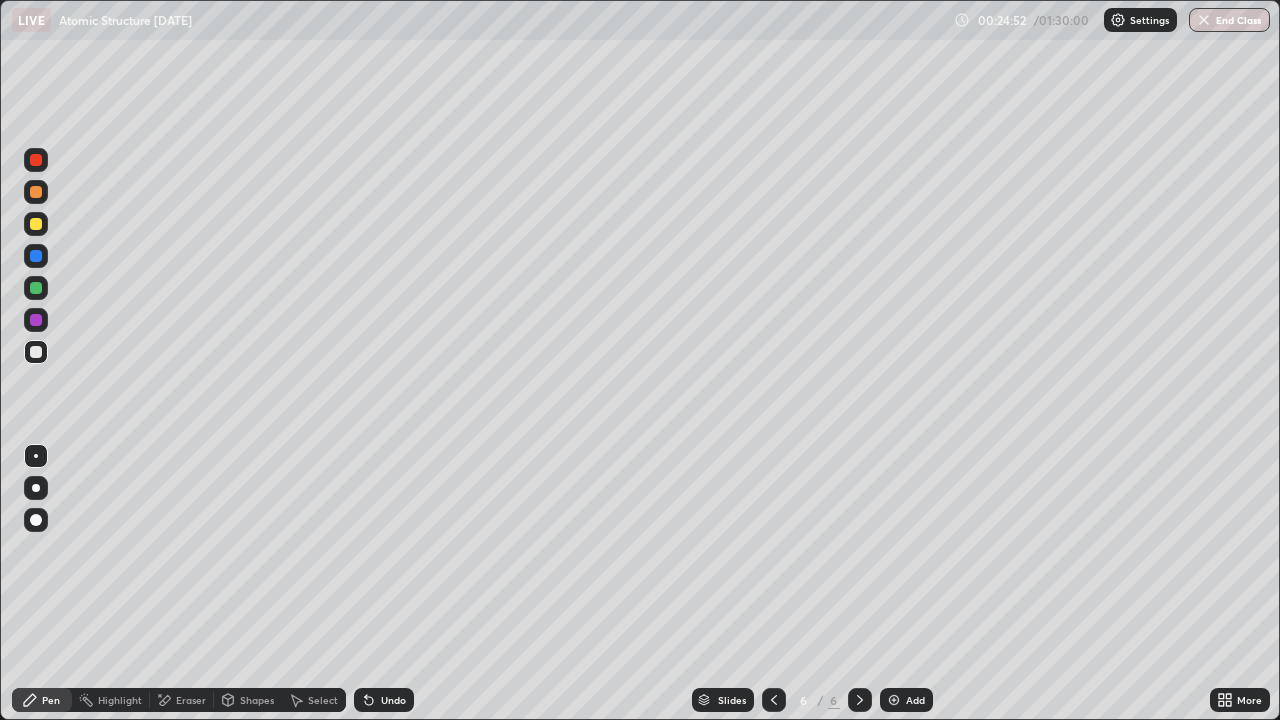 click 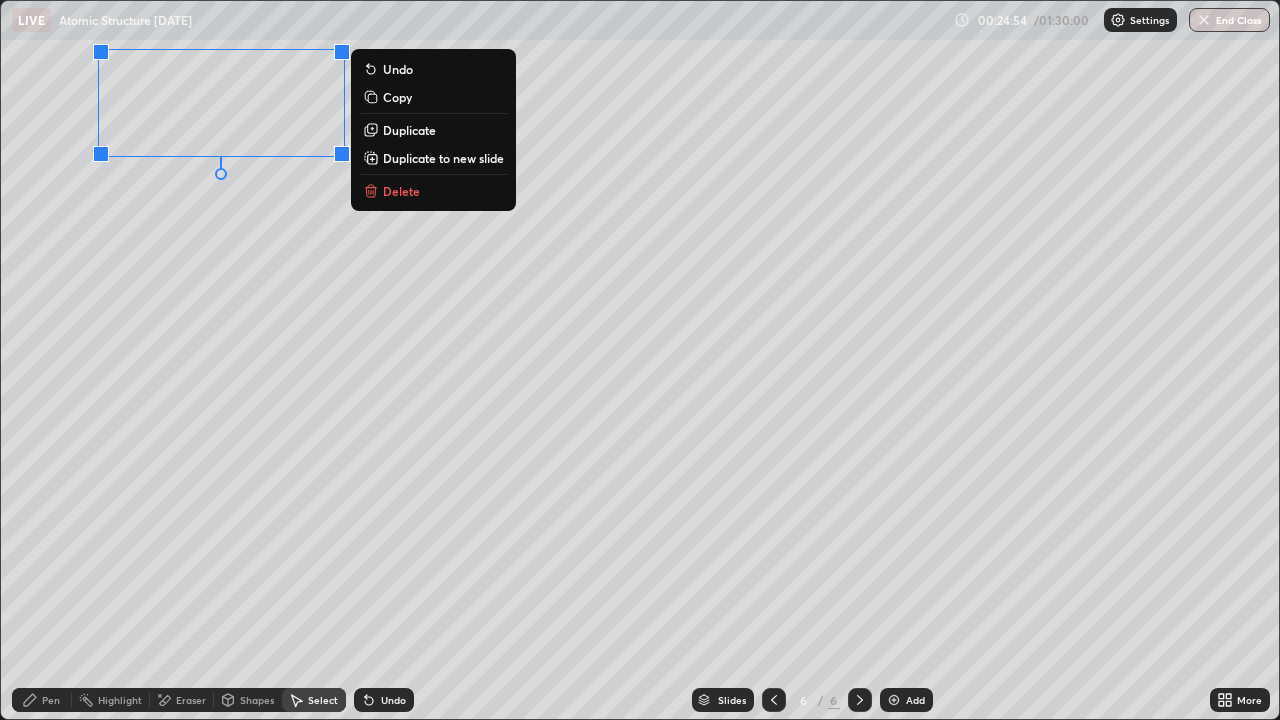 click on "Delete" at bounding box center [401, 191] 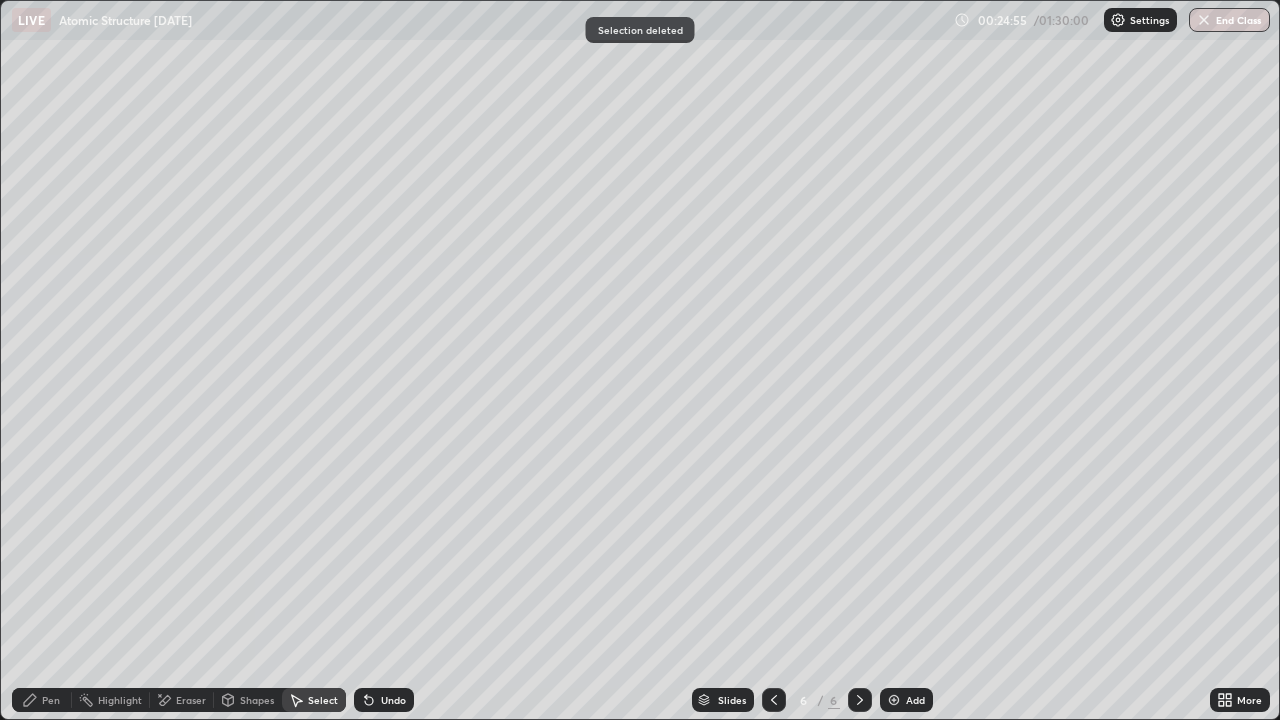 click on "Pen" at bounding box center (42, 700) 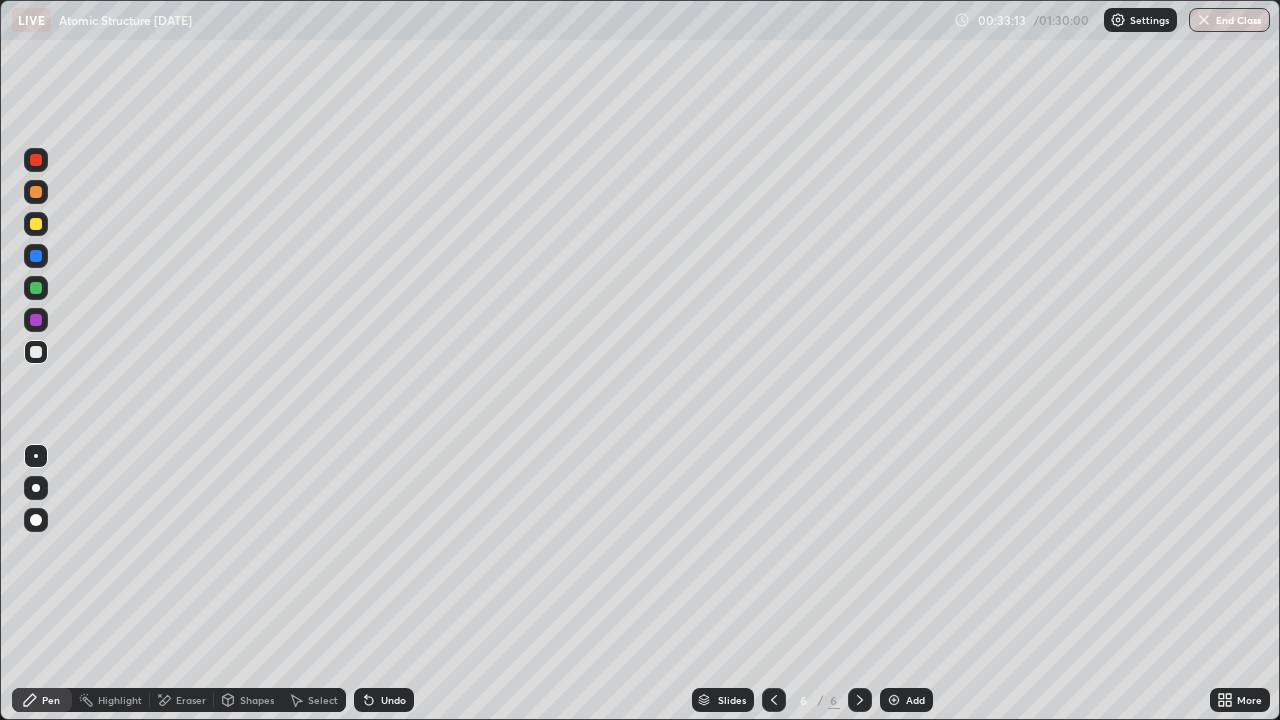 click at bounding box center [774, 700] 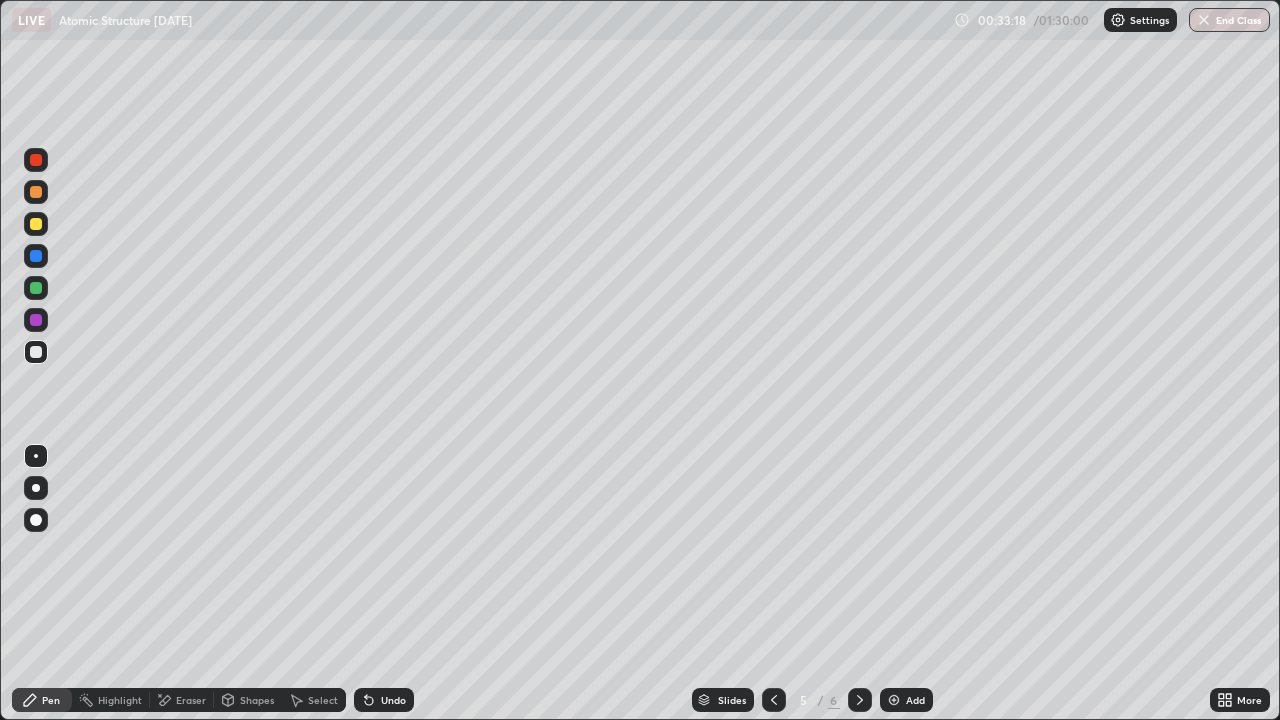 click at bounding box center [36, 288] 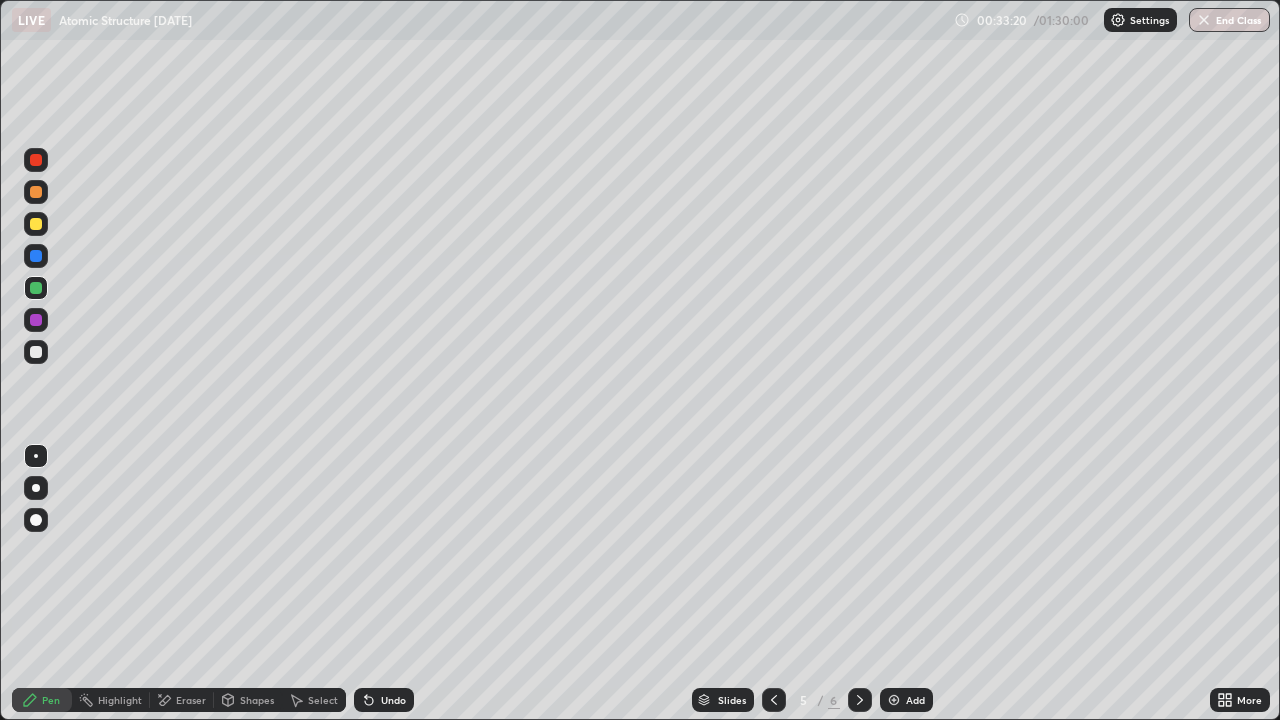 click at bounding box center [36, 320] 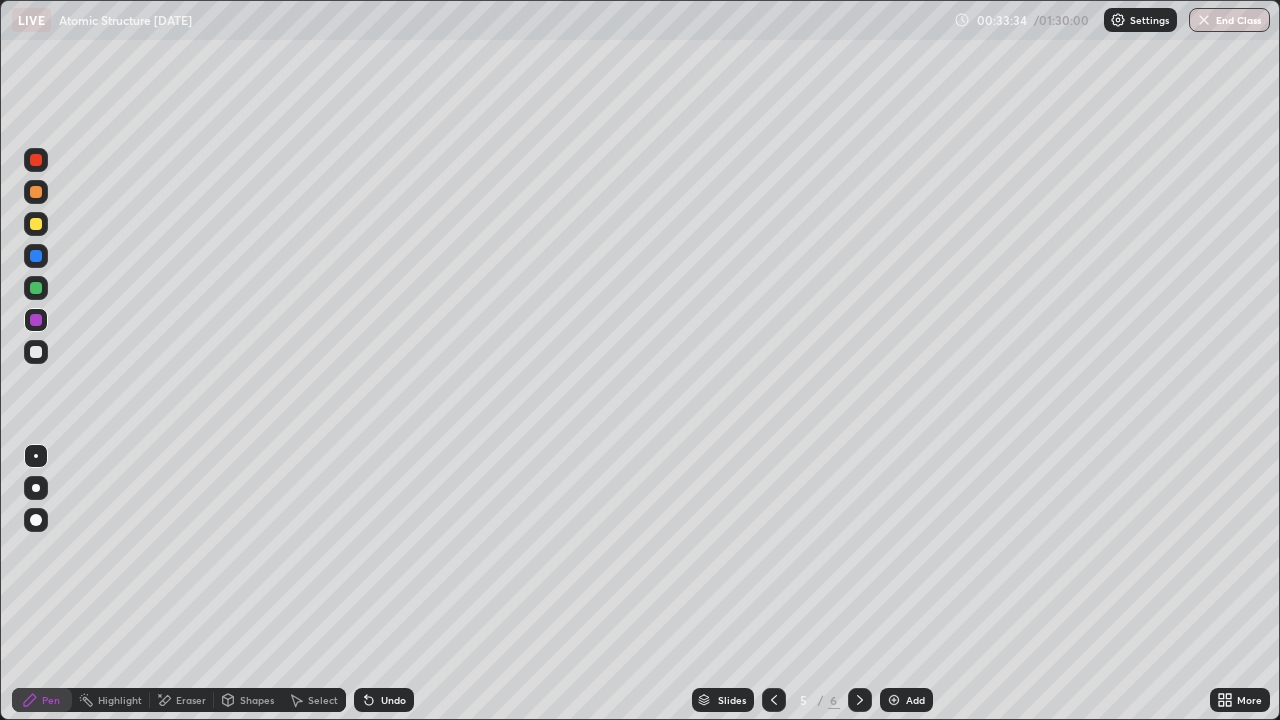 click on "Undo" at bounding box center [384, 700] 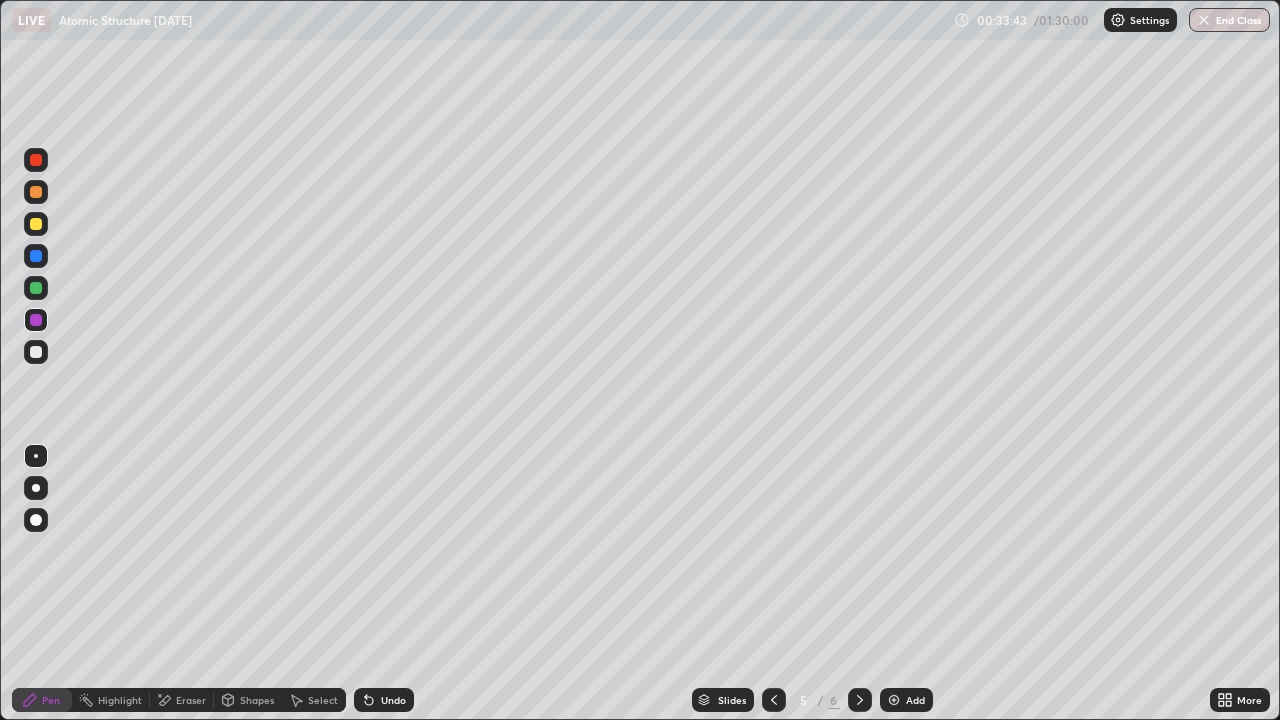 click at bounding box center (36, 320) 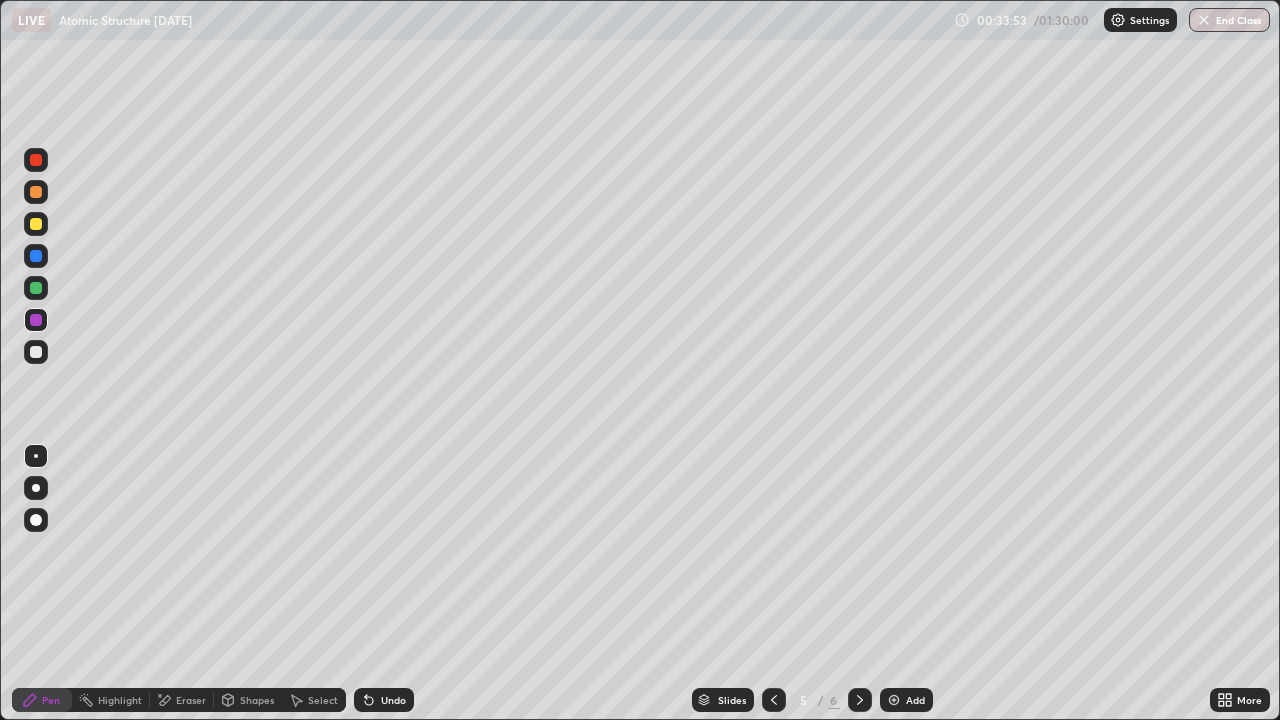 click at bounding box center (36, 224) 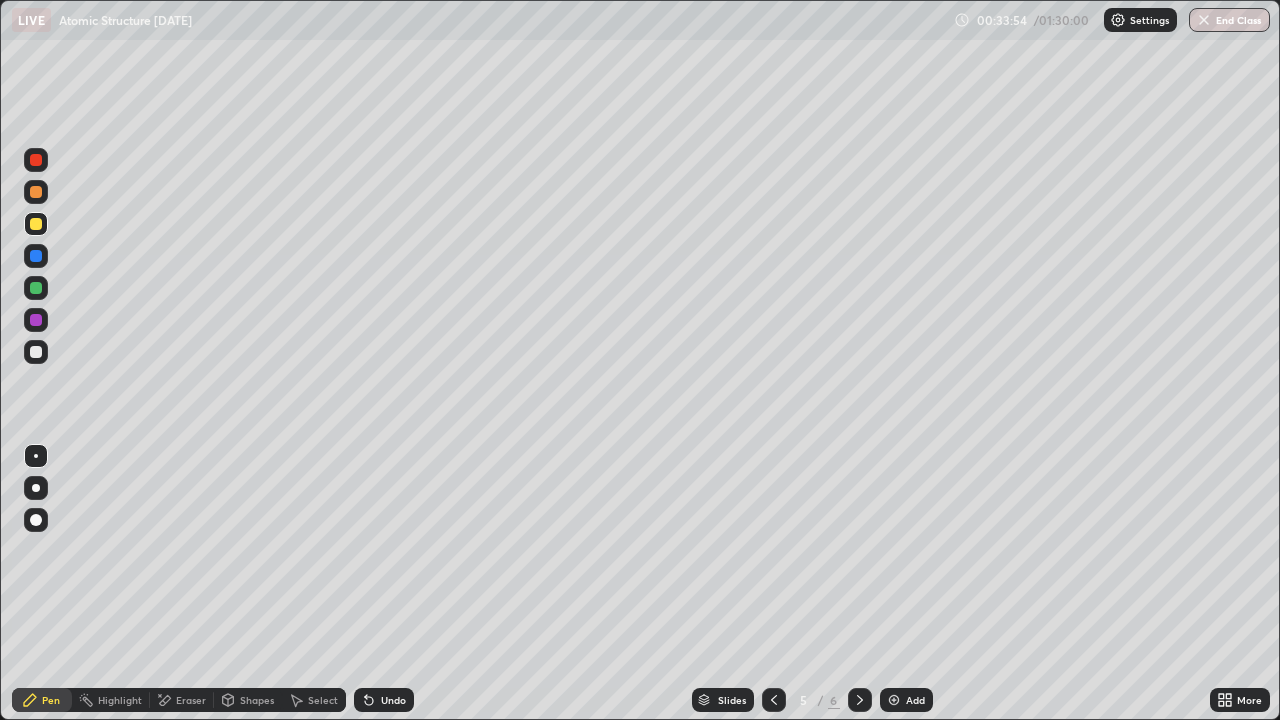 click at bounding box center (36, 160) 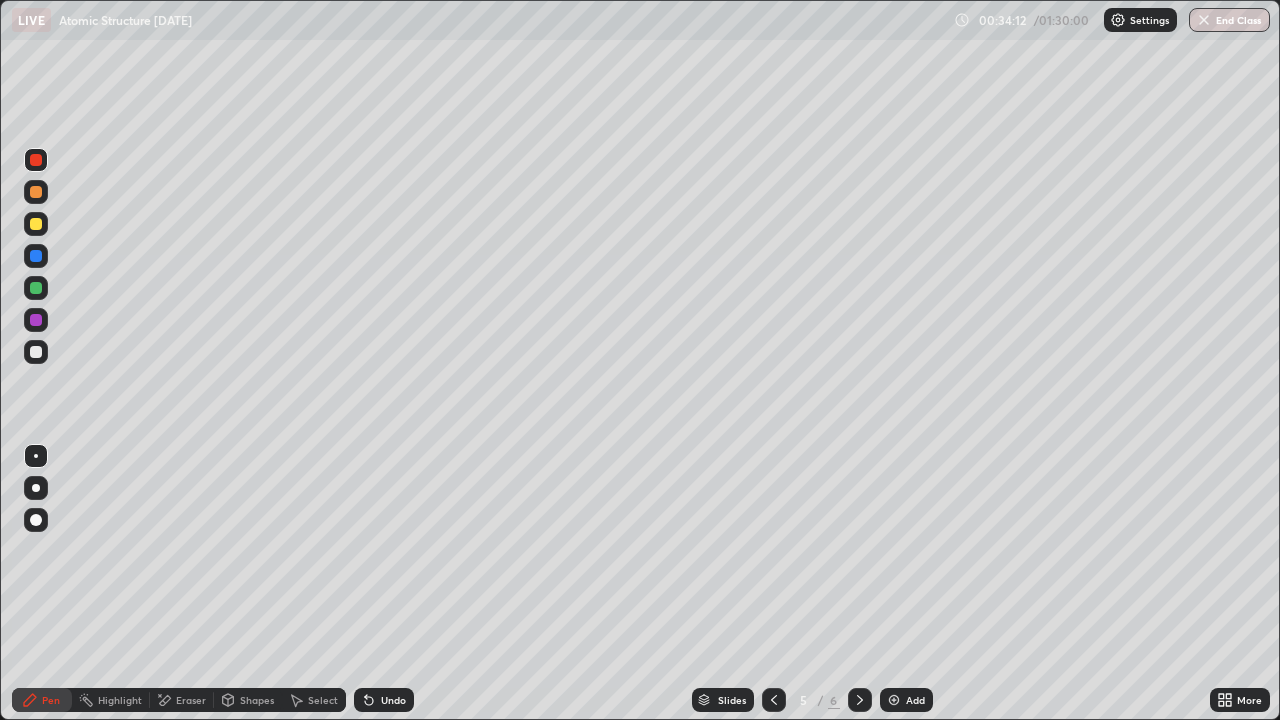 click 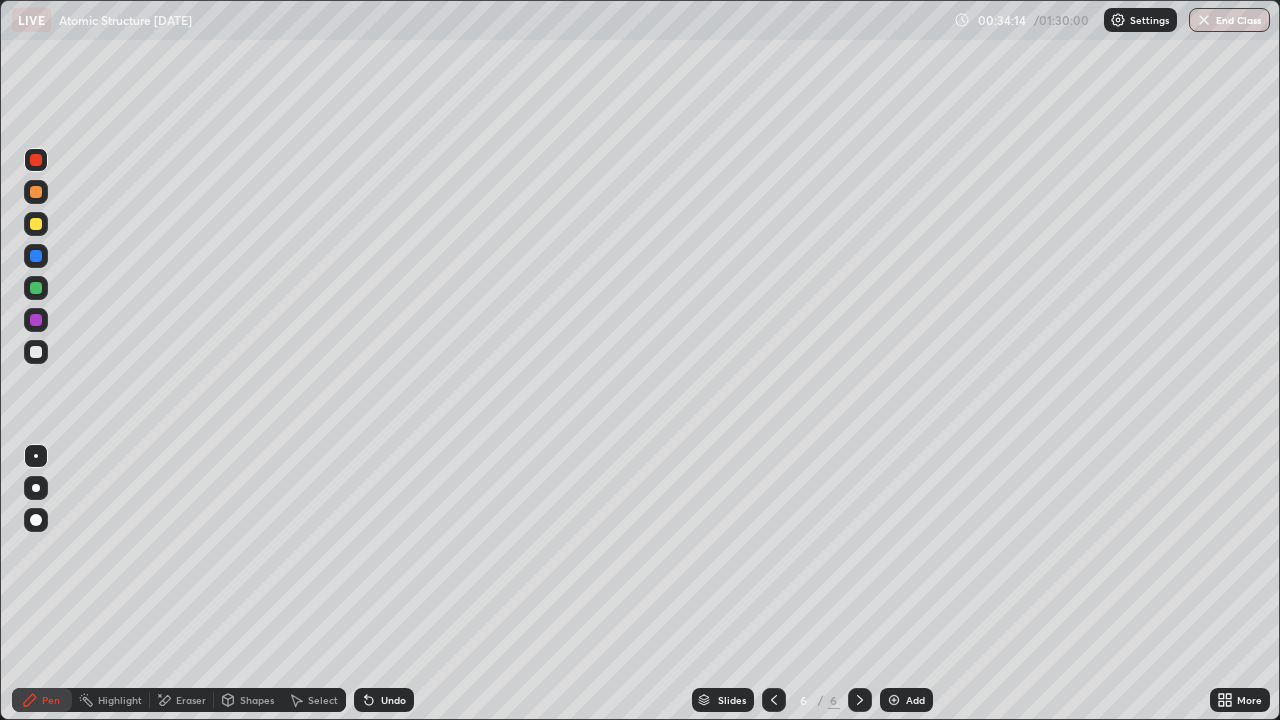 click at bounding box center [36, 352] 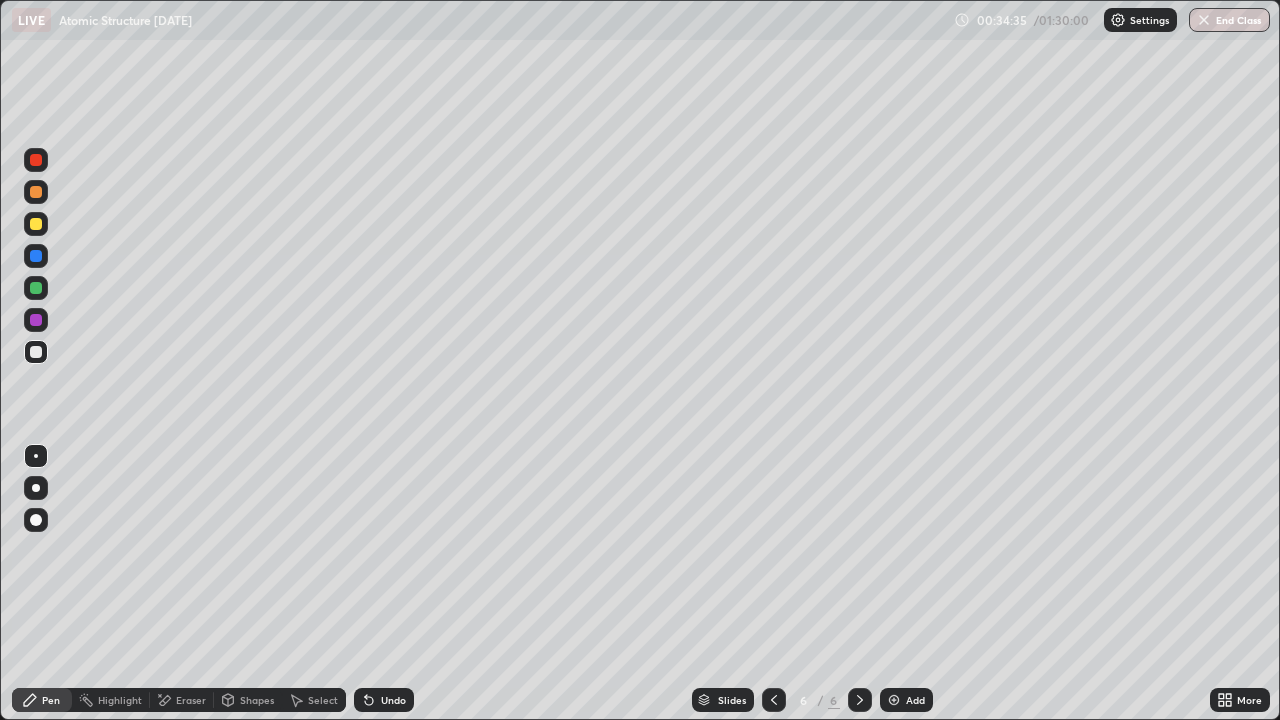 click 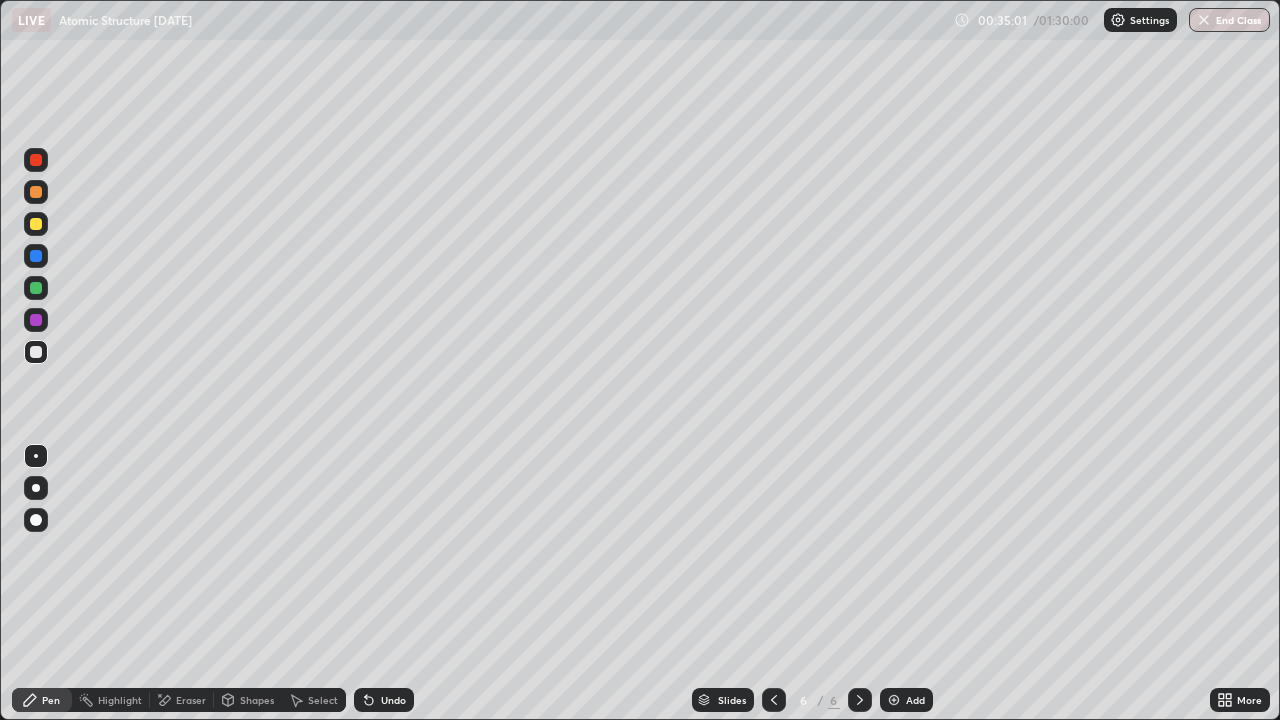 click on "Shapes" at bounding box center (257, 700) 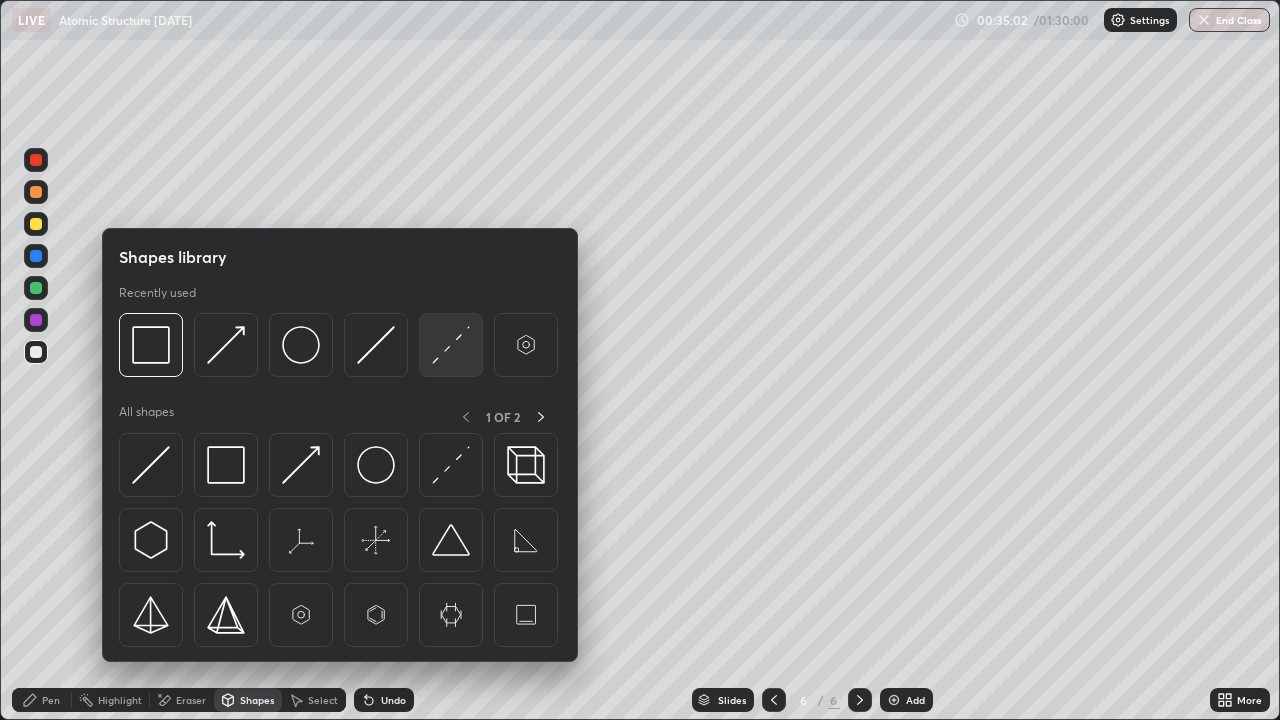 click at bounding box center [451, 345] 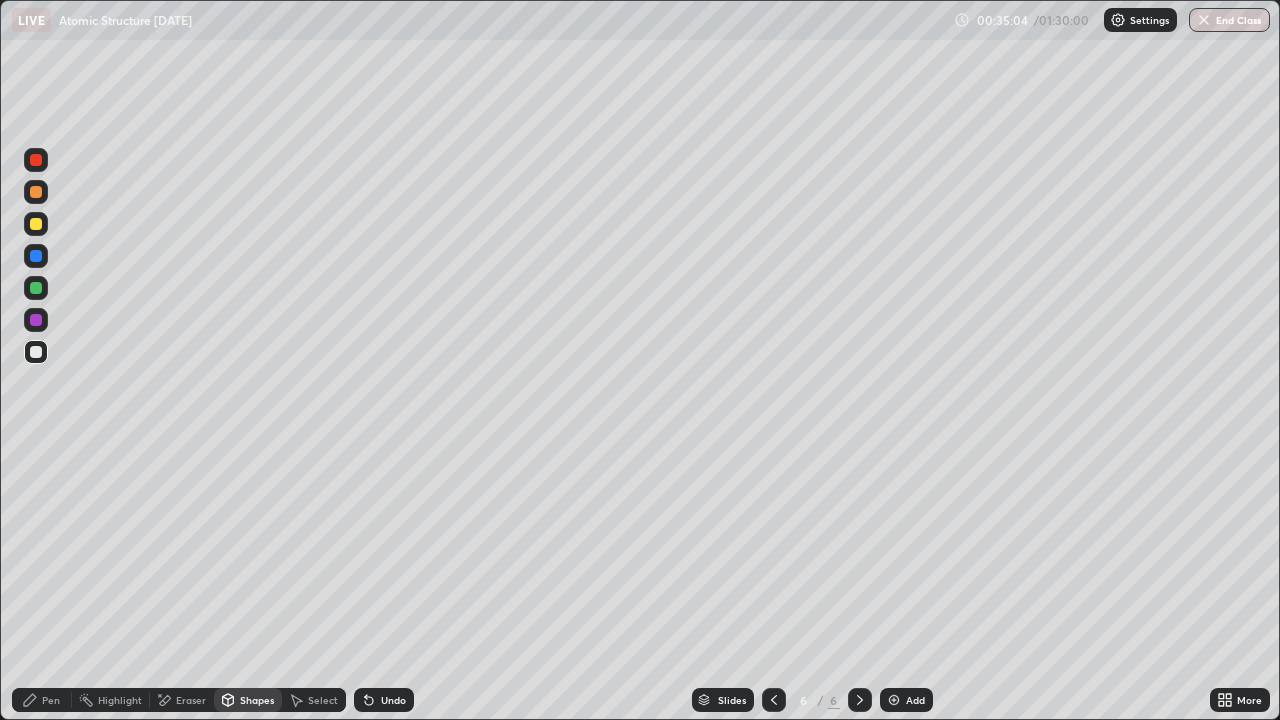 click on "Pen" at bounding box center (51, 700) 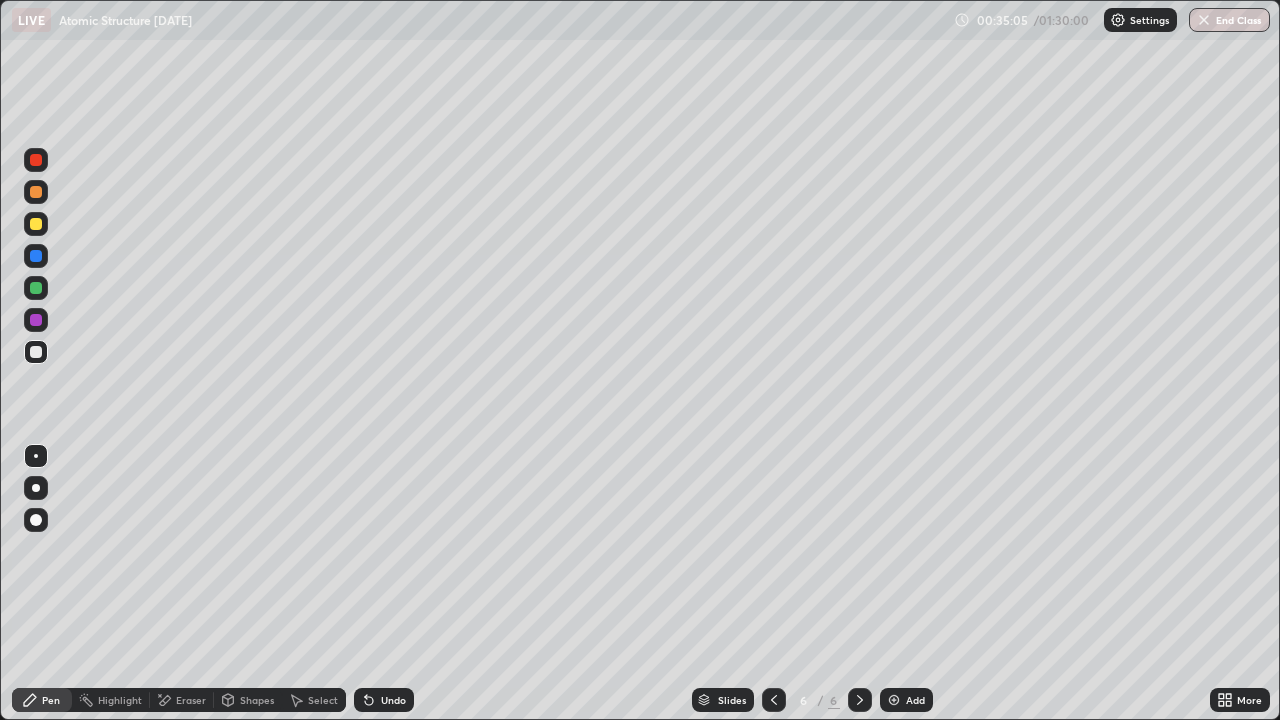 click at bounding box center (36, 288) 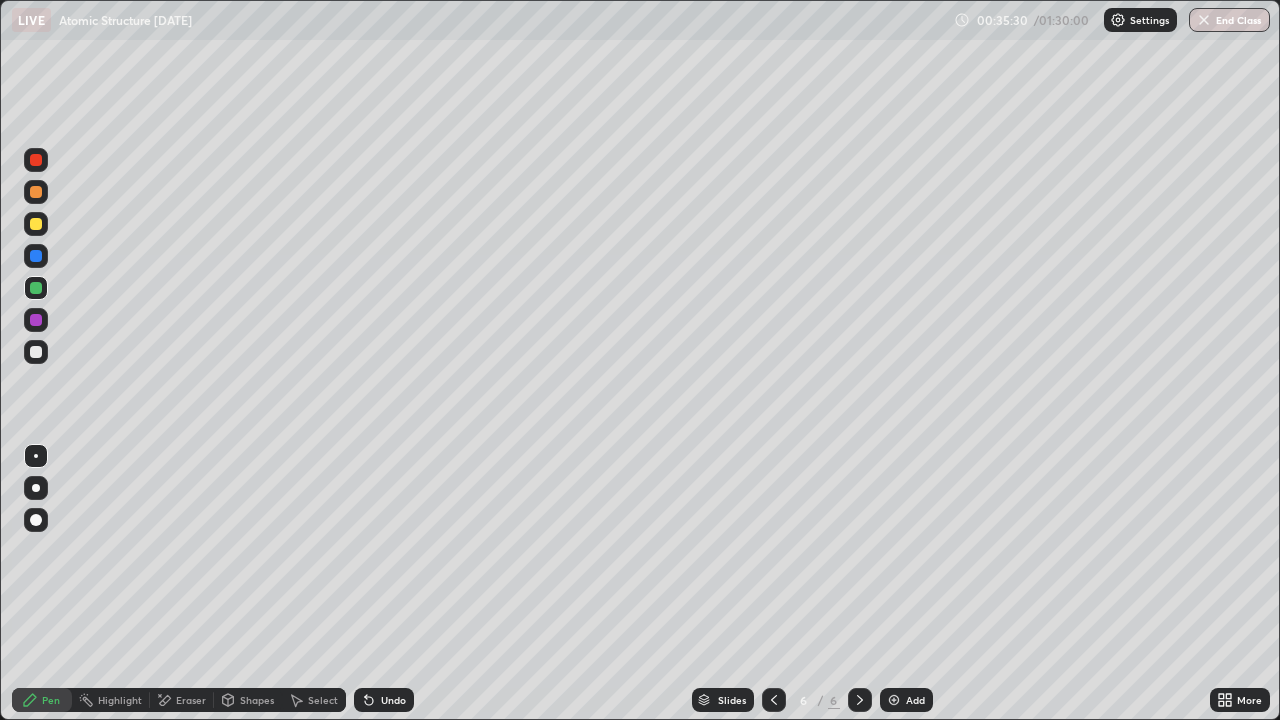 click on "Select" at bounding box center (323, 700) 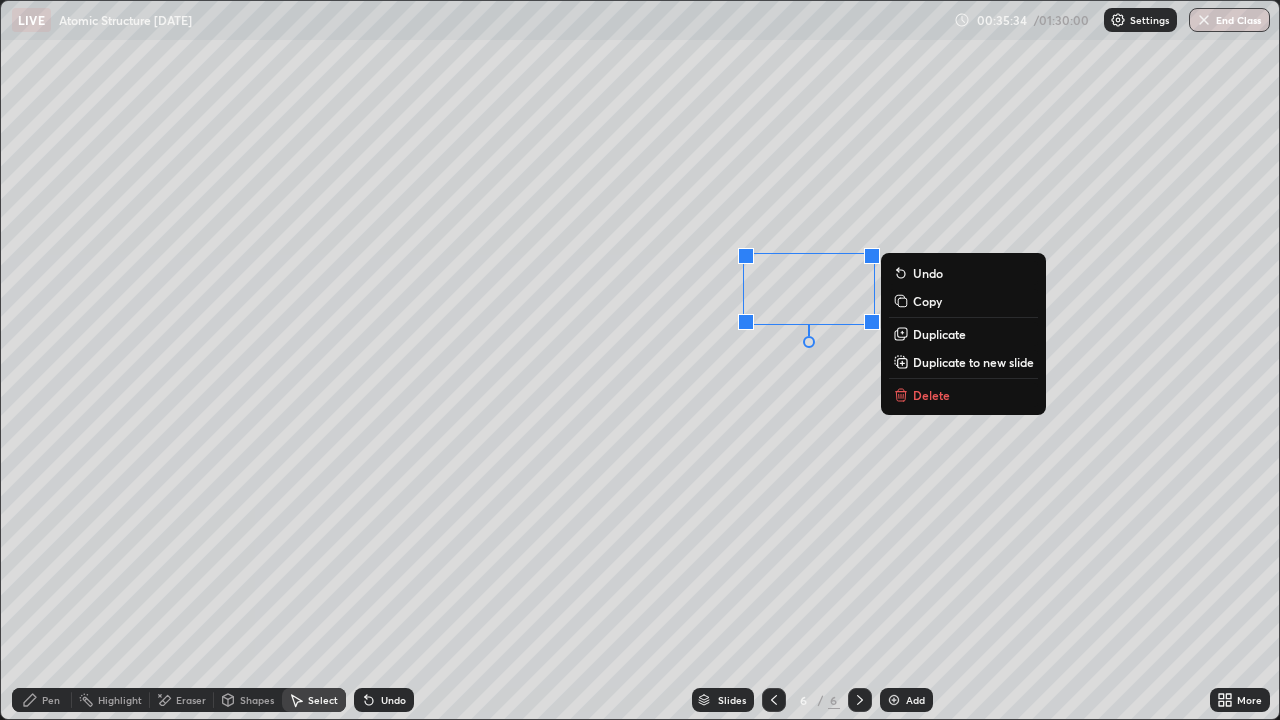 click 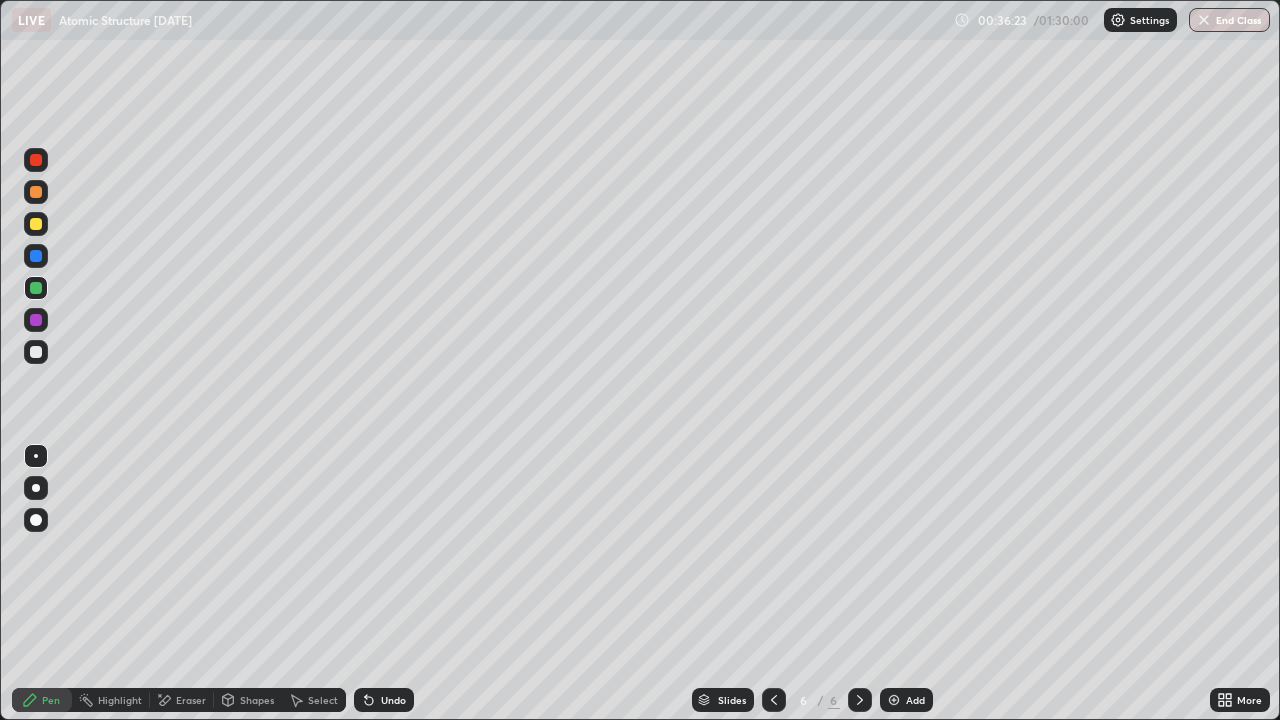 click on "Eraser" at bounding box center [191, 700] 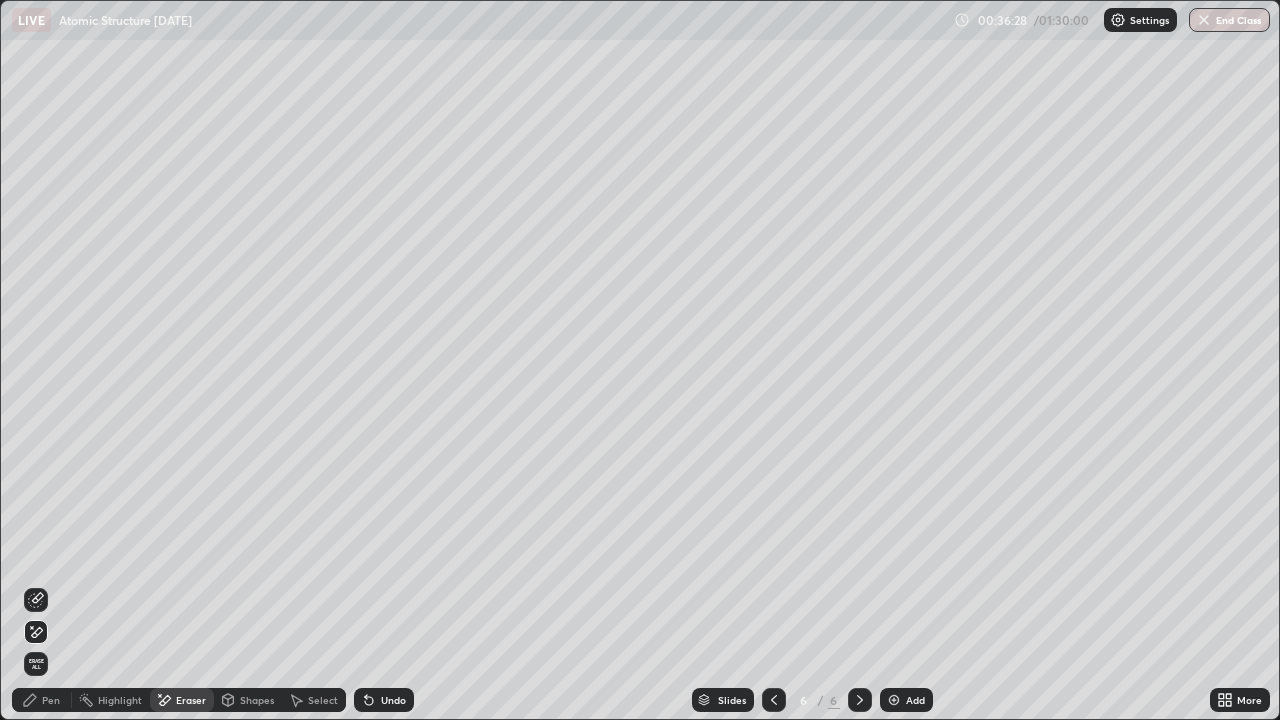 click at bounding box center (774, 700) 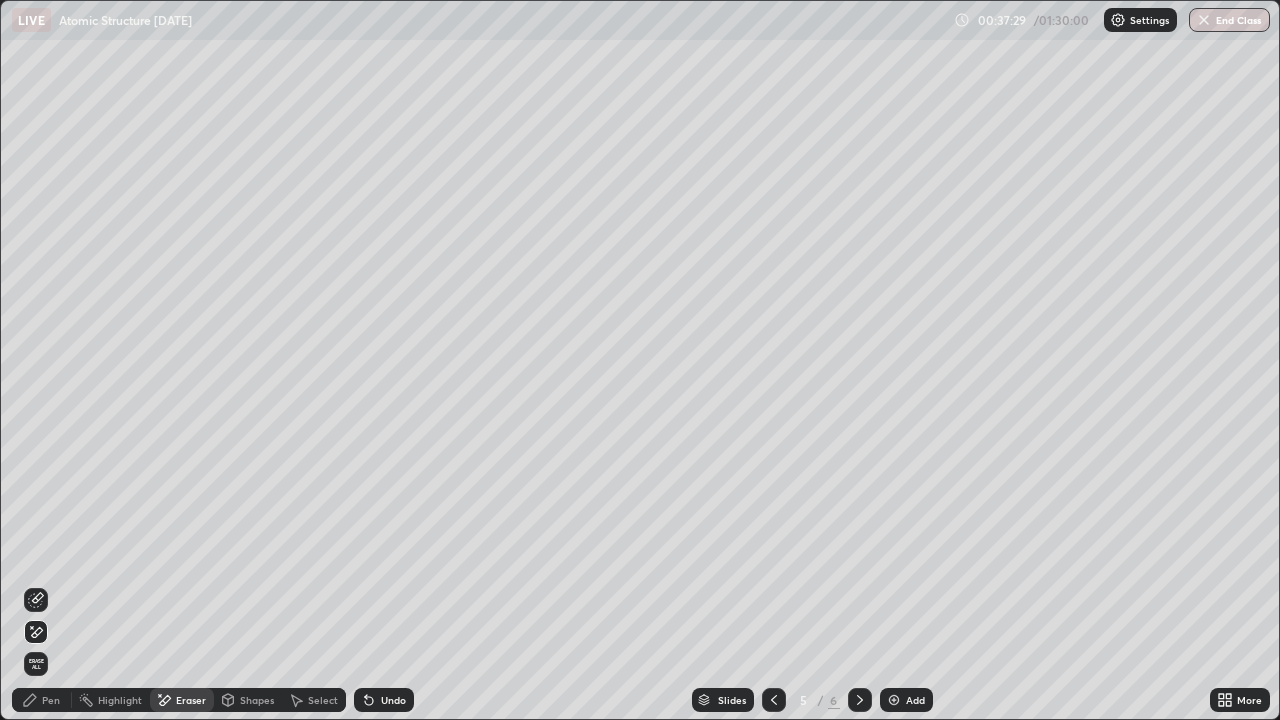 click 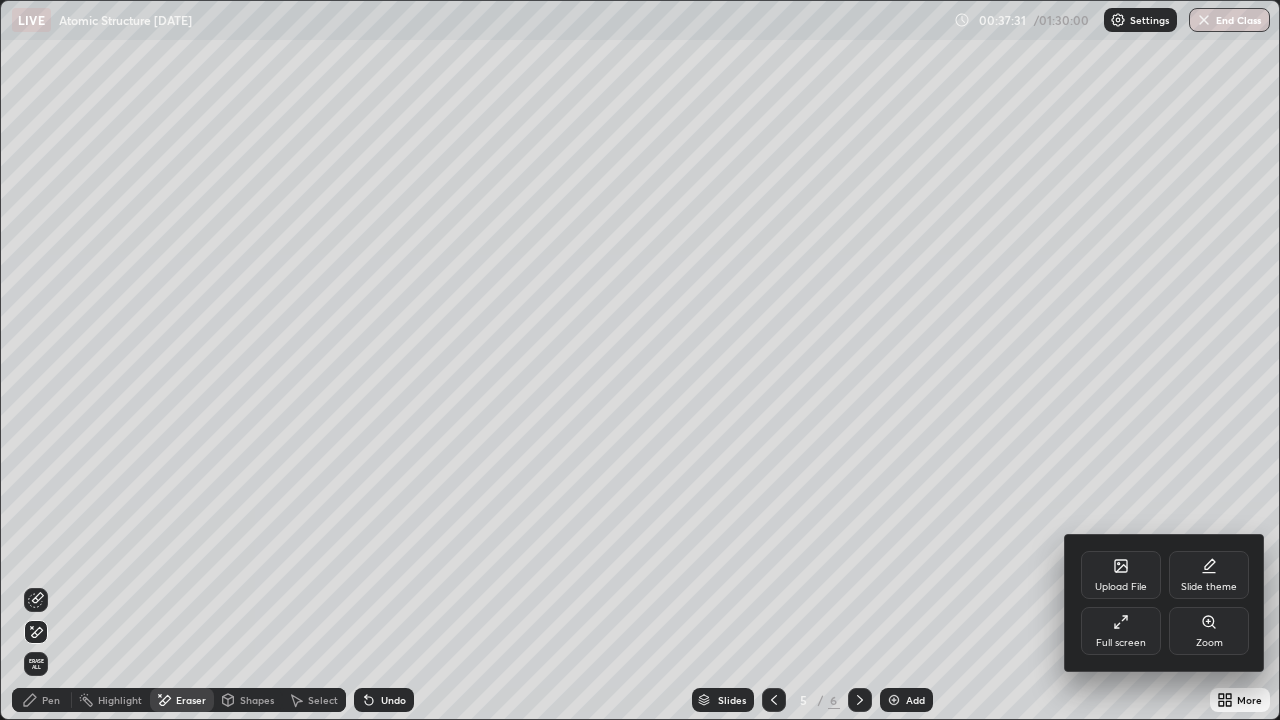 click on "Zoom" at bounding box center [1209, 643] 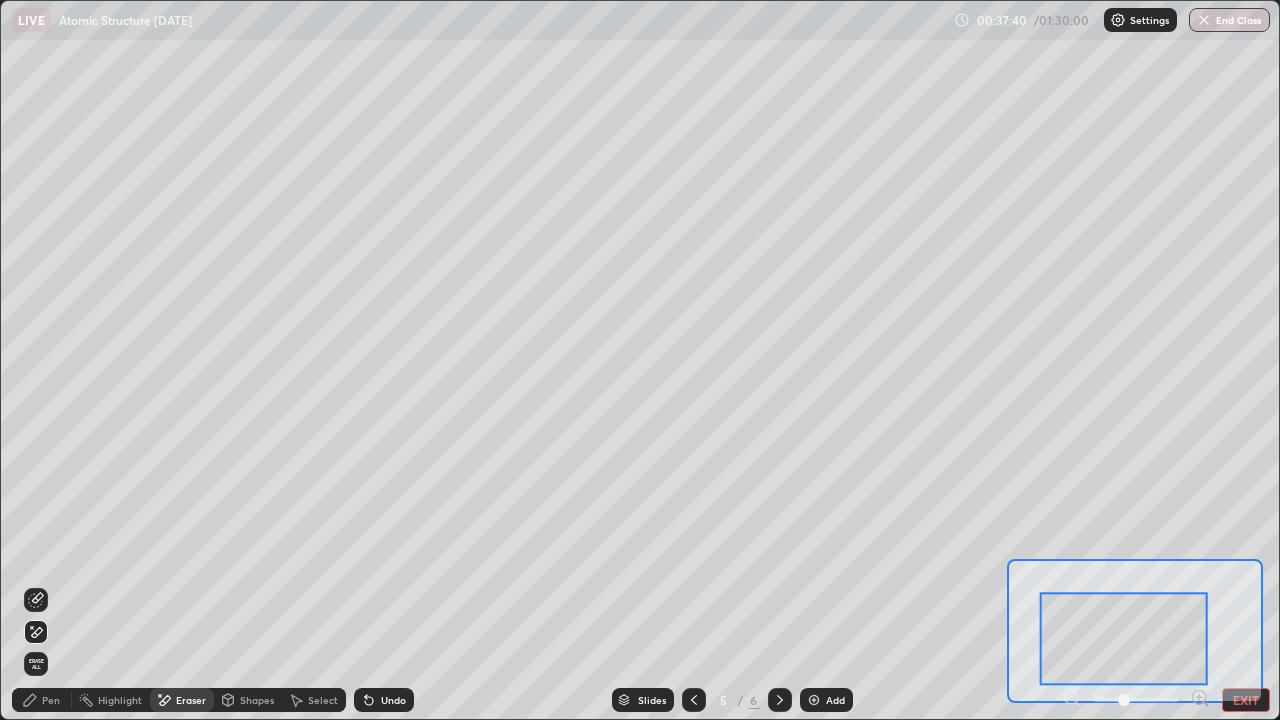 click 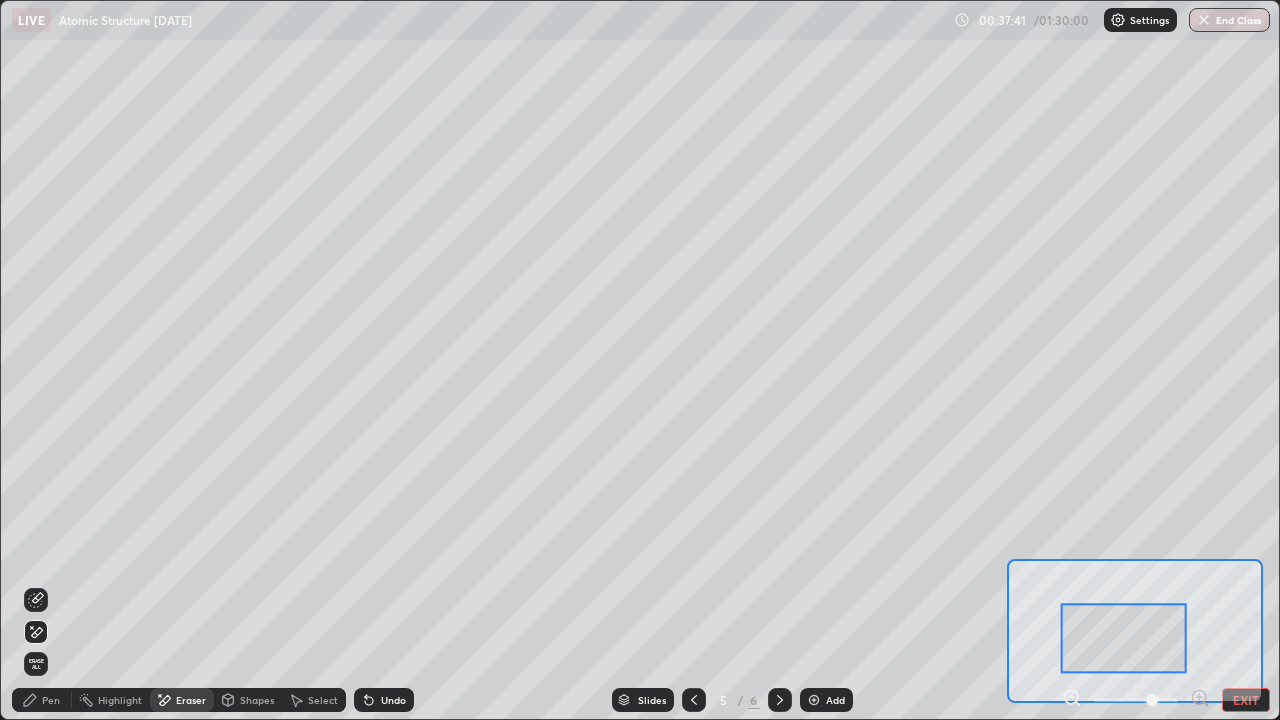 click 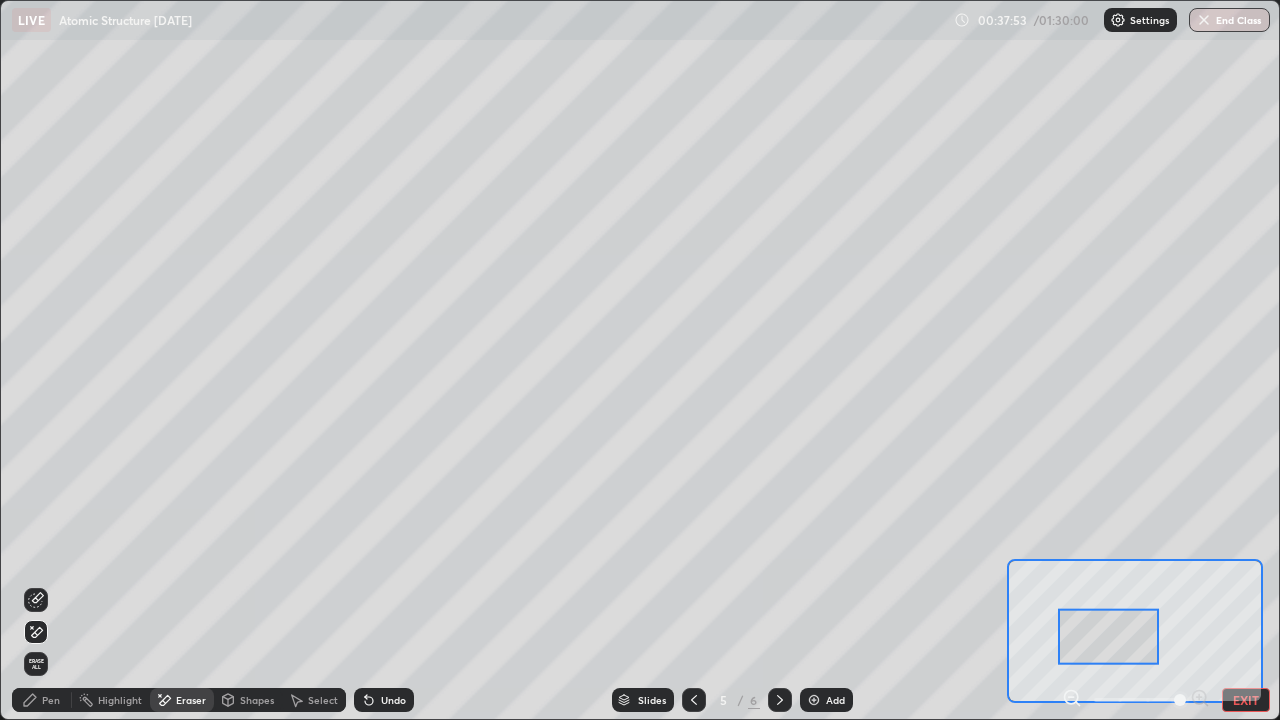 click 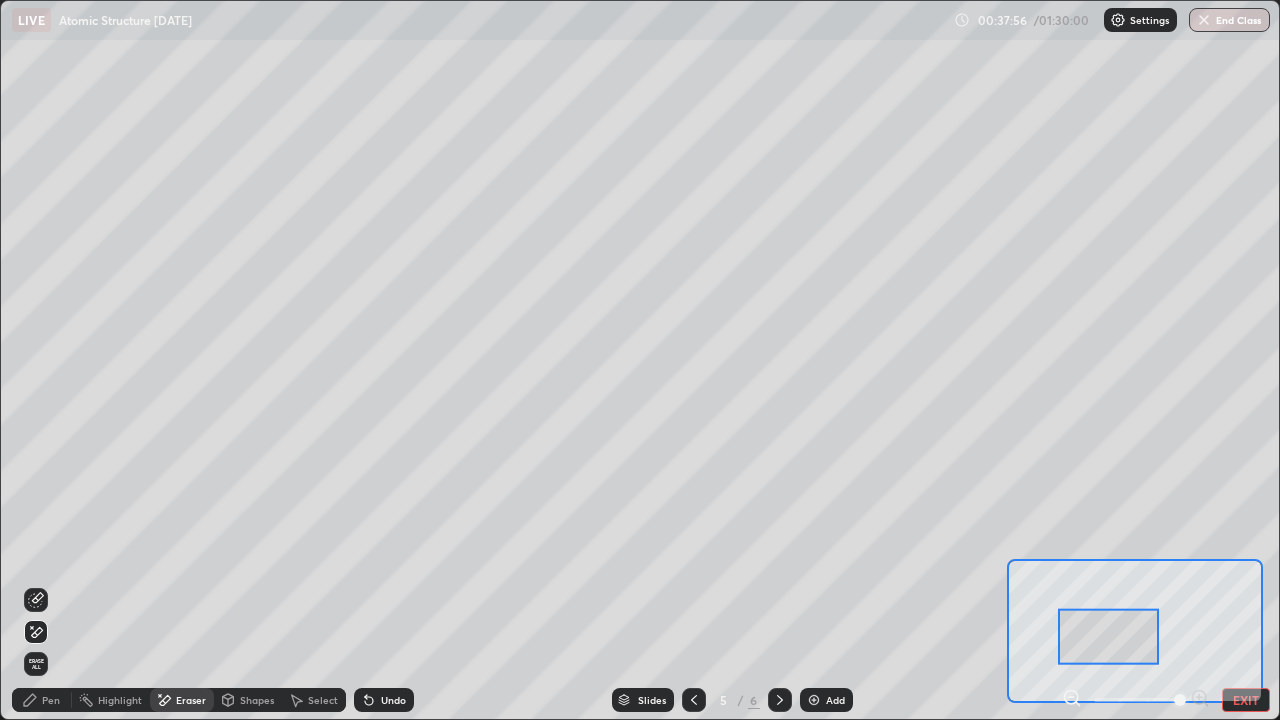 click 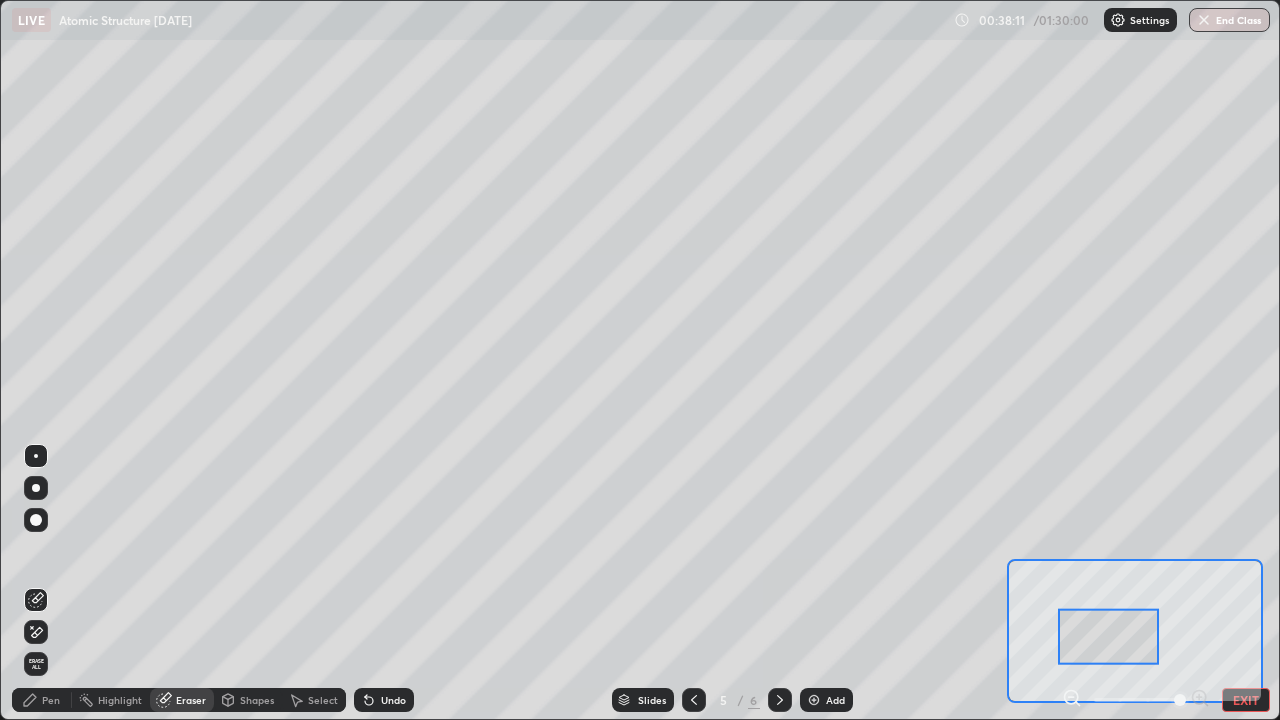 click on "Pen" at bounding box center [42, 700] 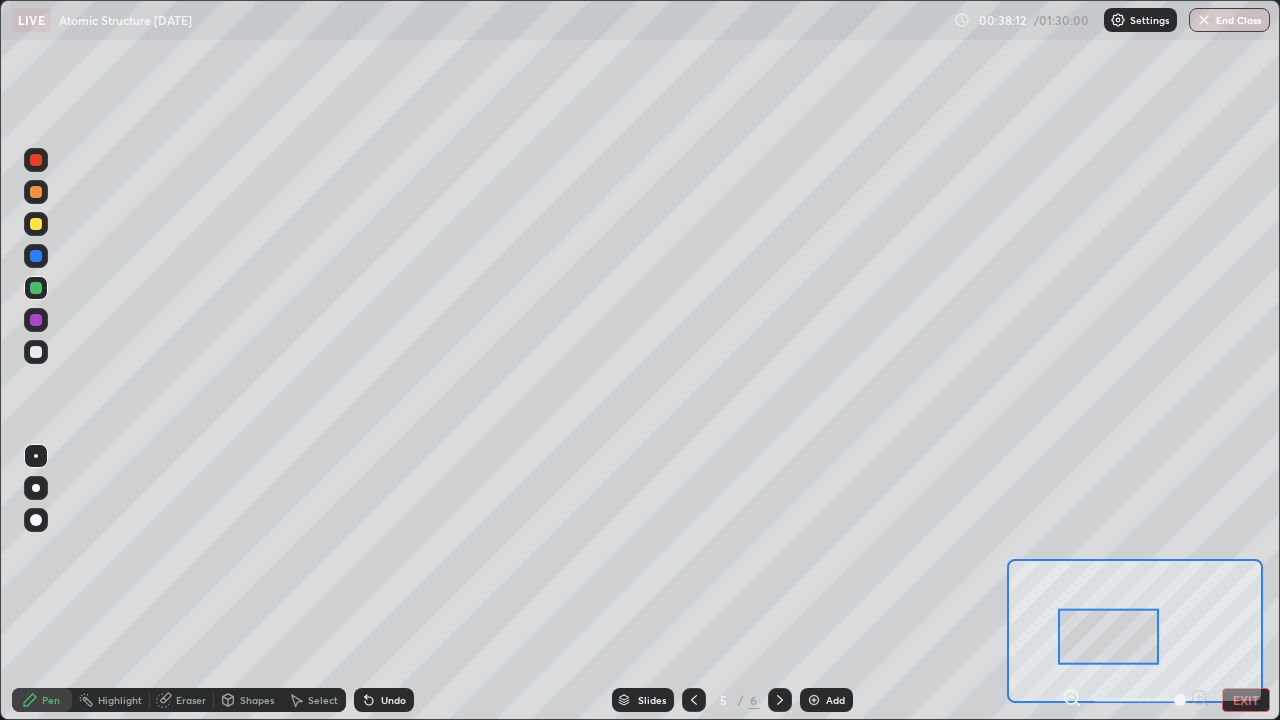click at bounding box center [36, 224] 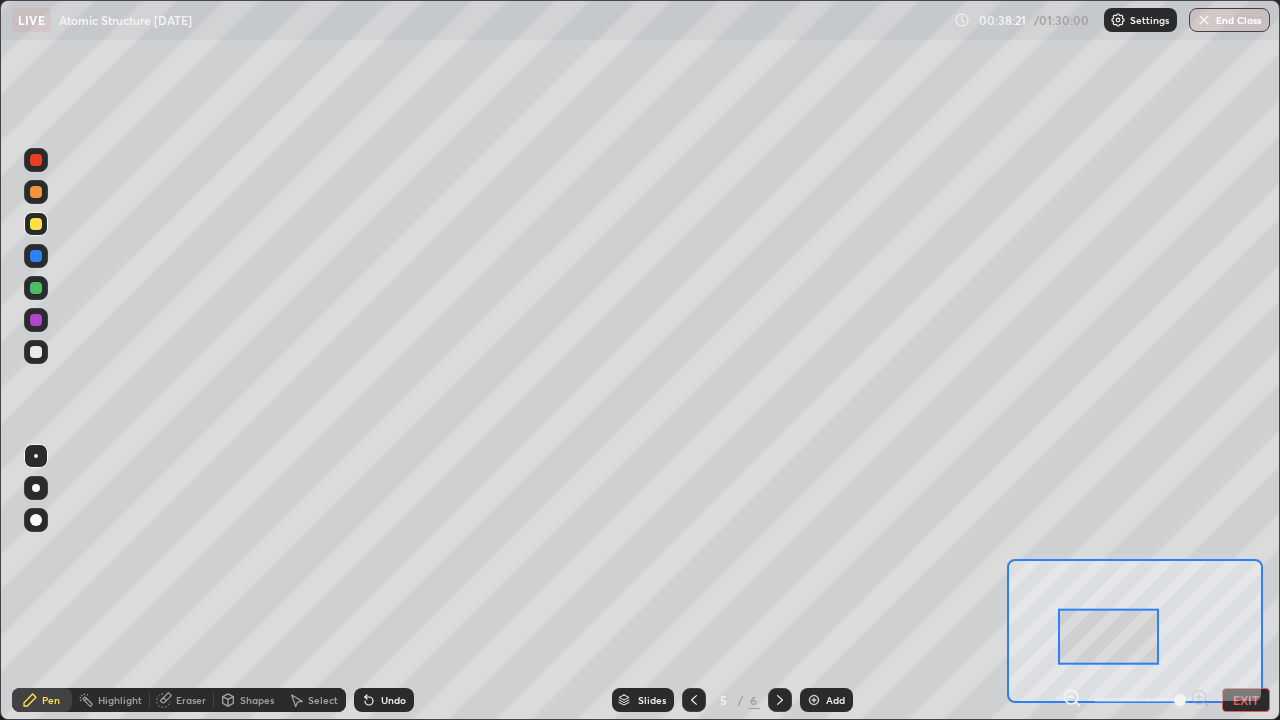 click on "EXIT" at bounding box center [1246, 700] 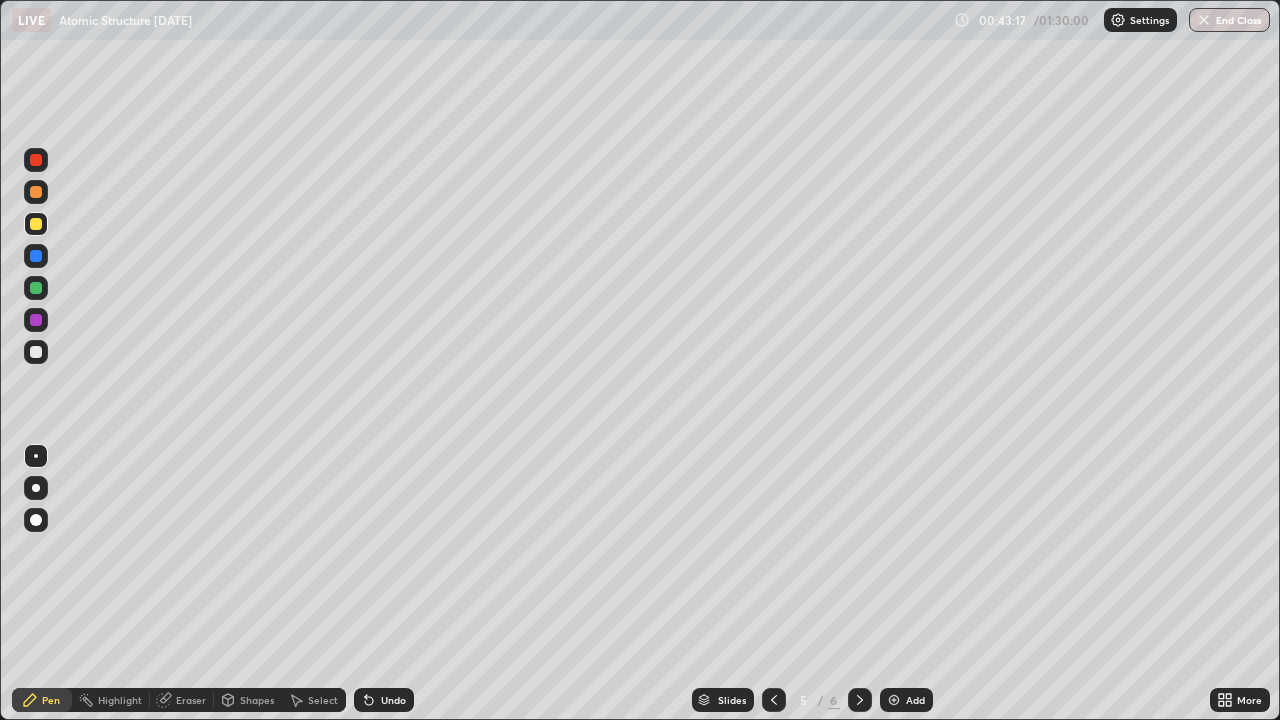click 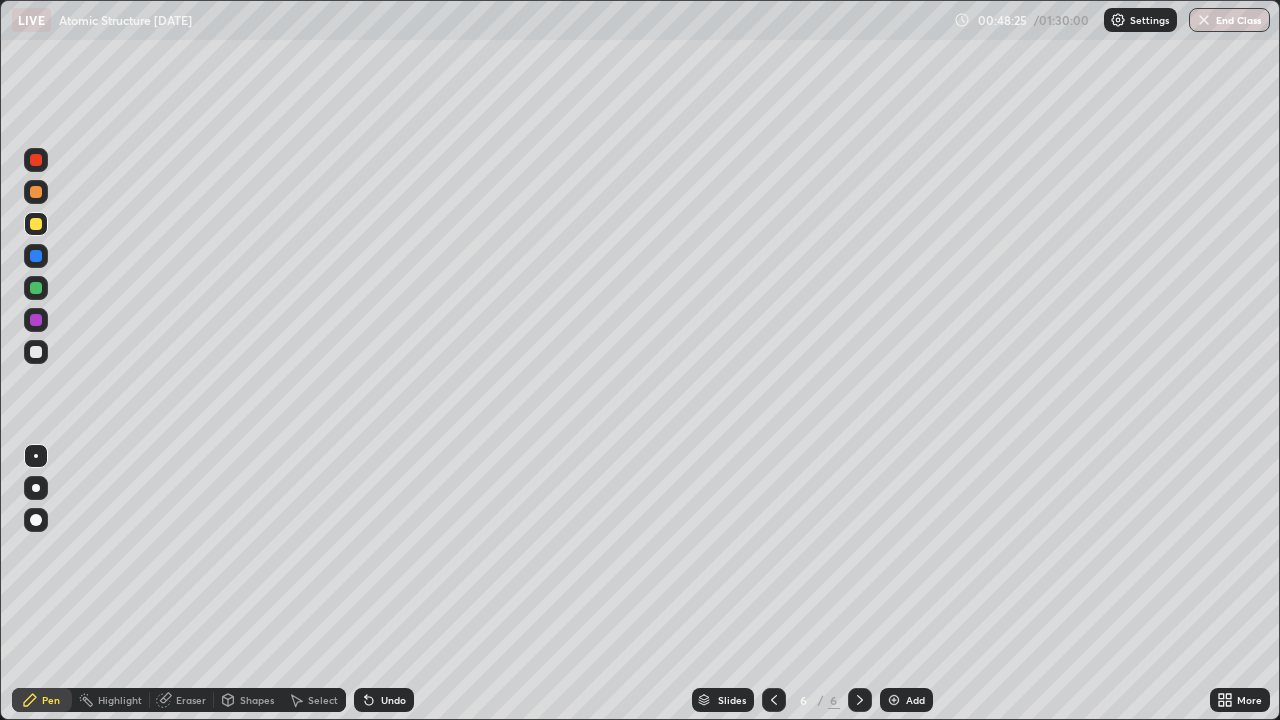 click at bounding box center (894, 700) 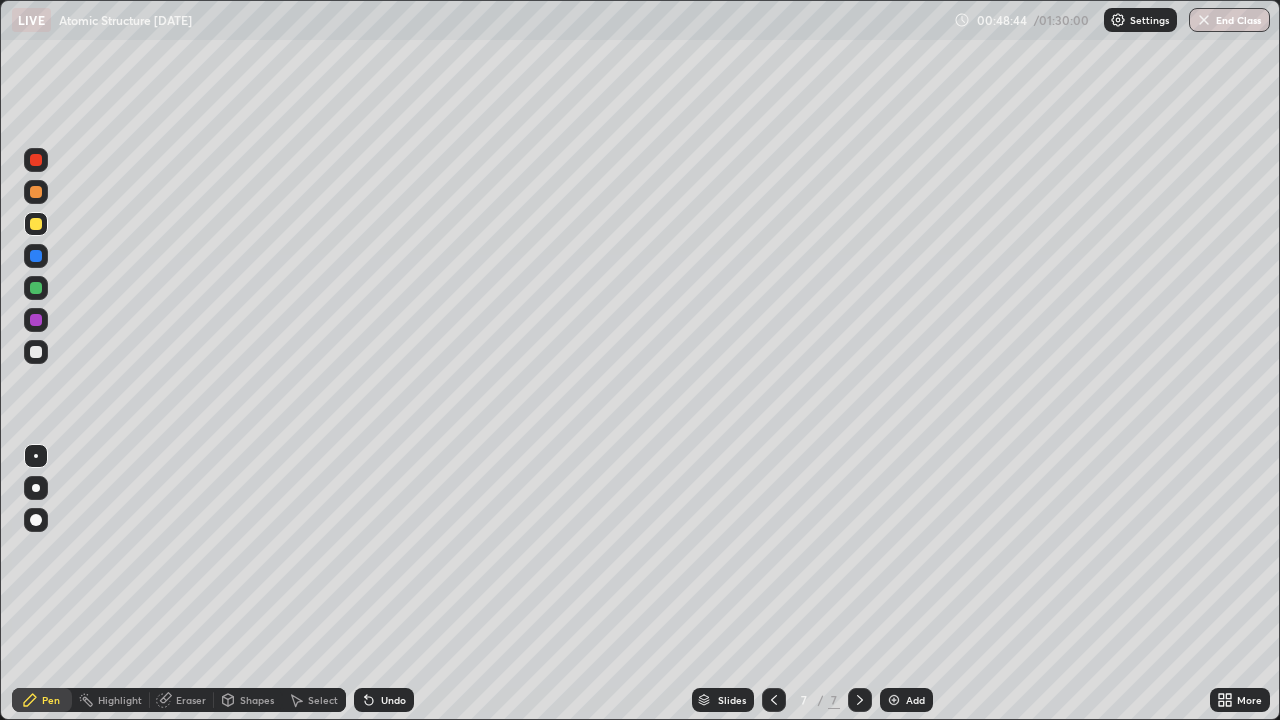 click at bounding box center (36, 352) 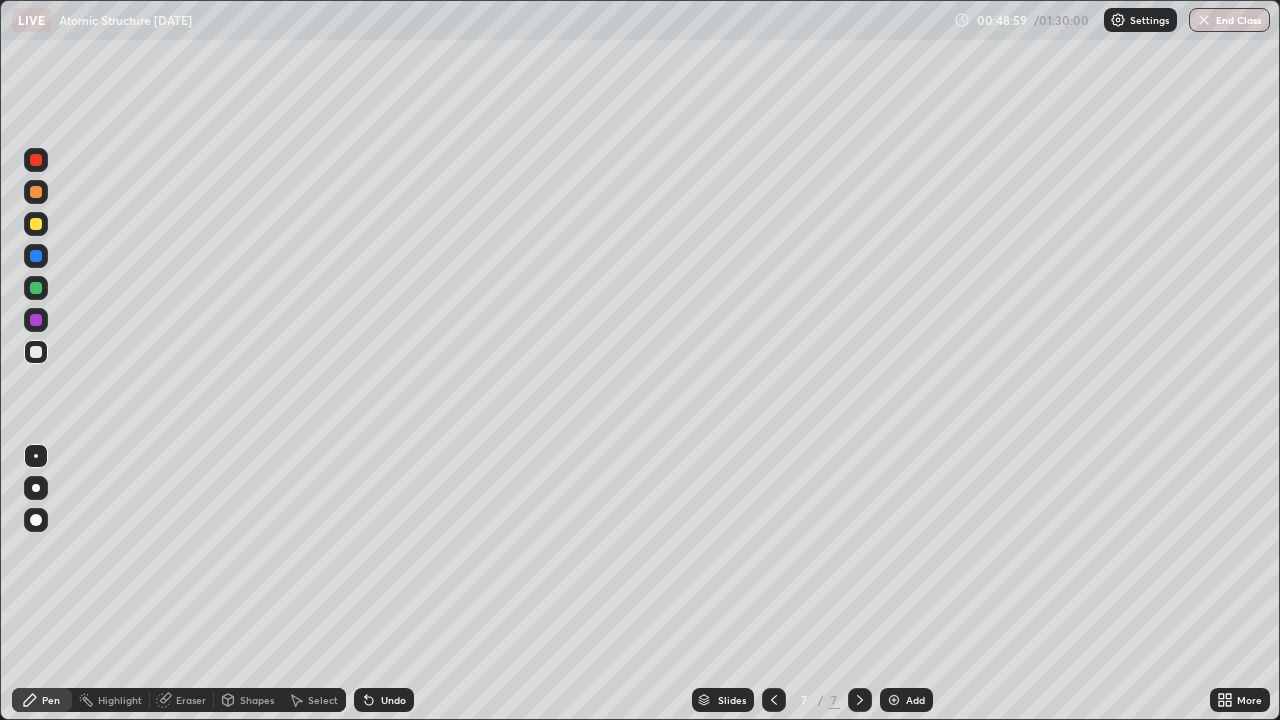 click on "Shapes" at bounding box center (257, 700) 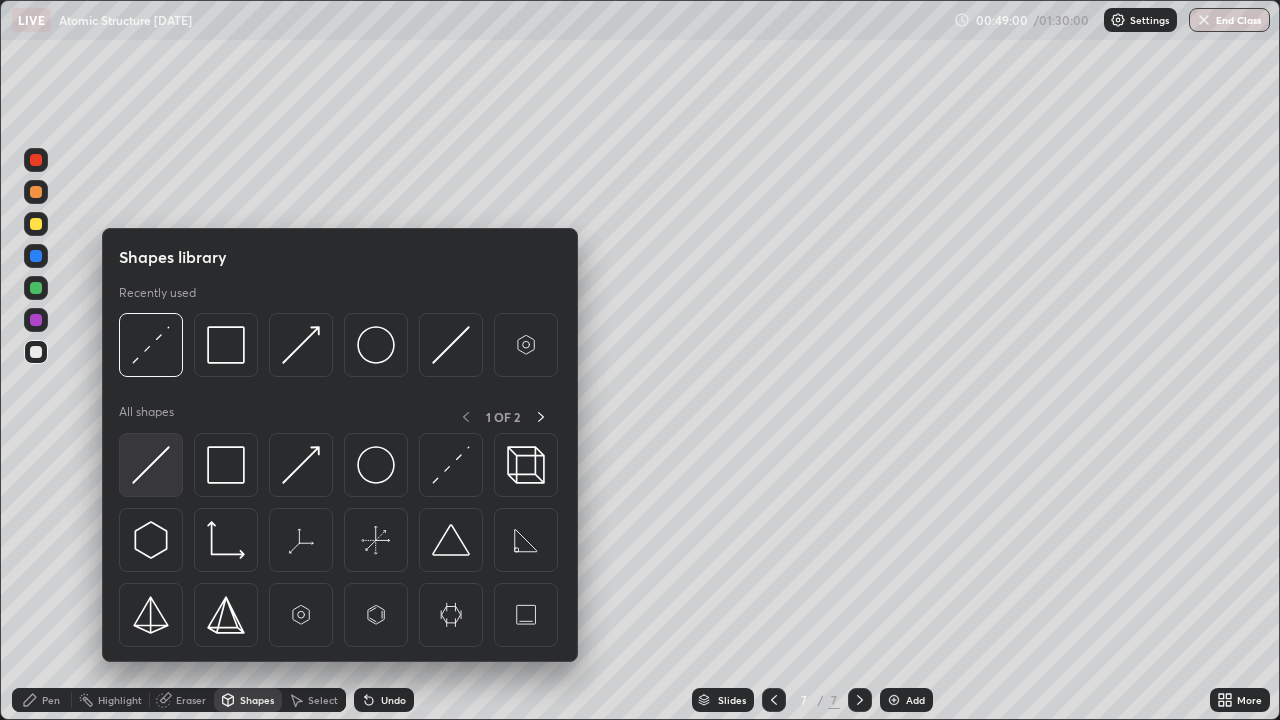 click at bounding box center [151, 465] 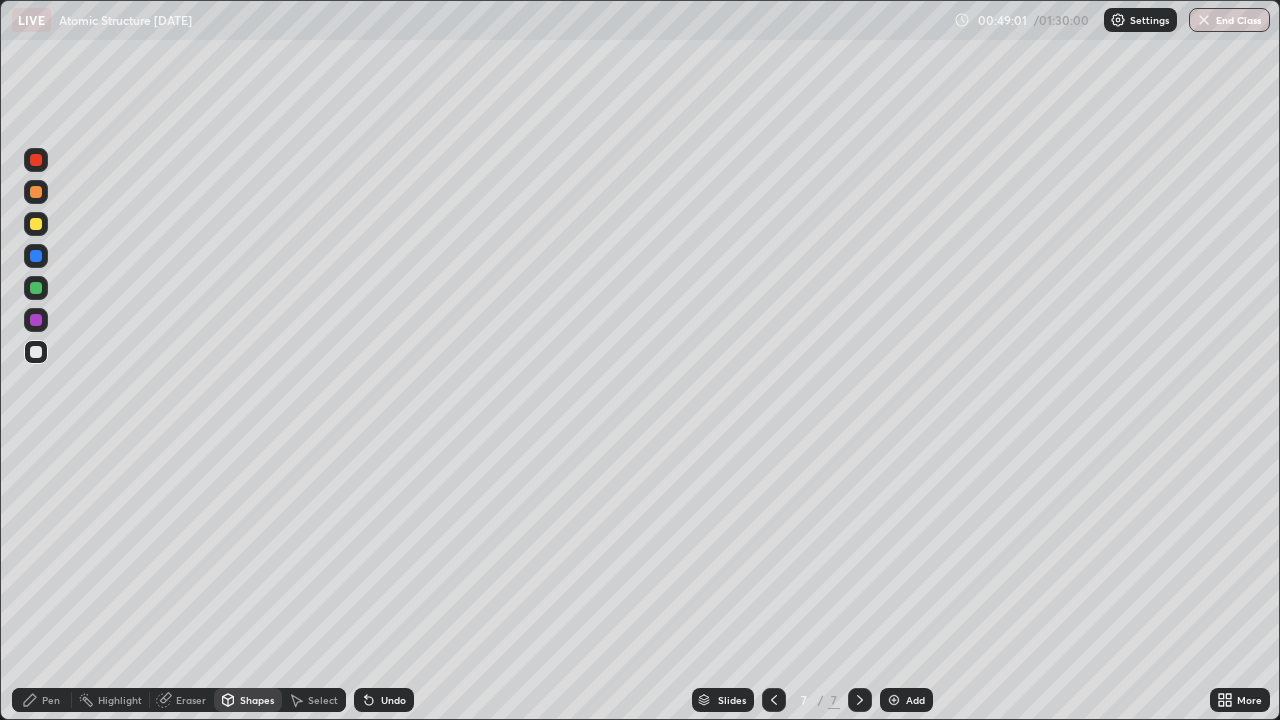 click at bounding box center (36, 288) 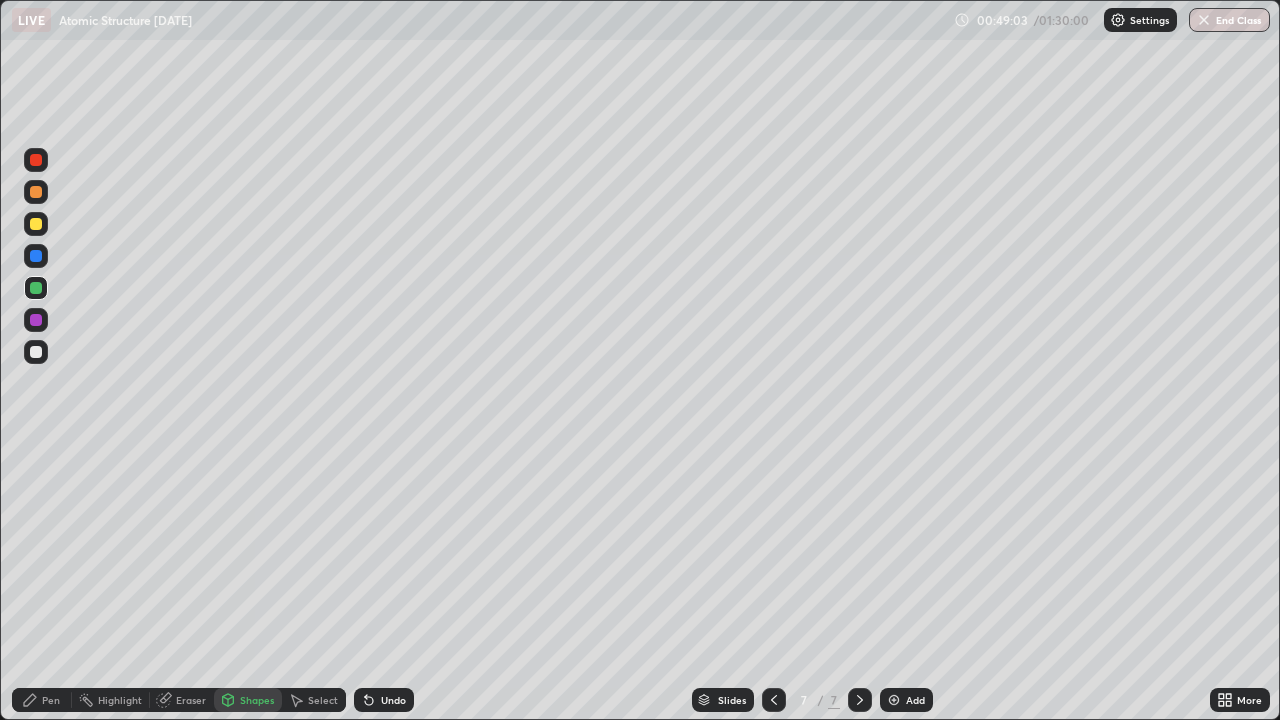 click on "Pen" at bounding box center [51, 700] 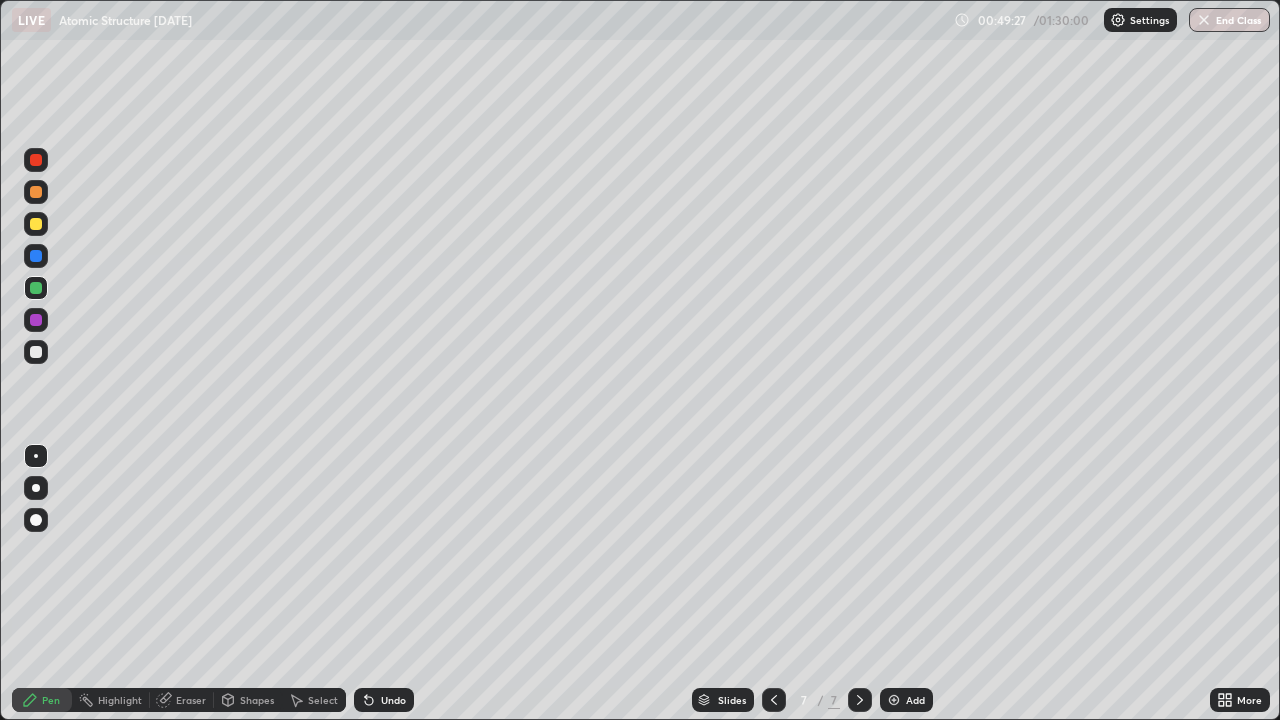 click at bounding box center [36, 352] 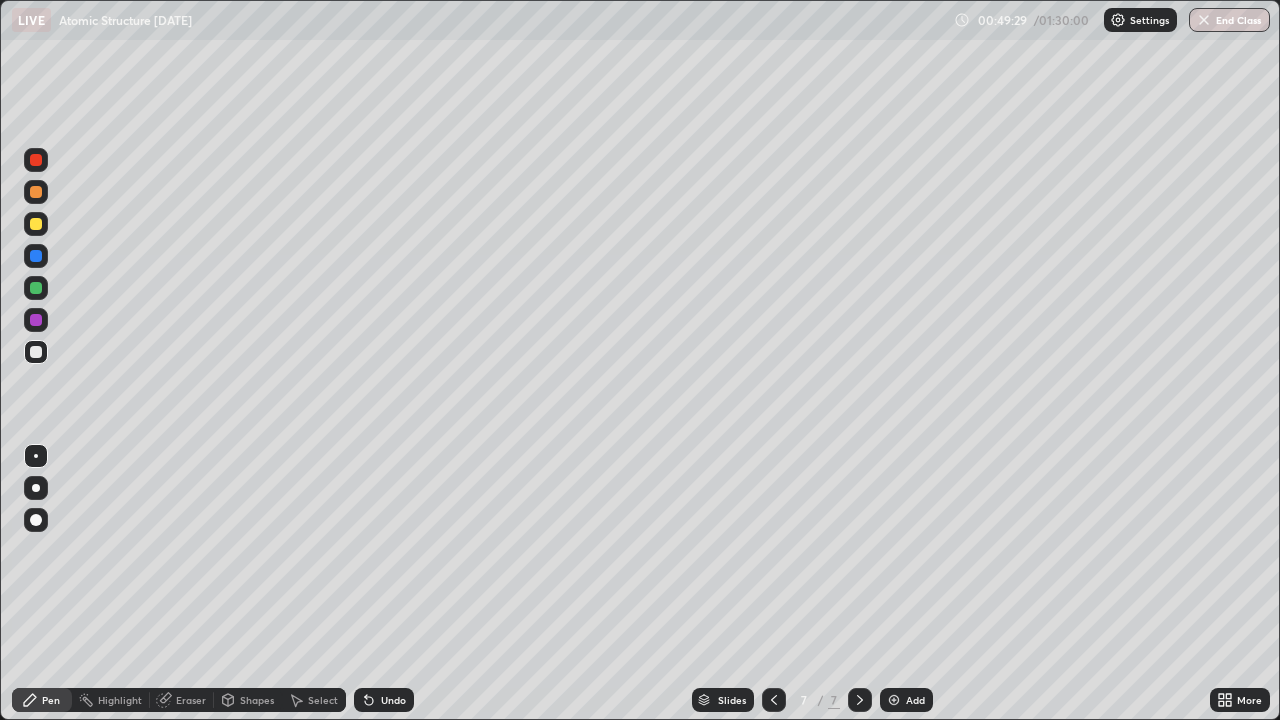 click on "Pen" at bounding box center (42, 700) 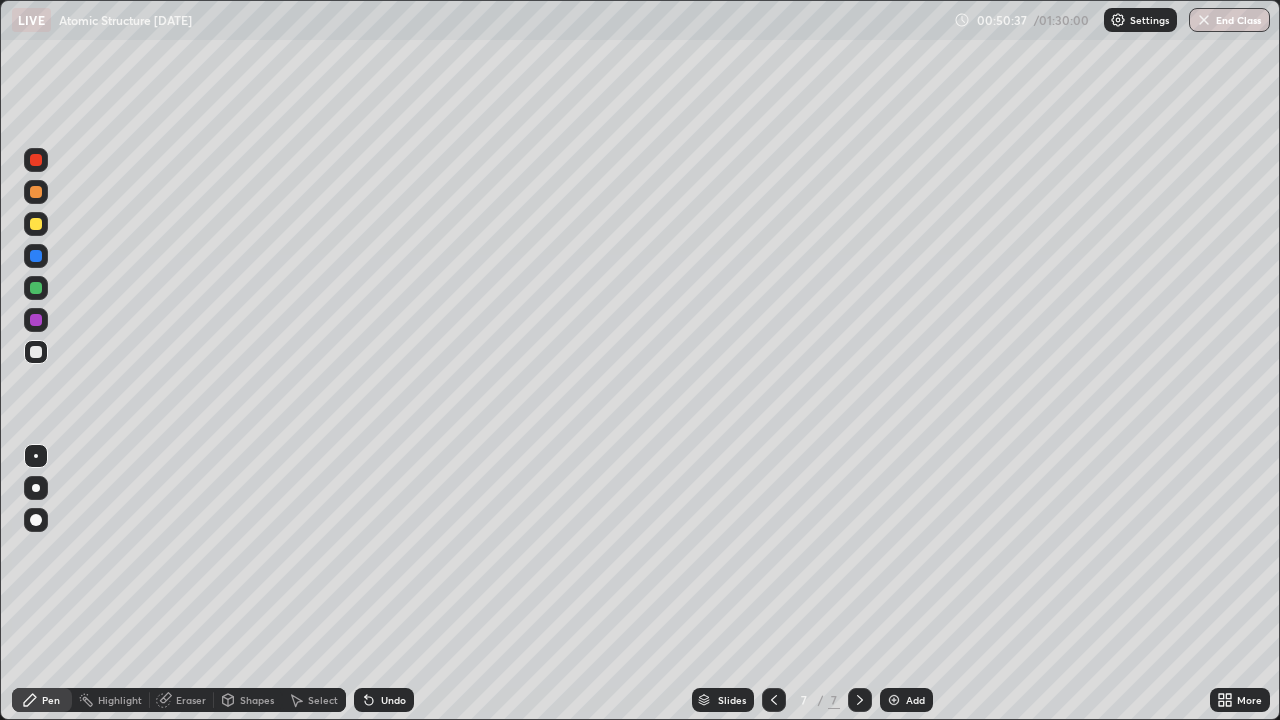 click on "Undo" at bounding box center (393, 700) 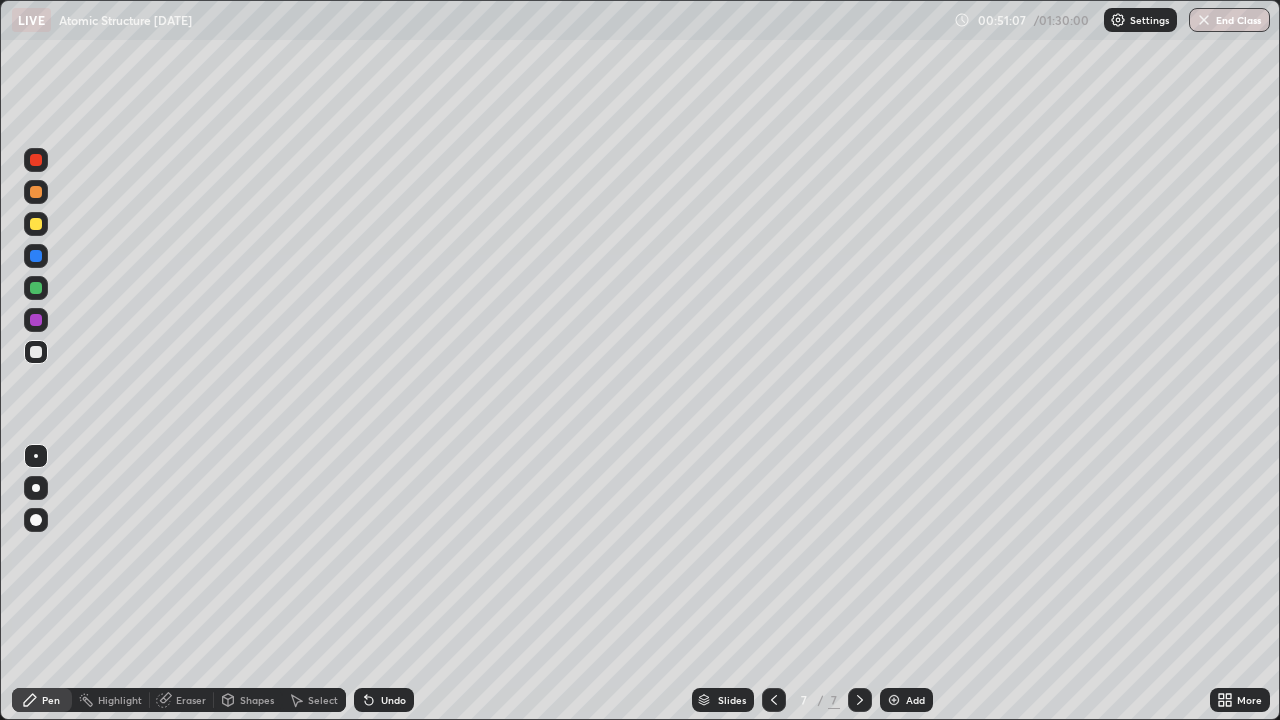 click on "Shapes" at bounding box center [257, 700] 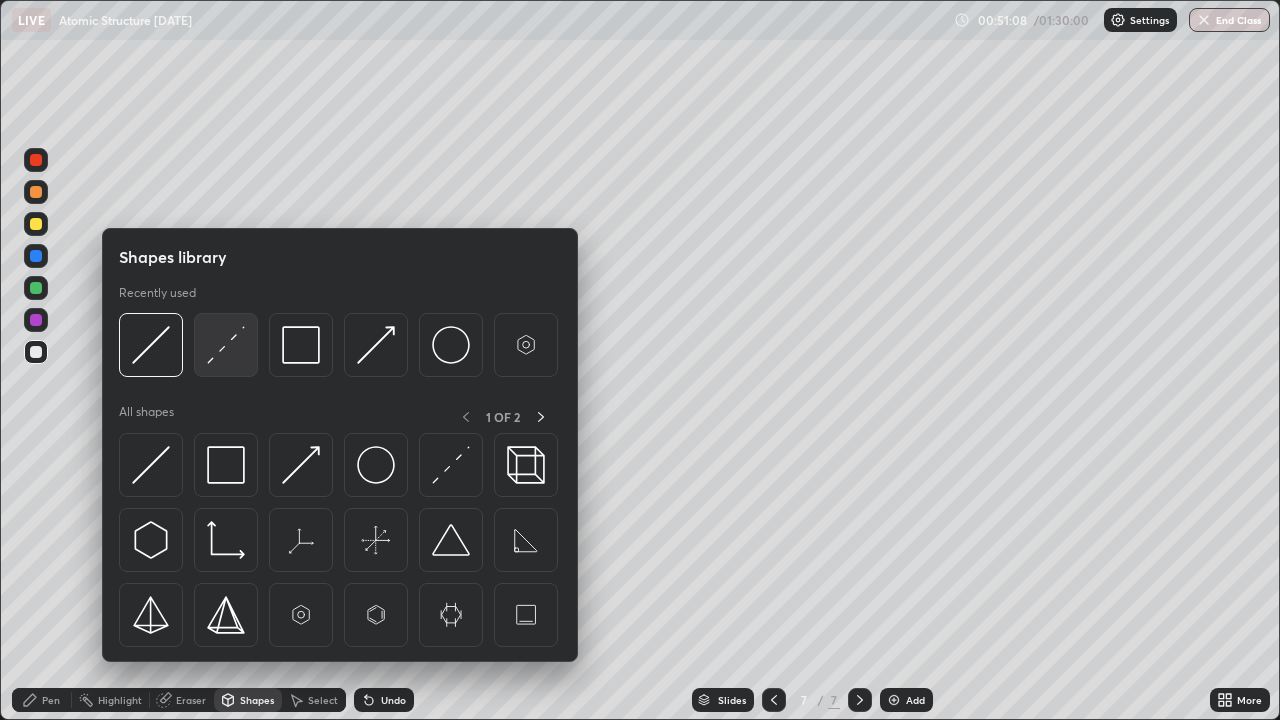 click at bounding box center (226, 345) 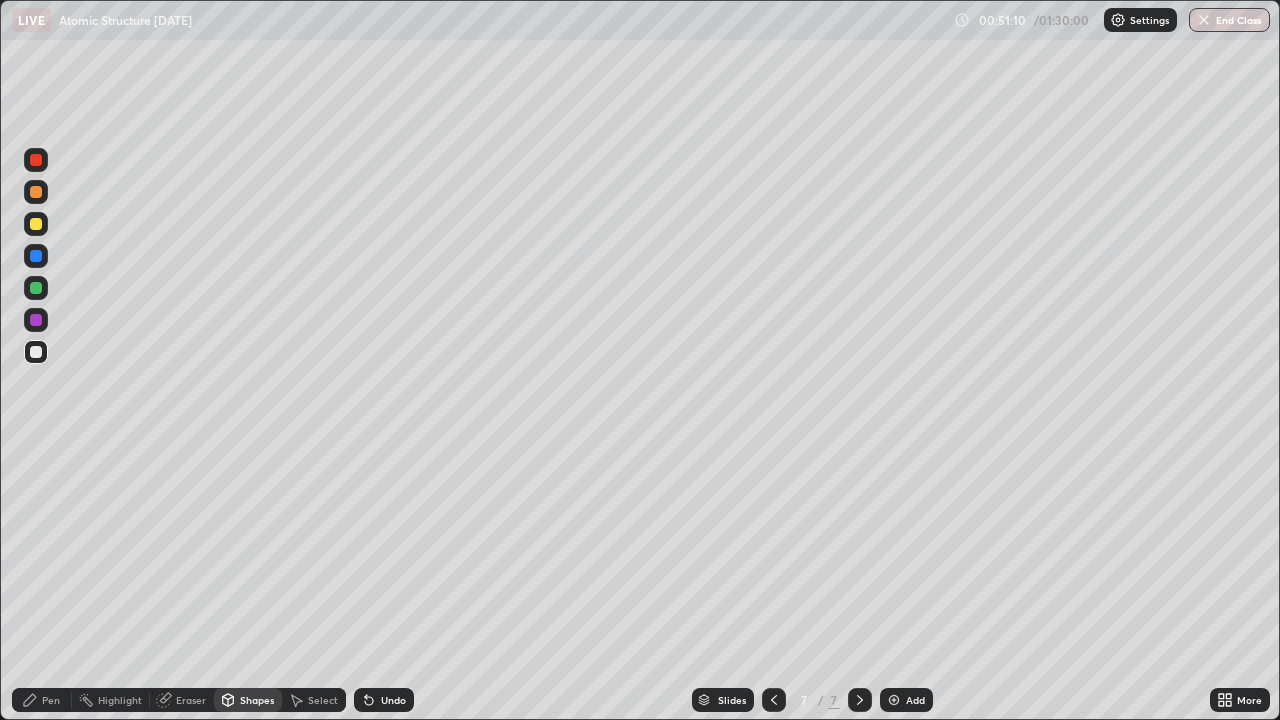 click on "Pen" at bounding box center (42, 700) 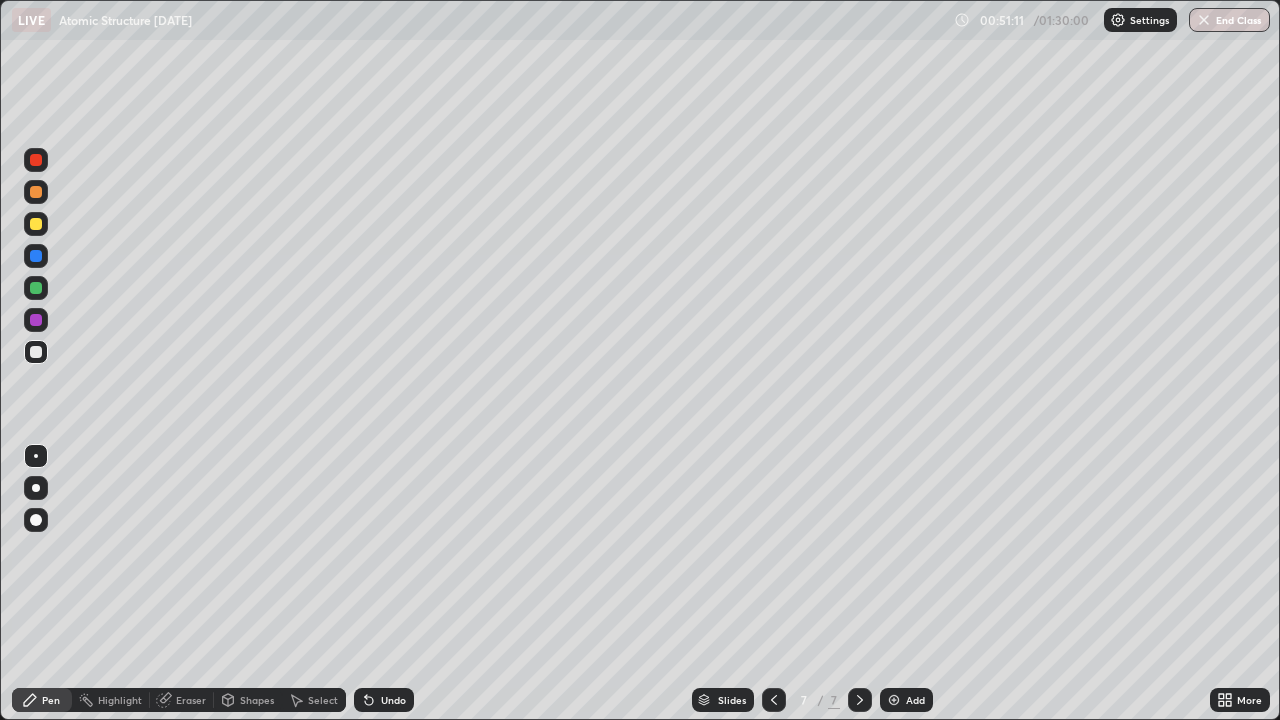 click at bounding box center (36, 224) 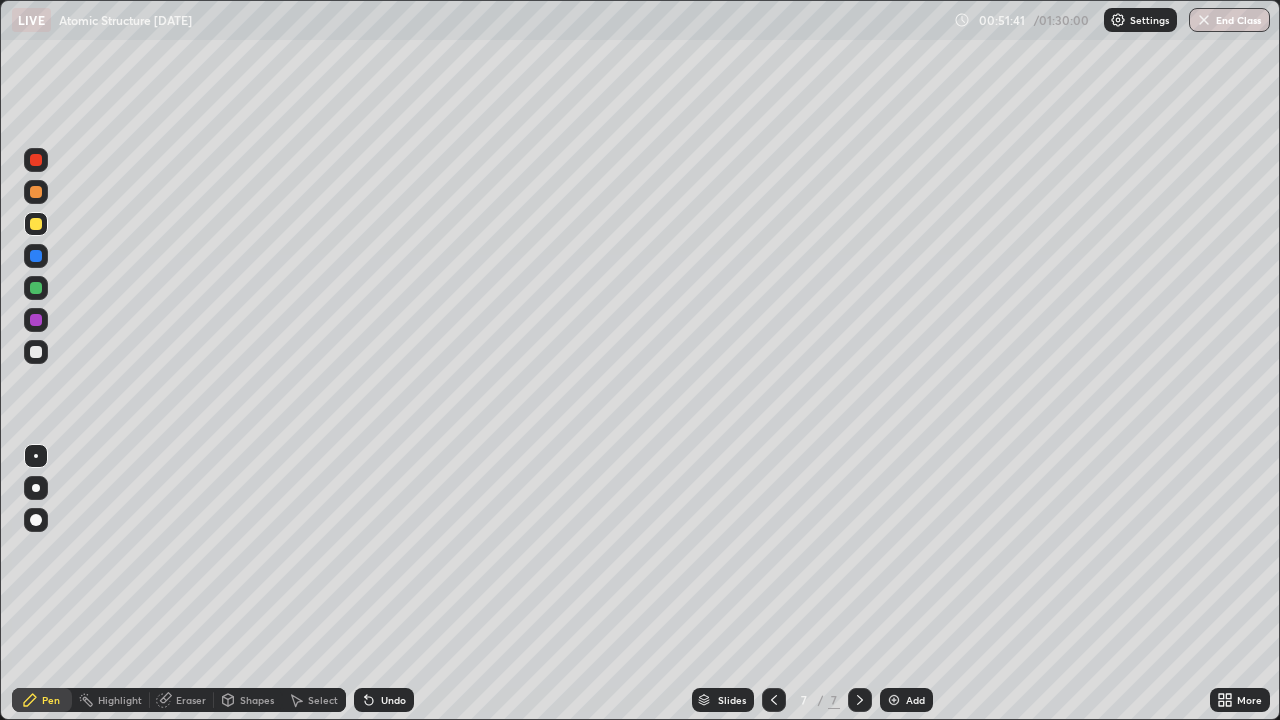 click at bounding box center (36, 288) 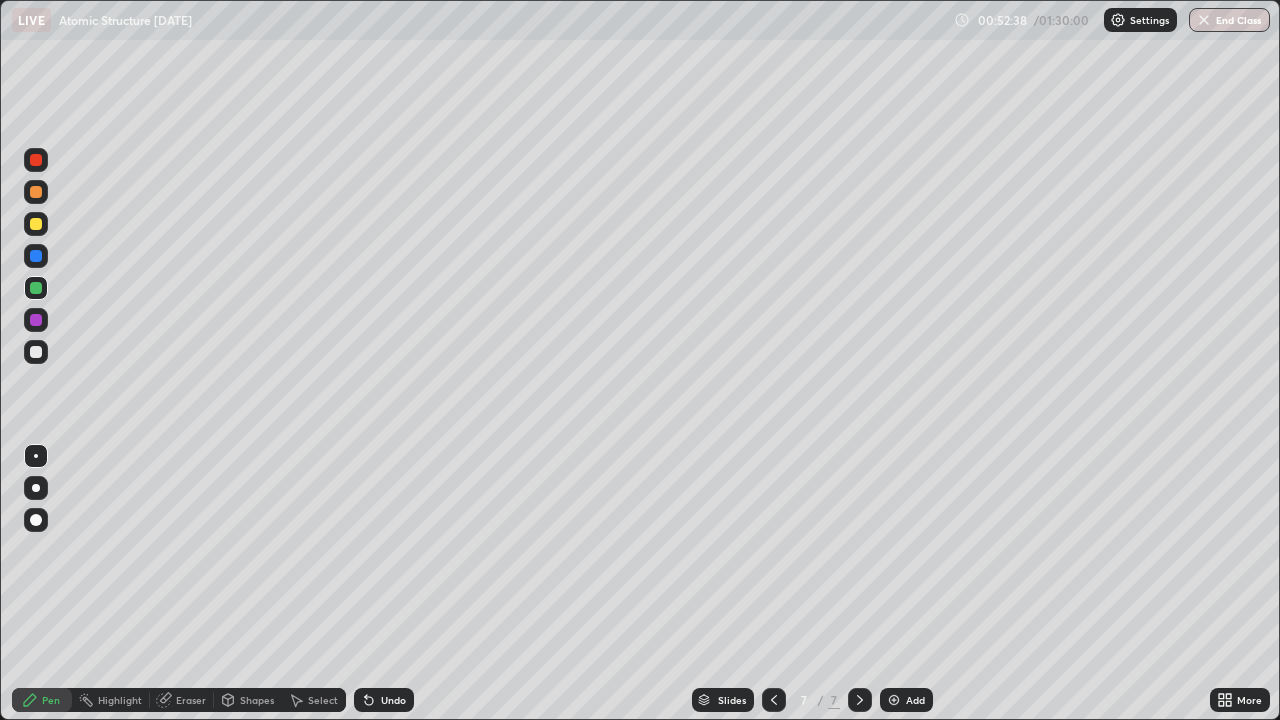 click on "Undo" at bounding box center [393, 700] 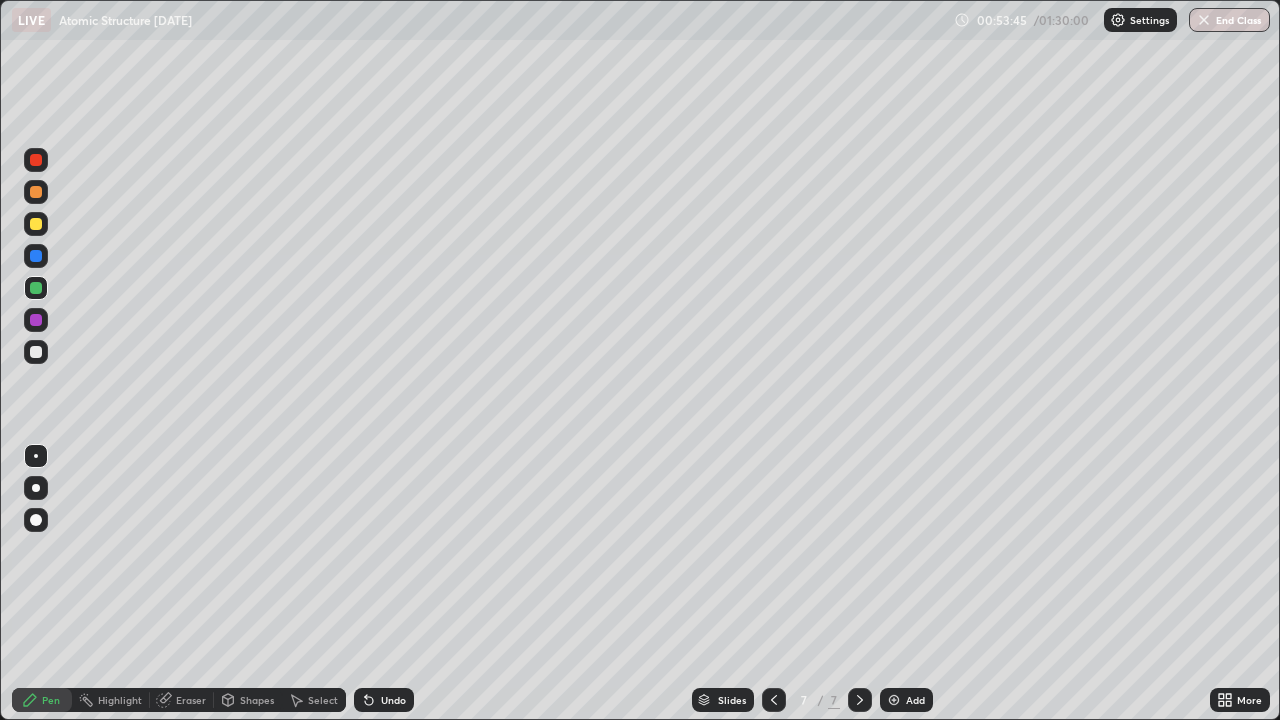click at bounding box center (36, 352) 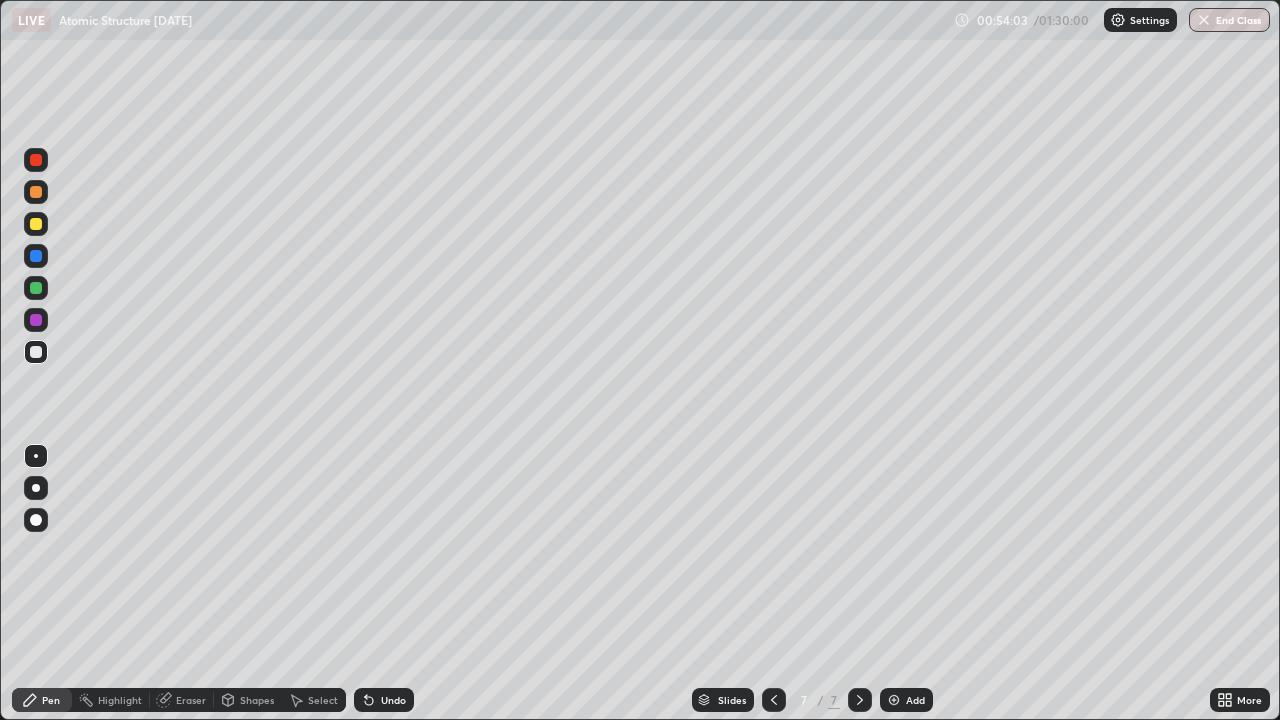 click on "Shapes" at bounding box center [248, 700] 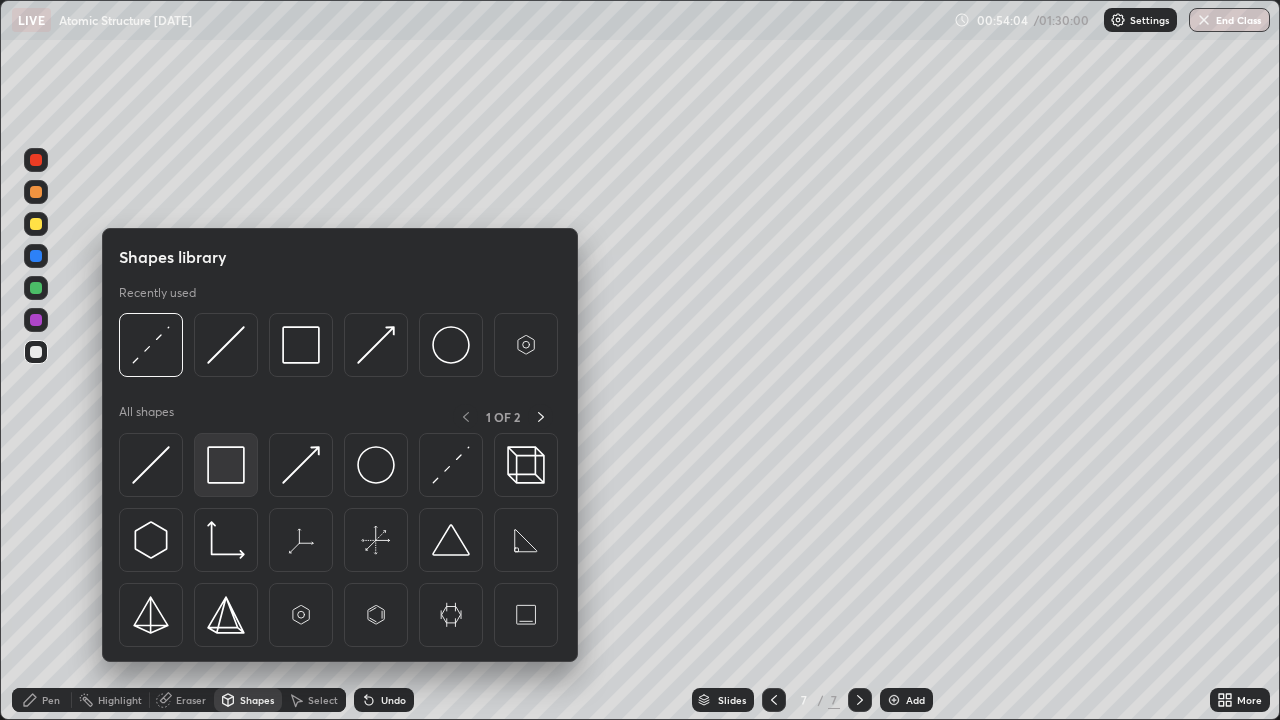 click at bounding box center (226, 465) 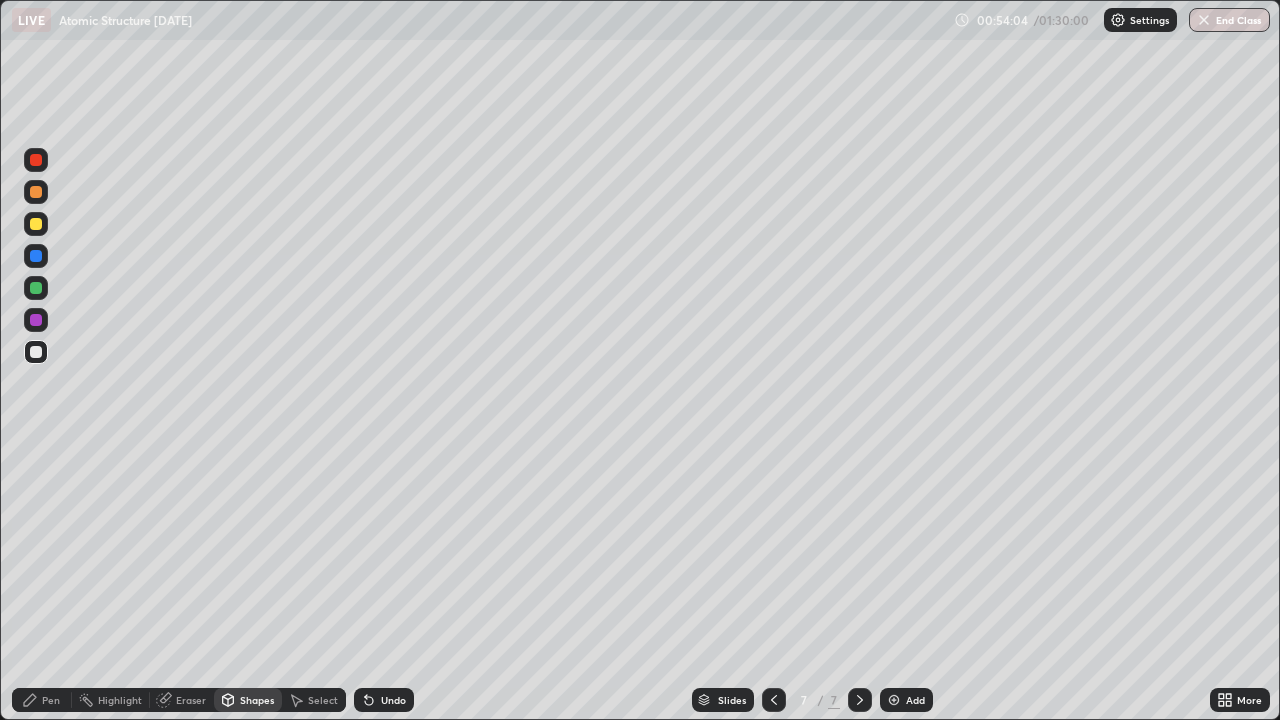 click at bounding box center (36, 224) 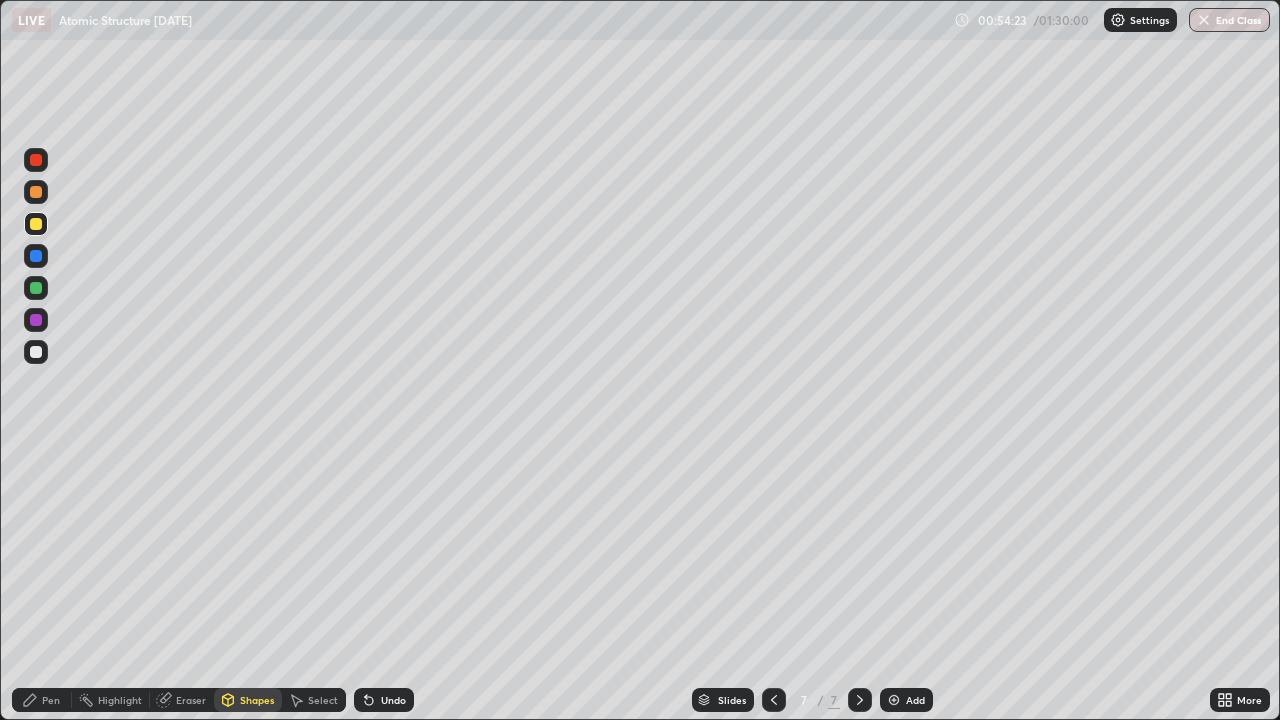 click on "Pen" at bounding box center (51, 700) 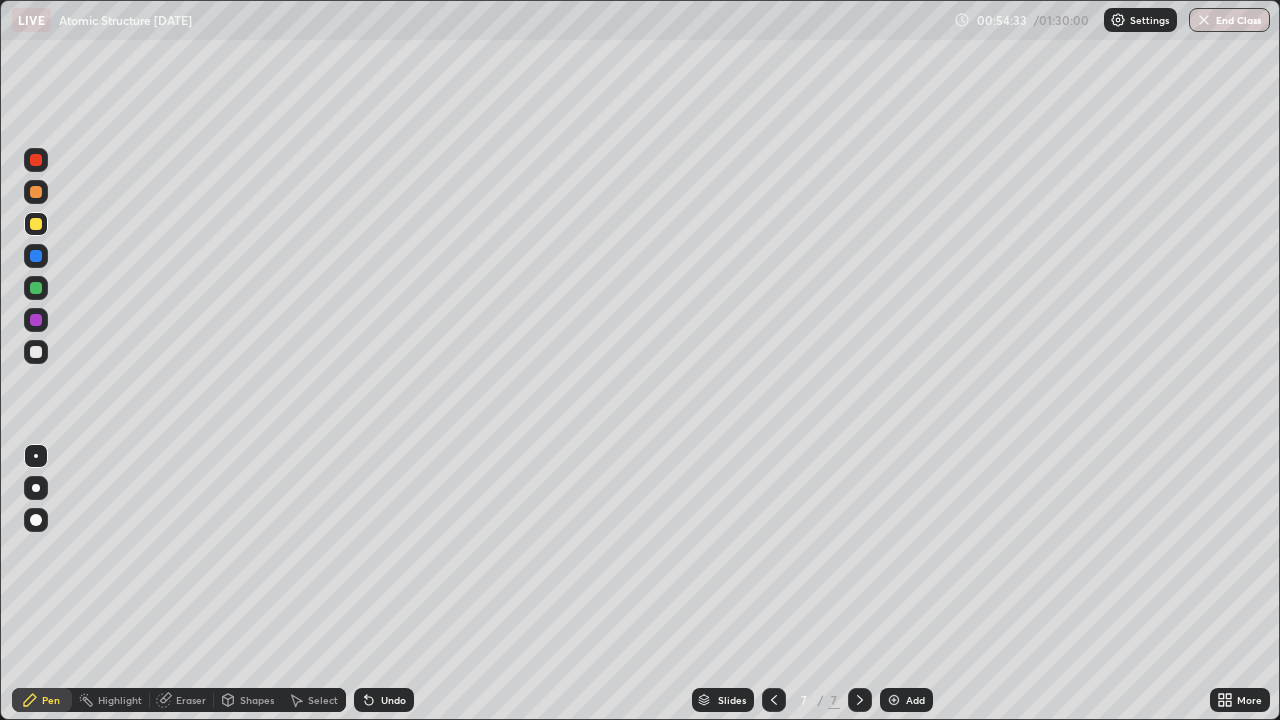 click on "Shapes" at bounding box center [248, 700] 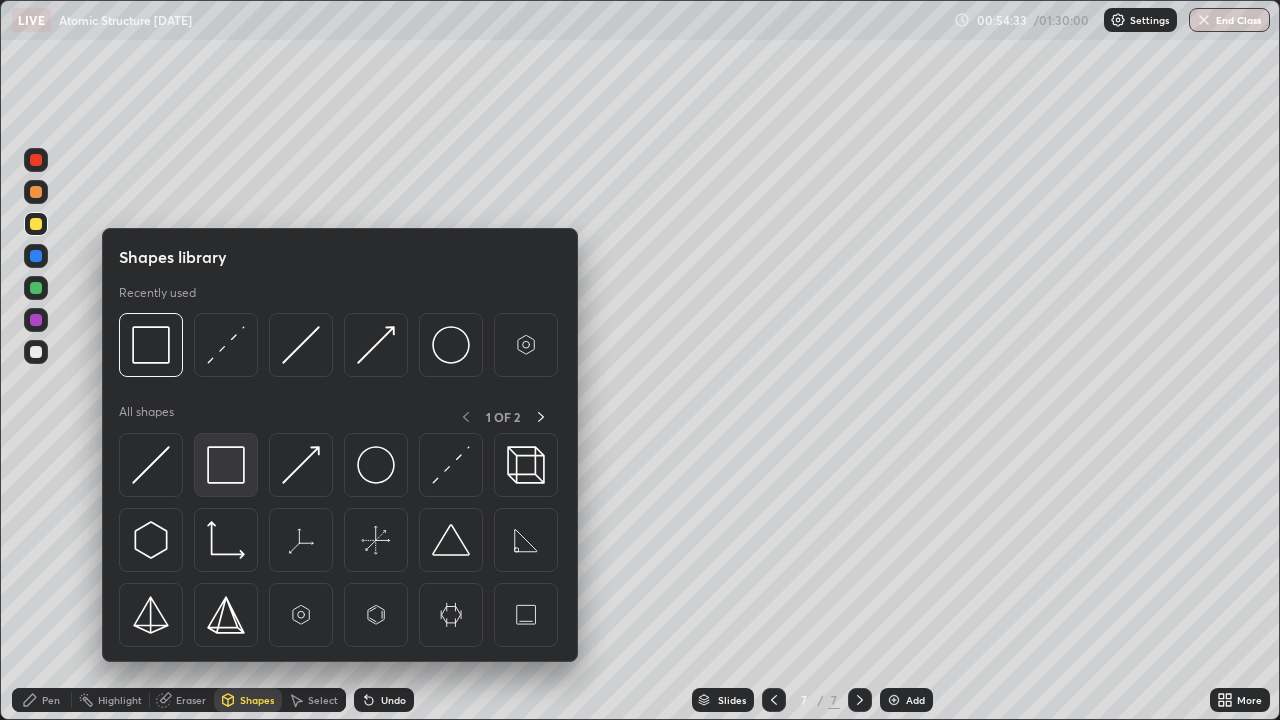 click at bounding box center [226, 465] 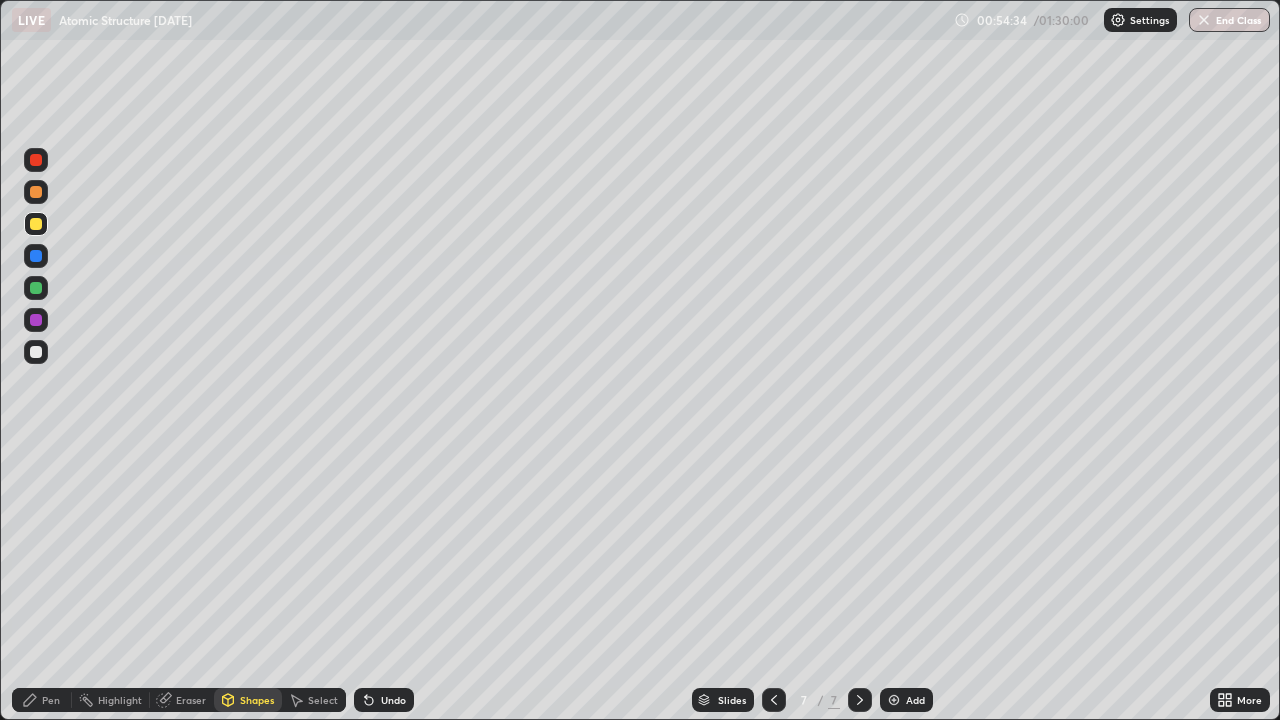 click at bounding box center (36, 288) 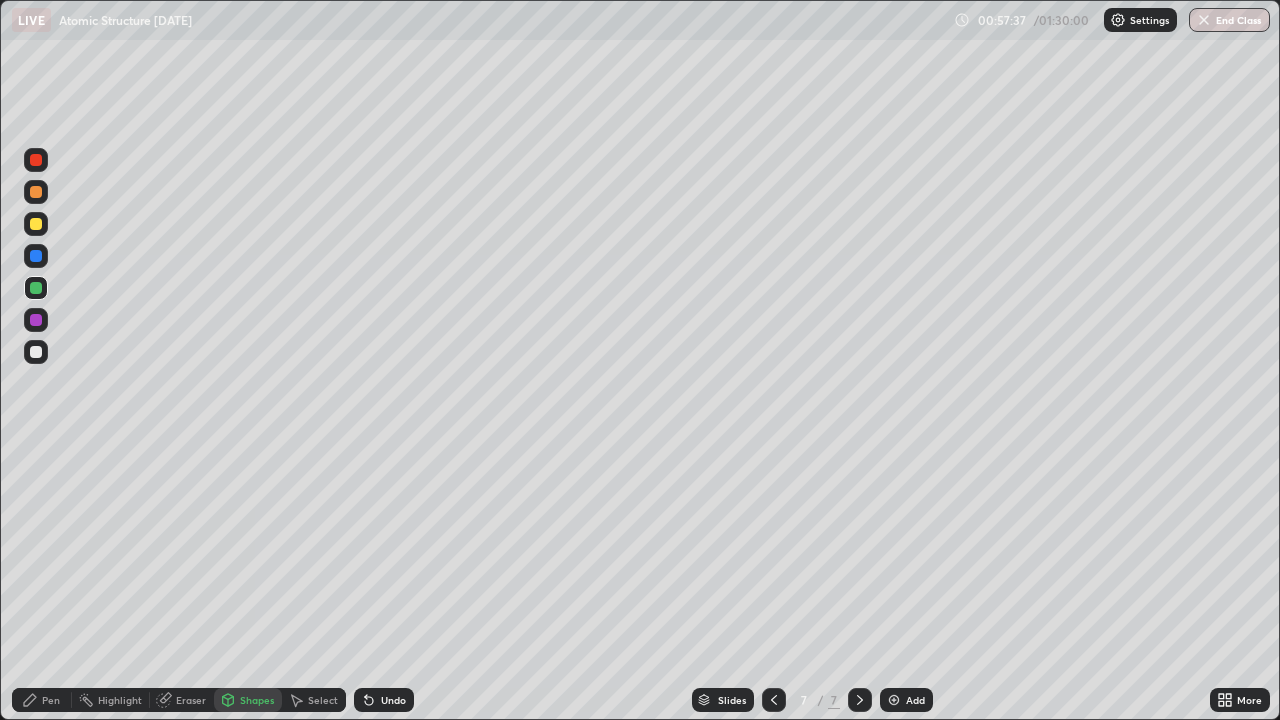 click on "Eraser" at bounding box center [191, 700] 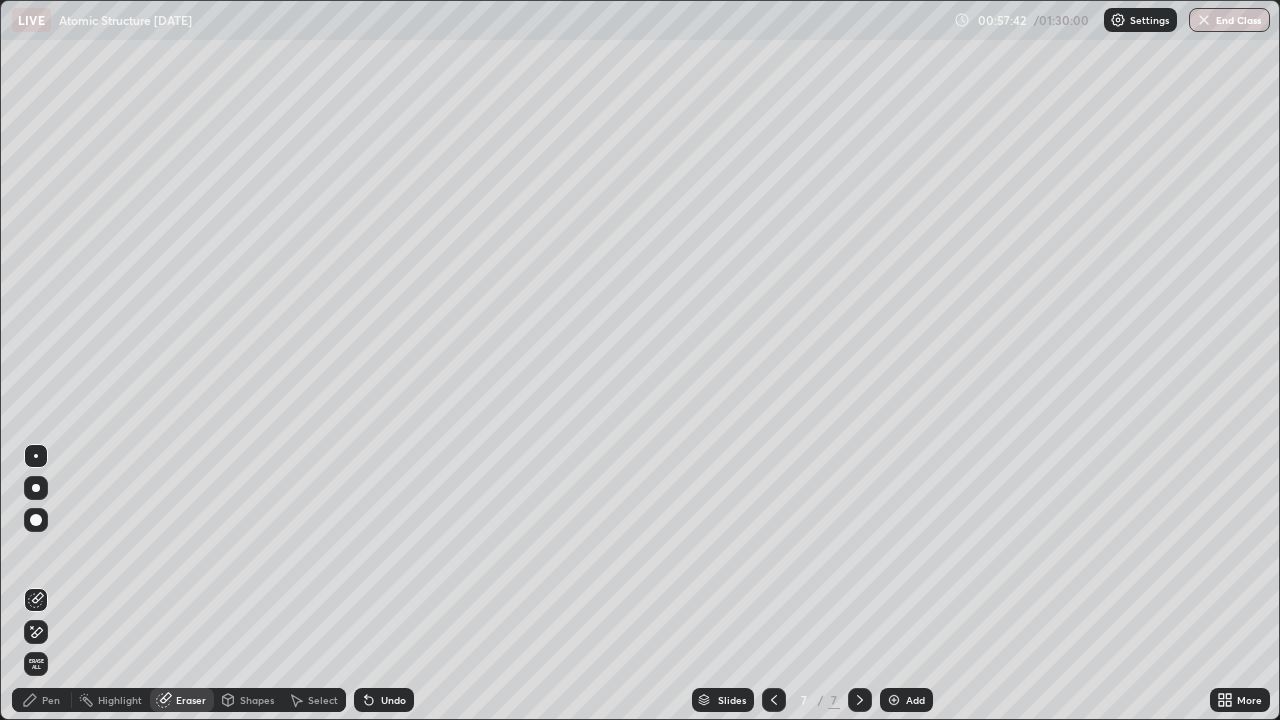 click on "Pen" at bounding box center [42, 700] 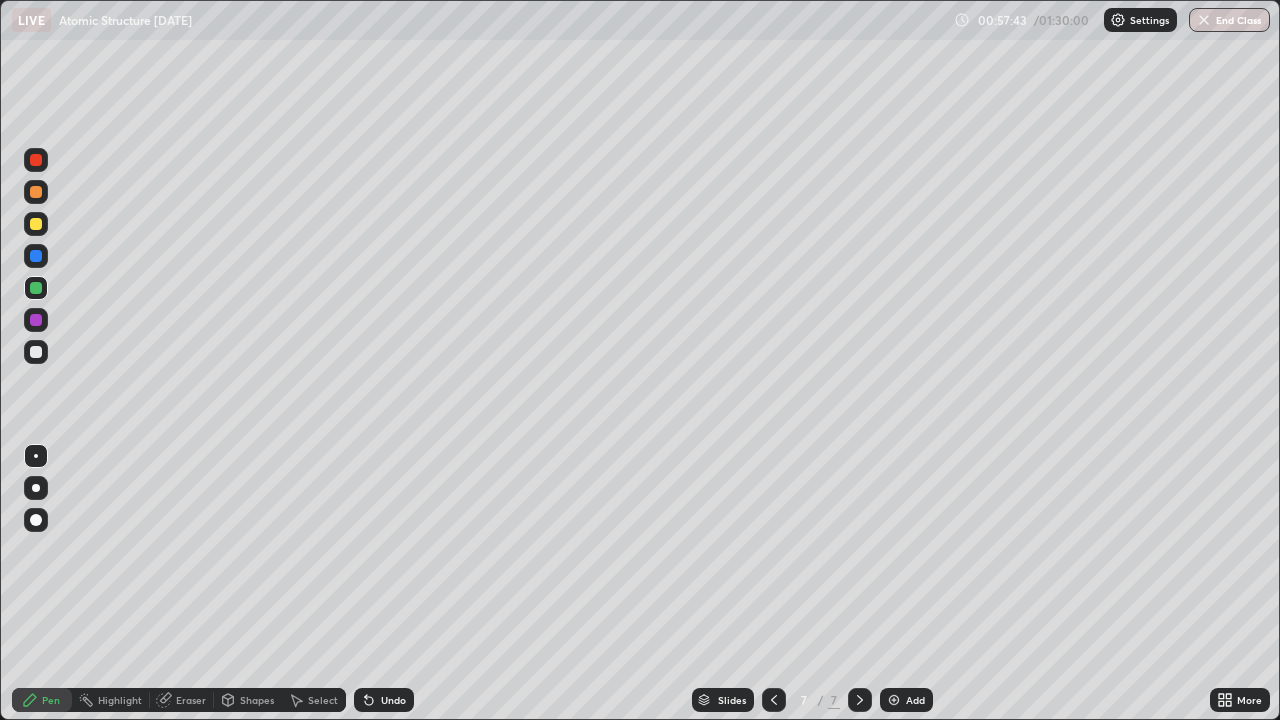 click at bounding box center [36, 352] 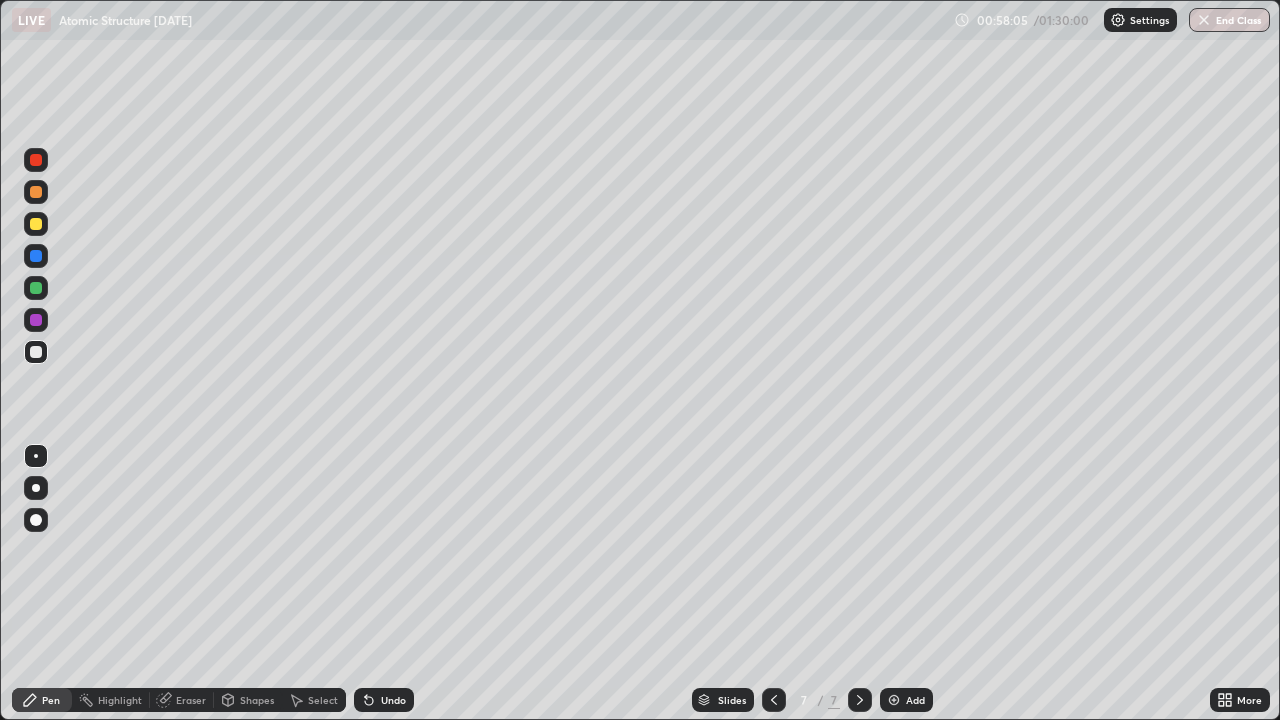 click at bounding box center [36, 288] 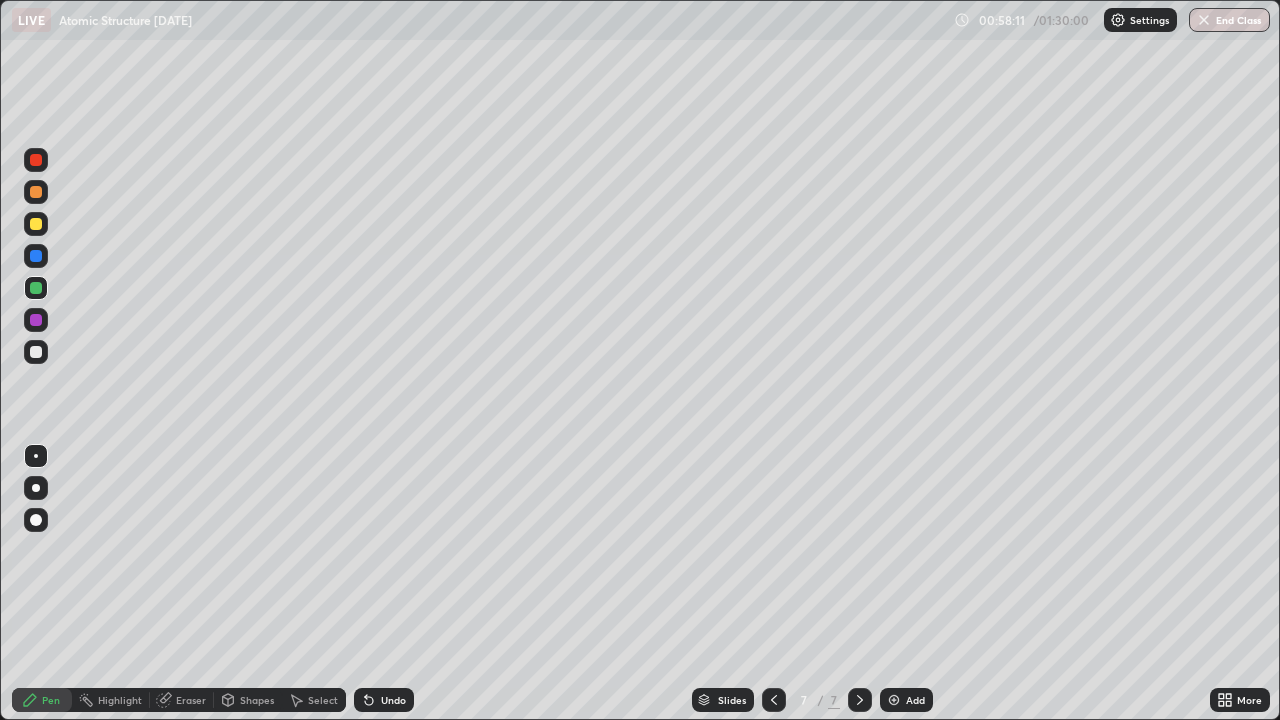 click at bounding box center [894, 700] 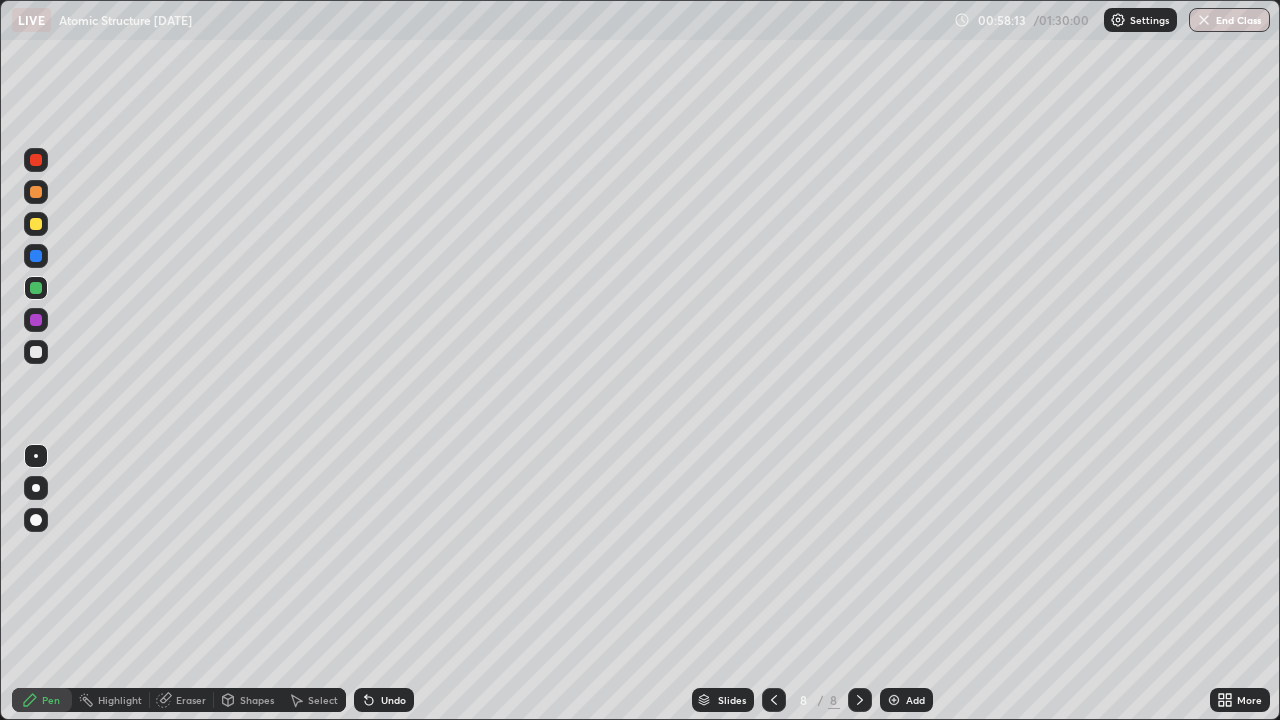 click at bounding box center [36, 224] 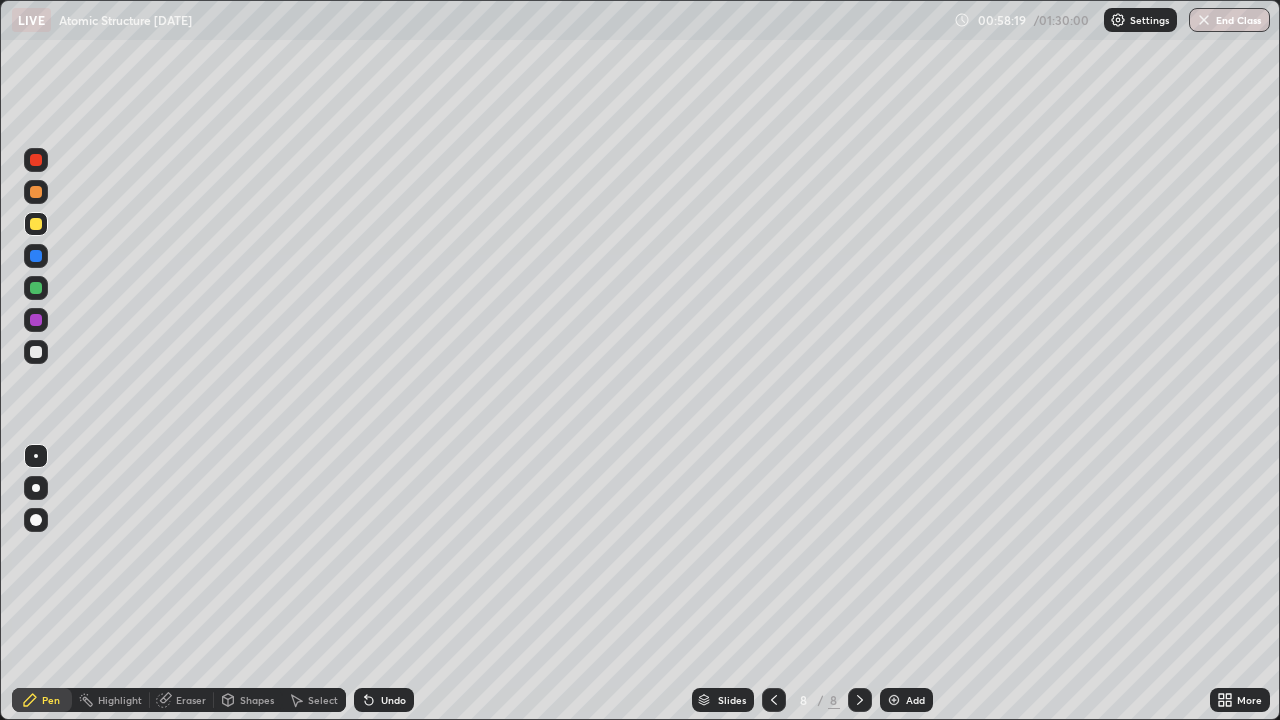 click 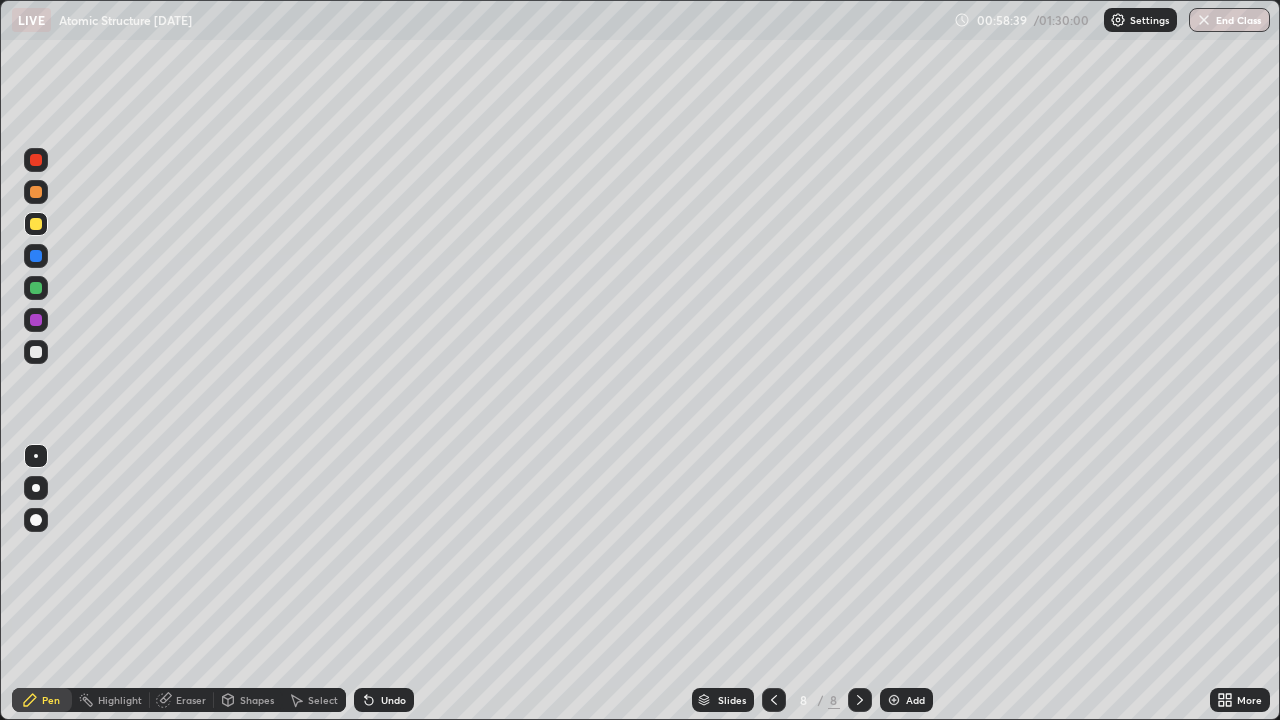 click 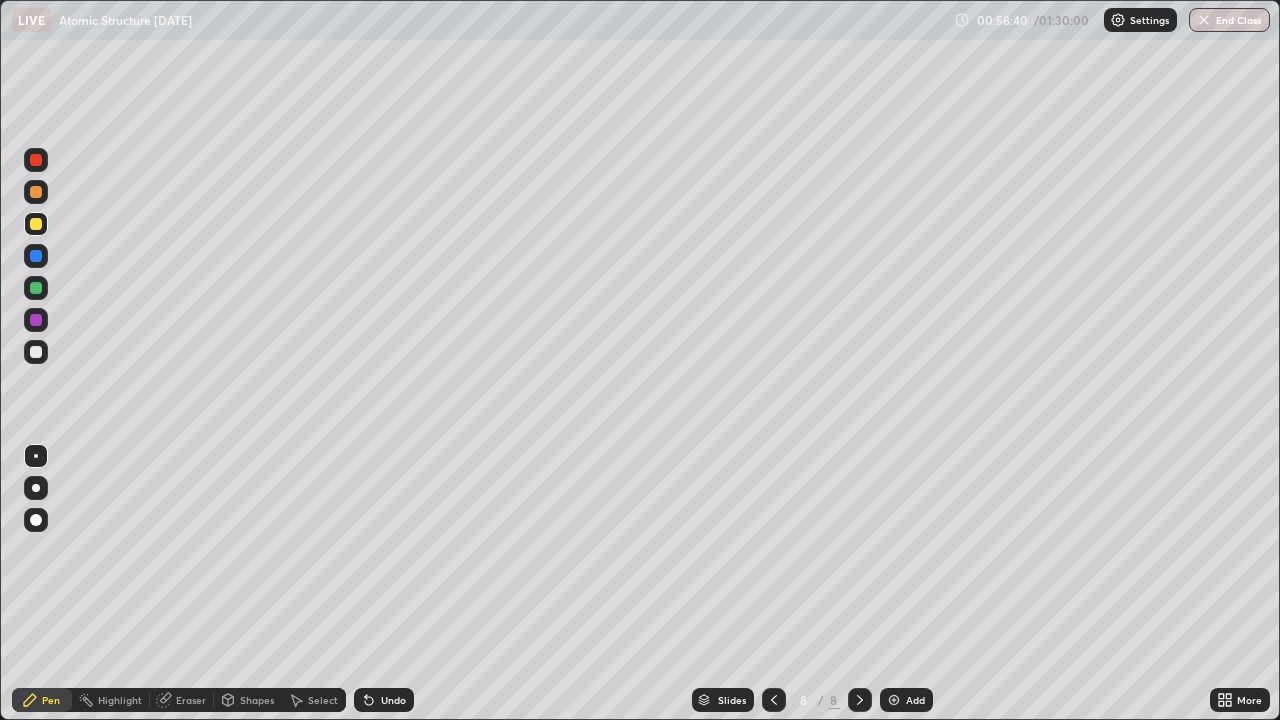 click 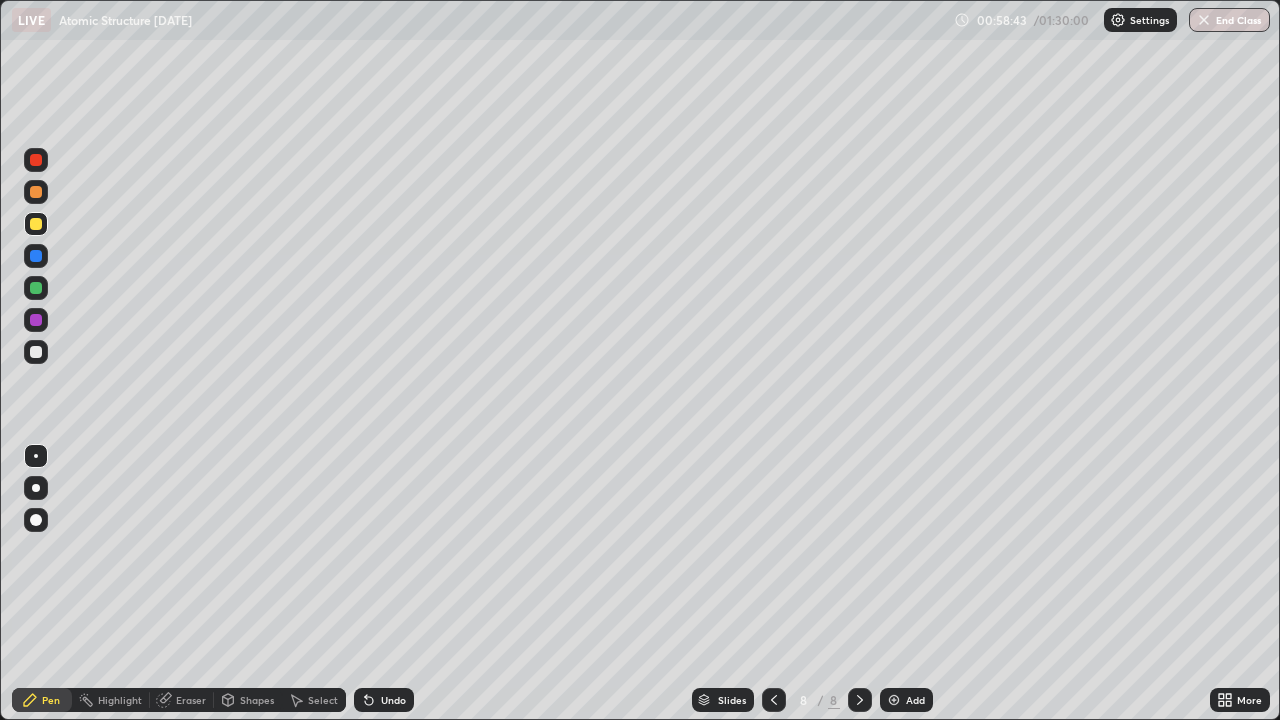 click 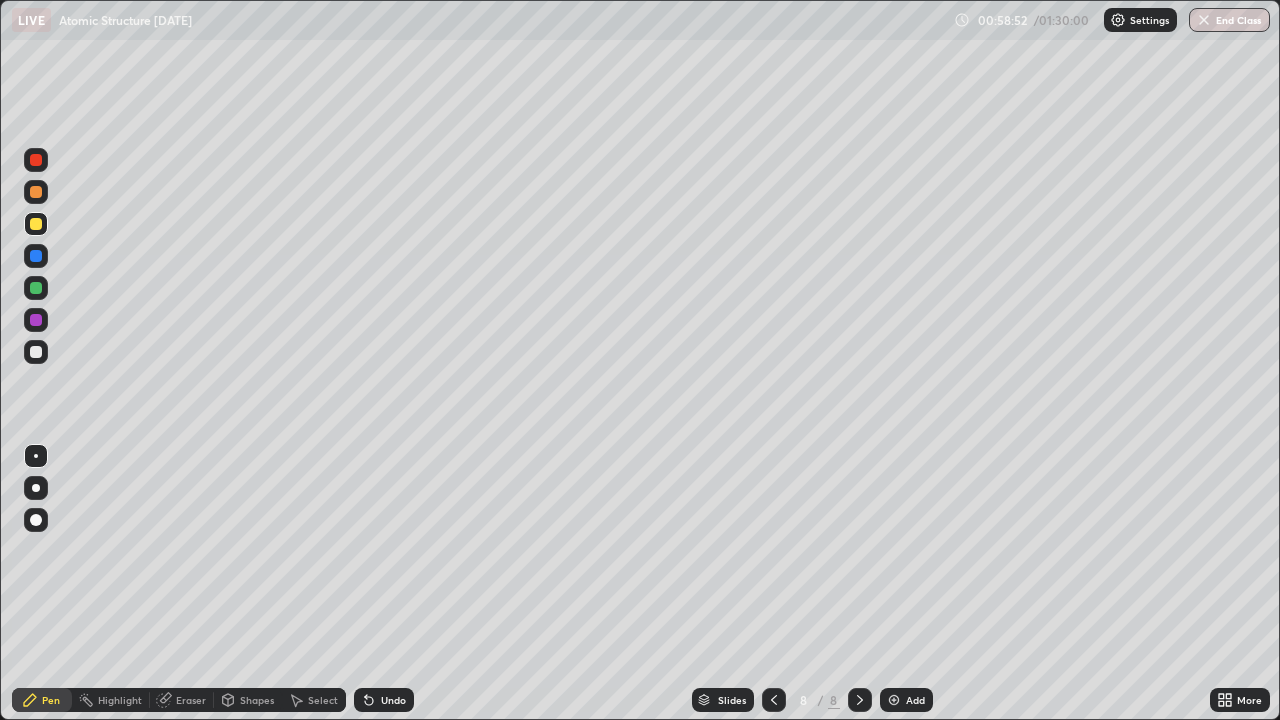 click 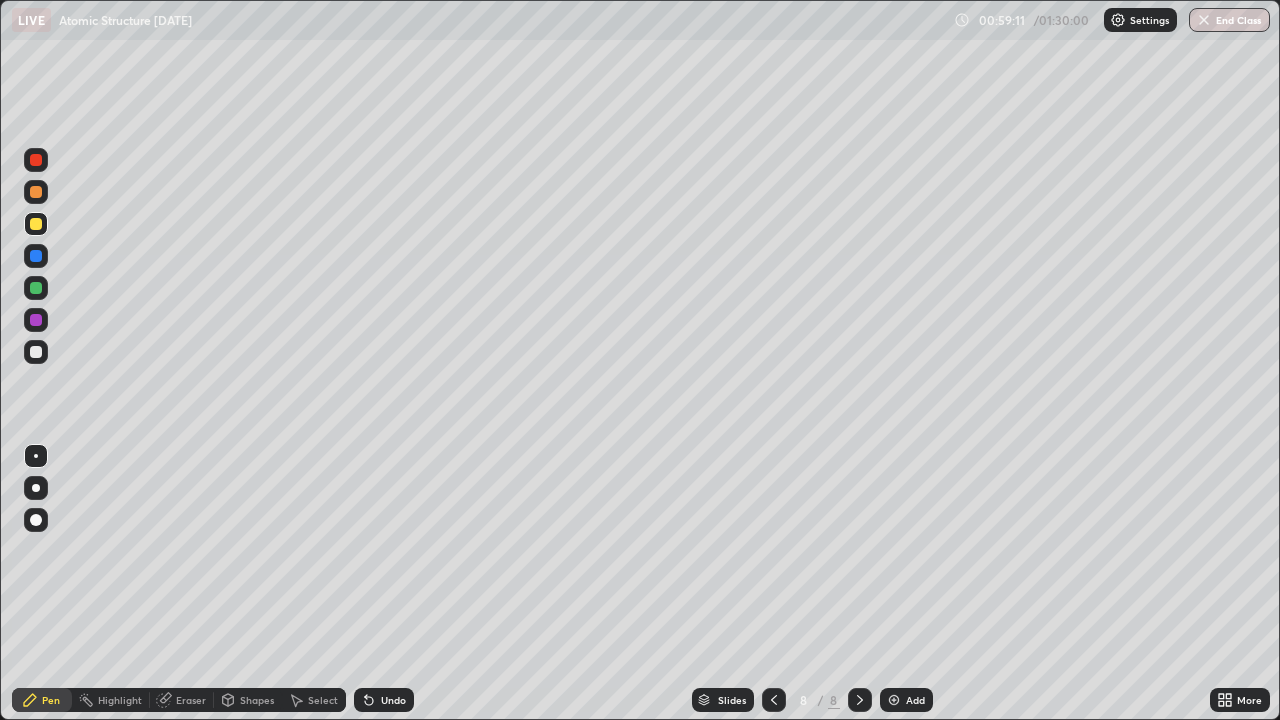 click on "Undo" at bounding box center (393, 700) 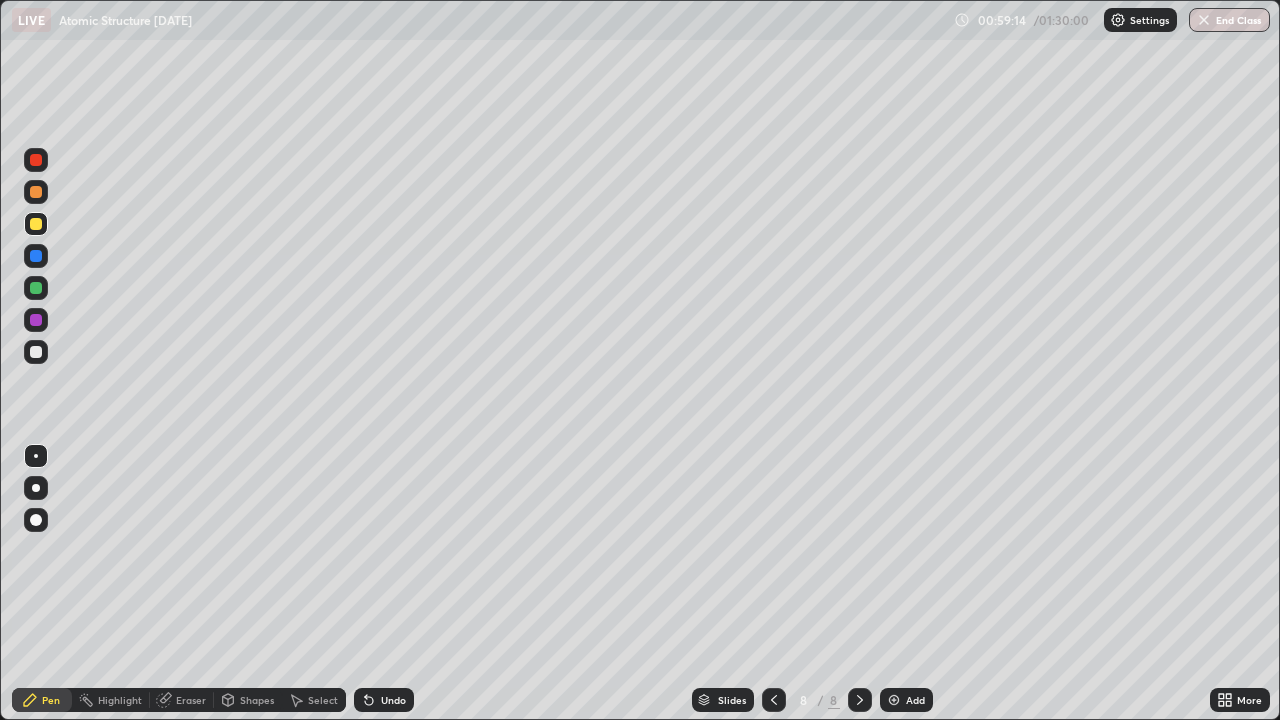click on "Shapes" at bounding box center [257, 700] 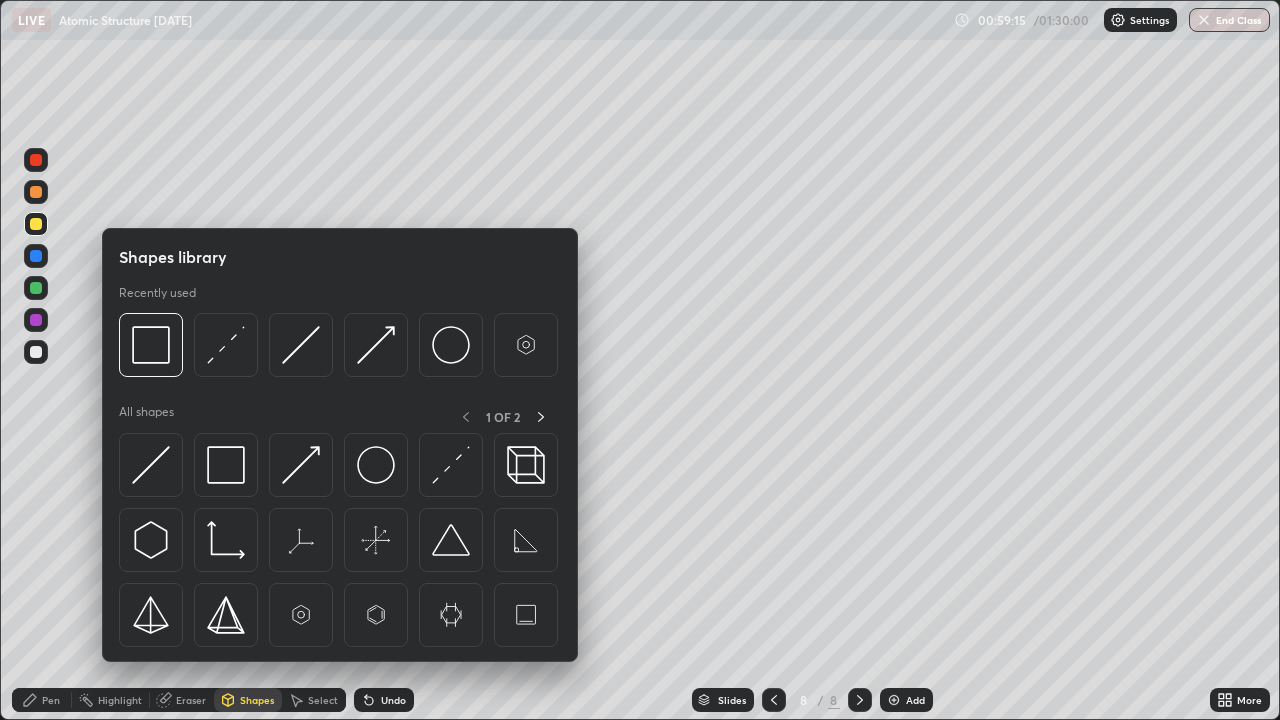 click on "Shapes" at bounding box center (248, 700) 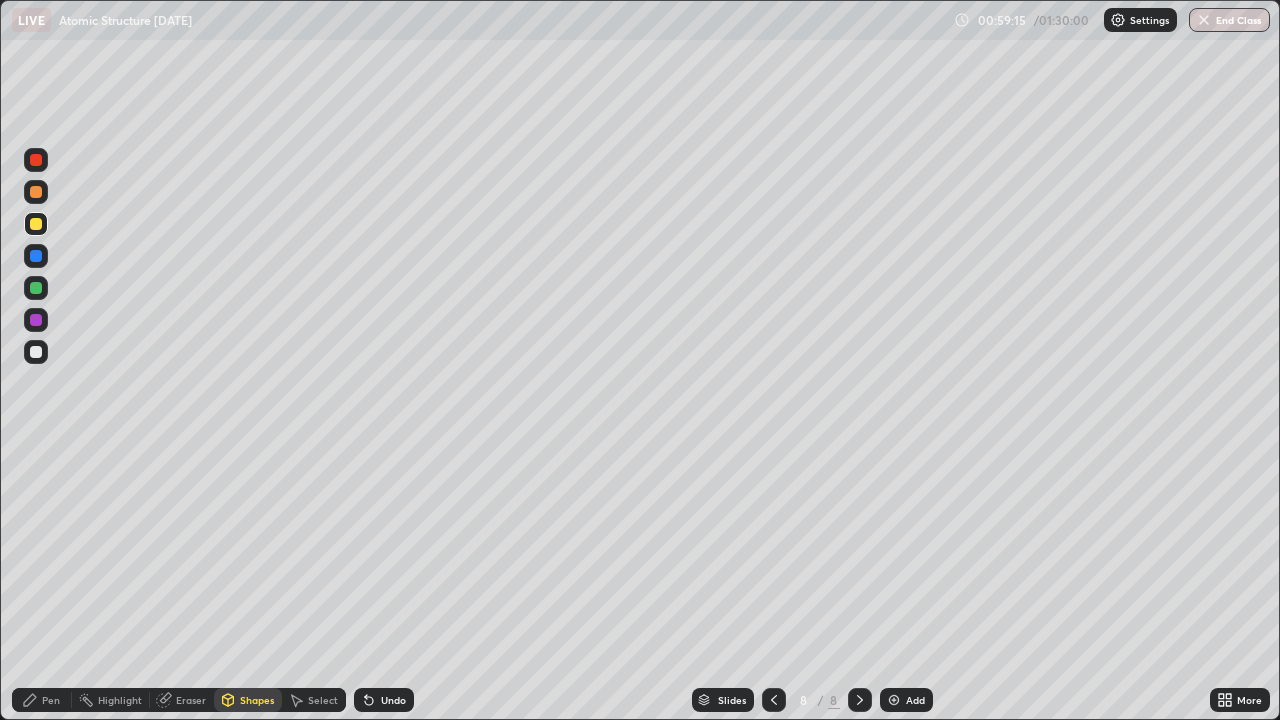 click on "Shapes" at bounding box center (257, 700) 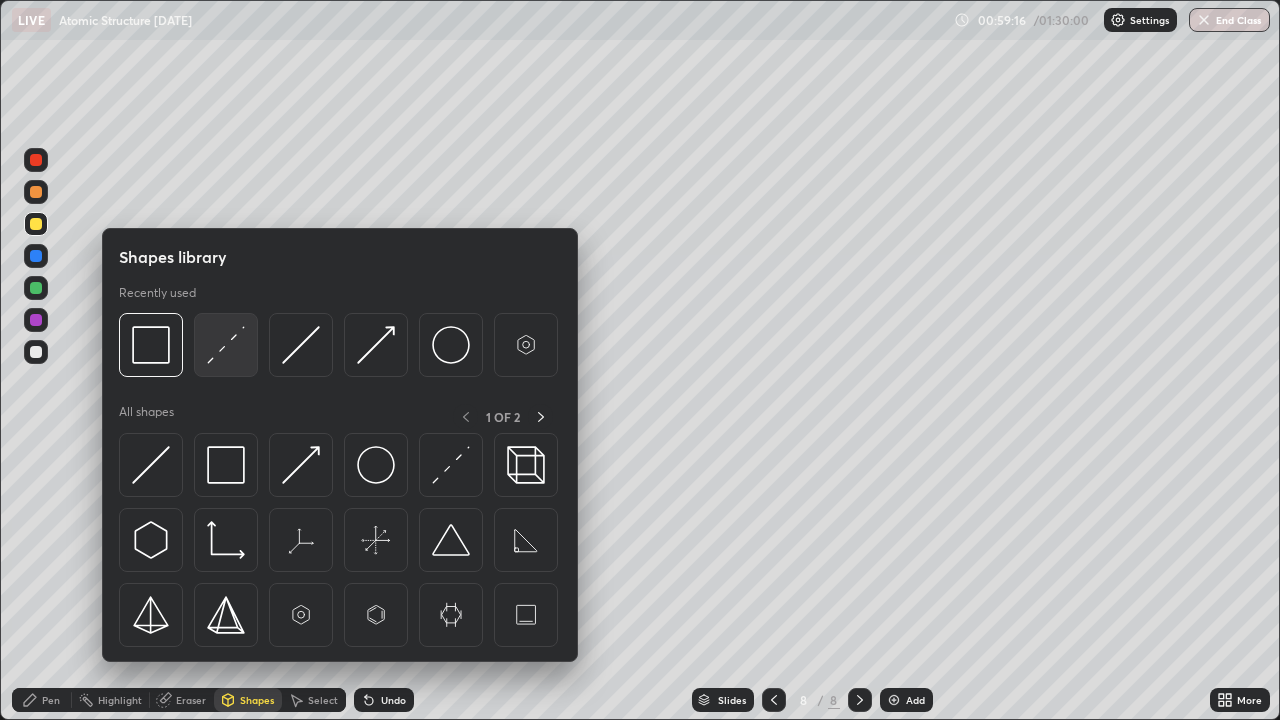 click at bounding box center [226, 345] 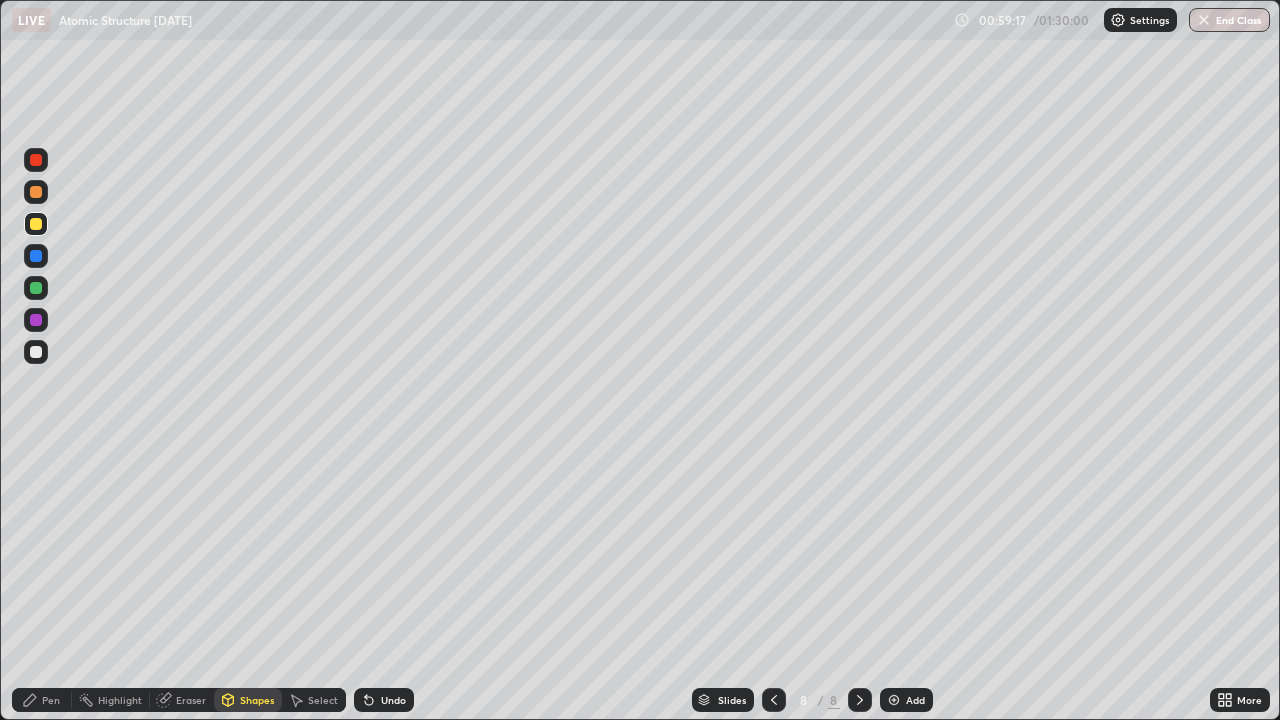 click at bounding box center (36, 288) 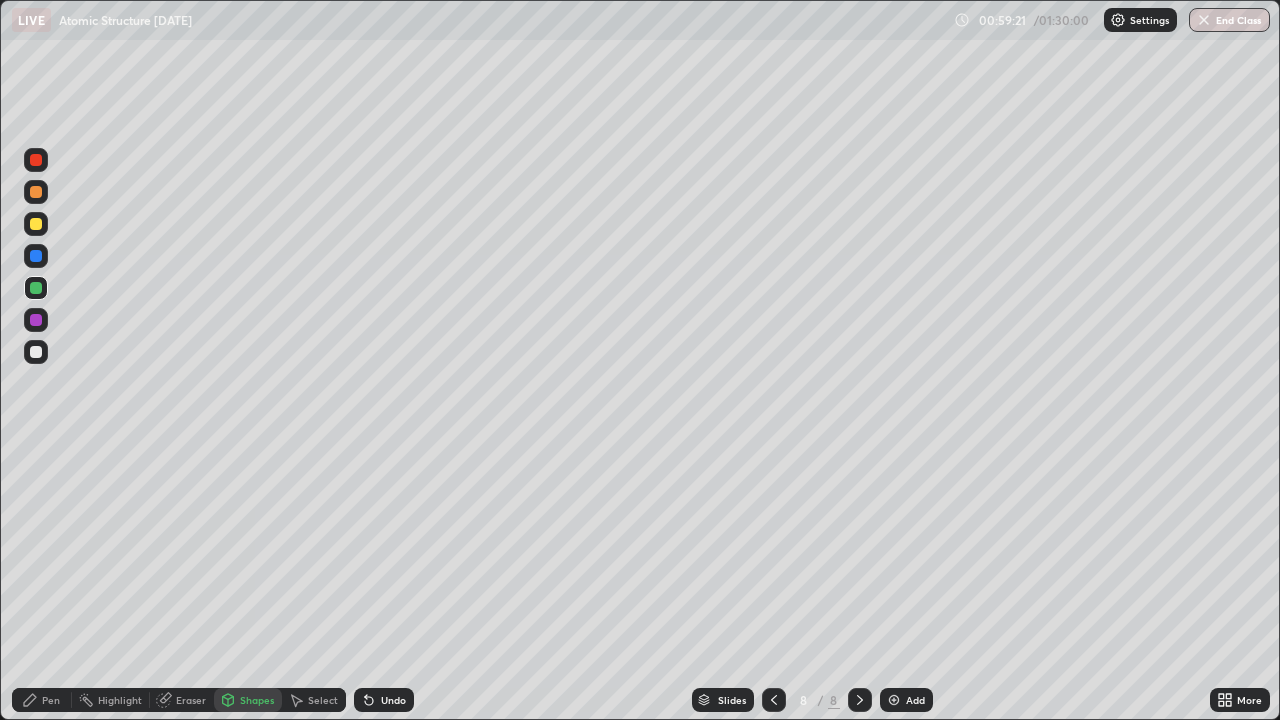 click on "Pen" at bounding box center (51, 700) 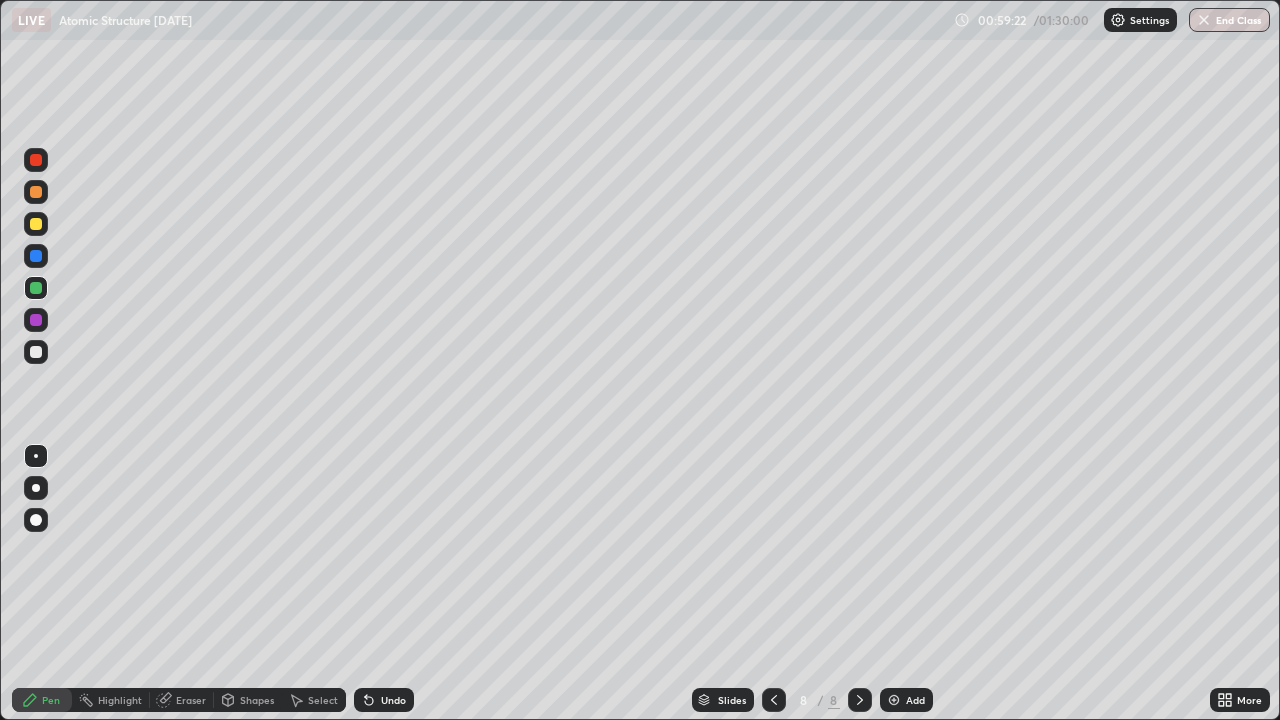 click at bounding box center (36, 352) 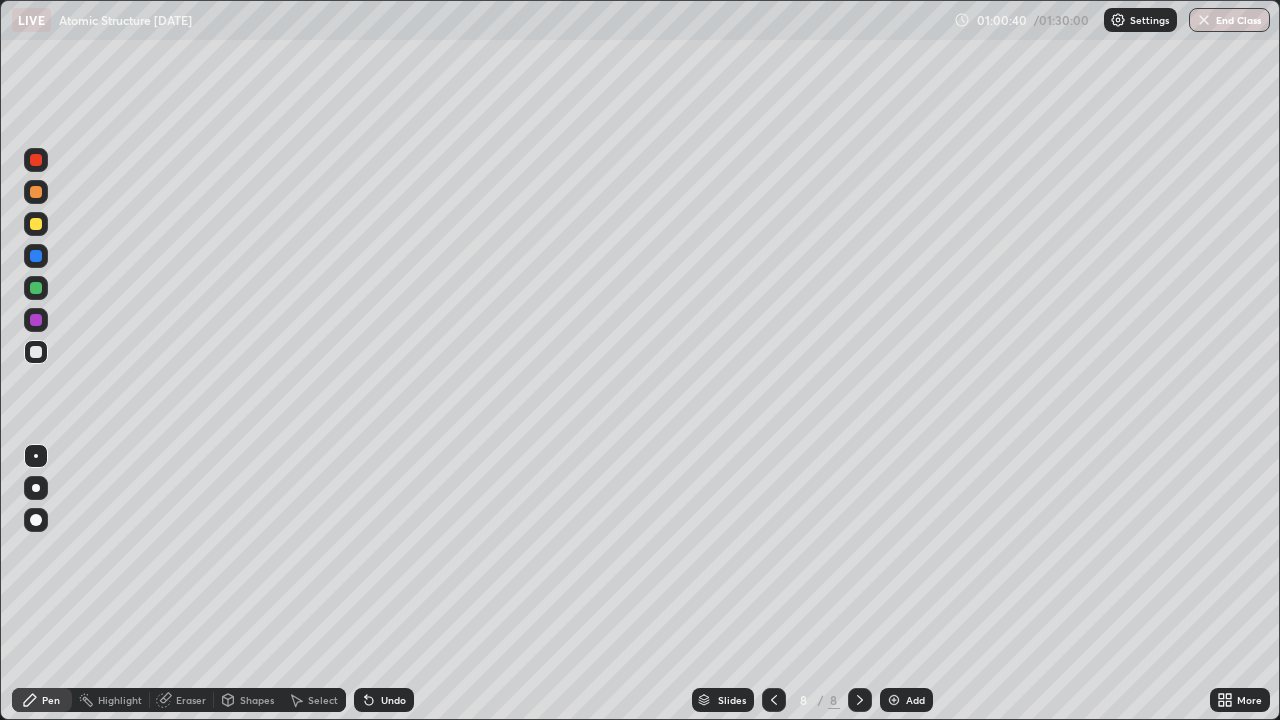 click at bounding box center [36, 352] 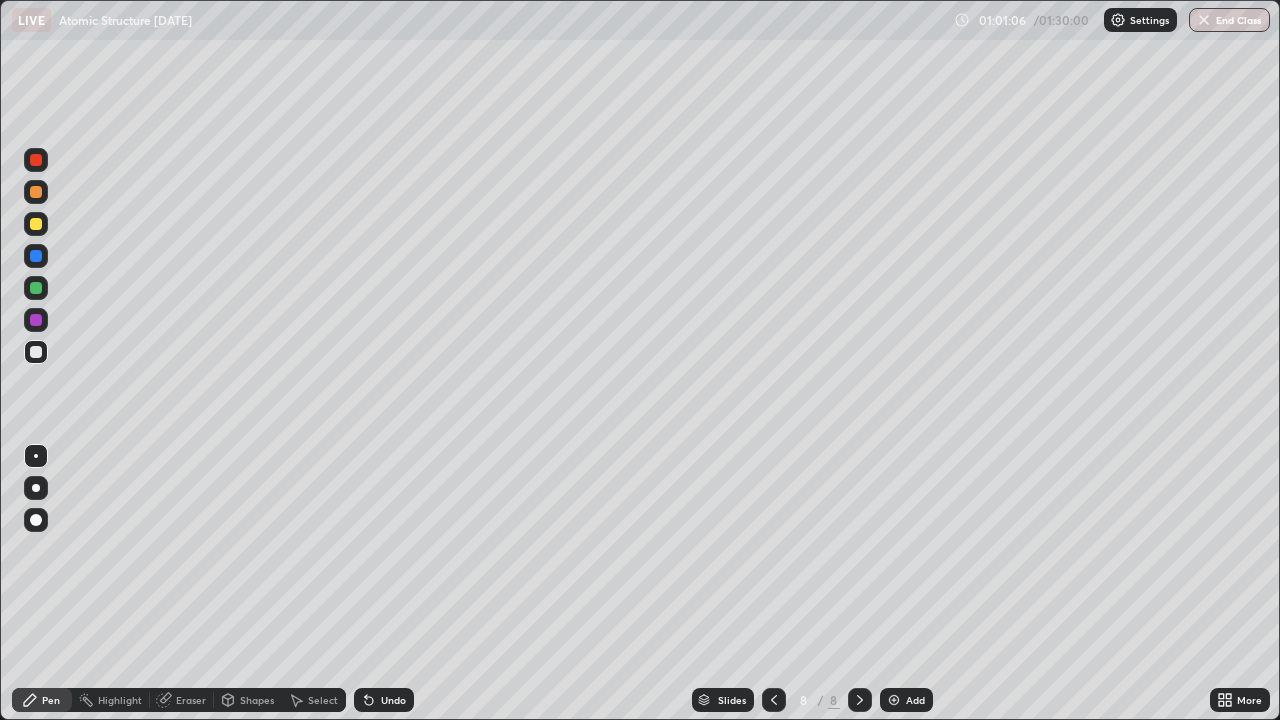 click on "Undo" at bounding box center [384, 700] 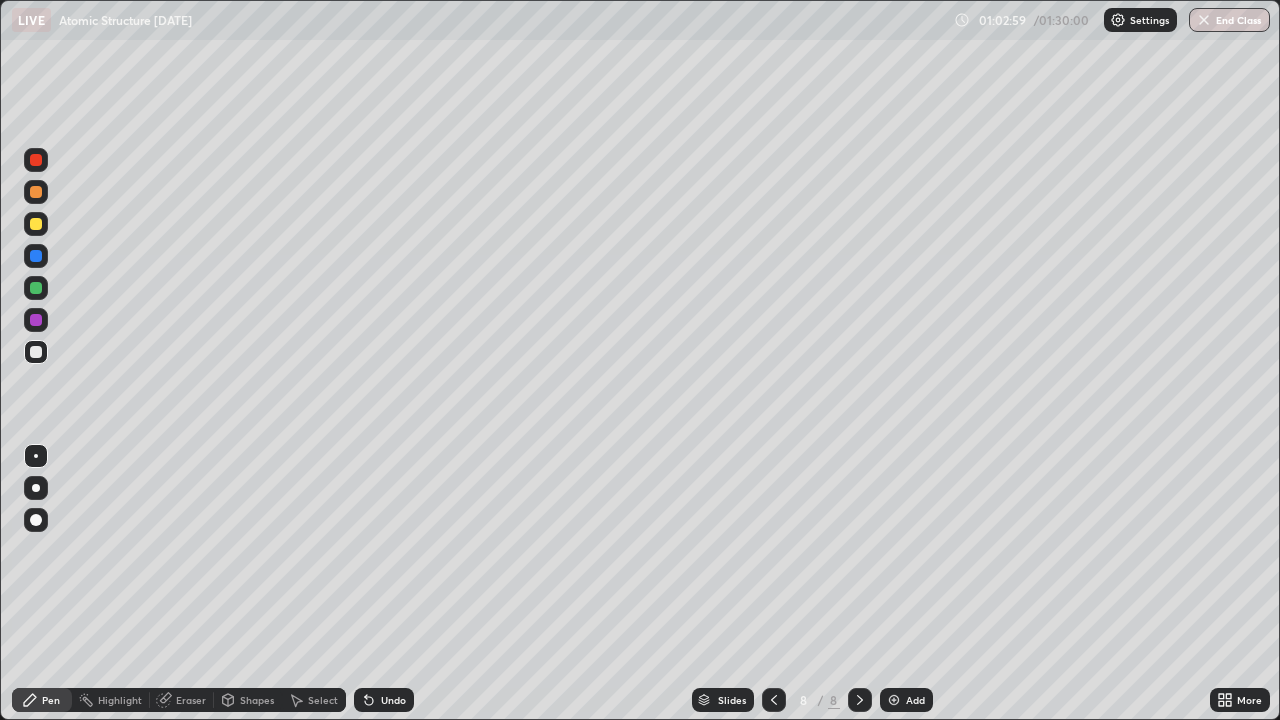 click on "Eraser" at bounding box center [191, 700] 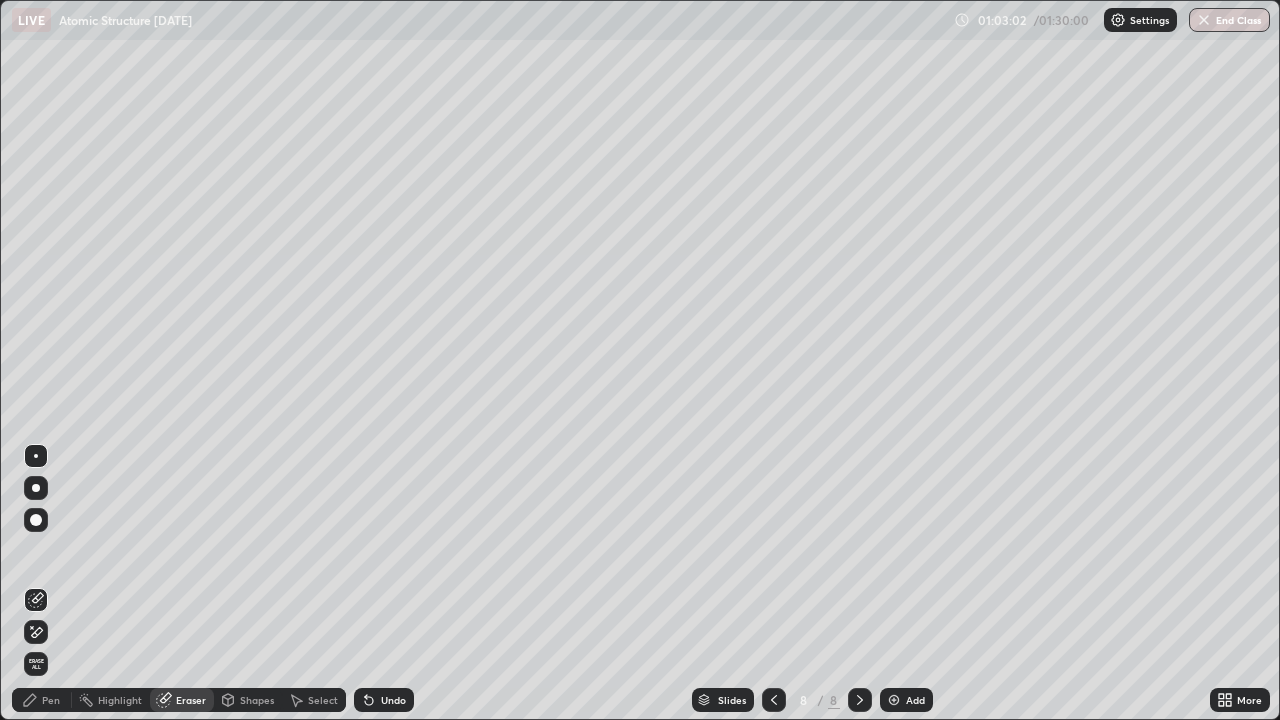 click on "Pen" at bounding box center [42, 700] 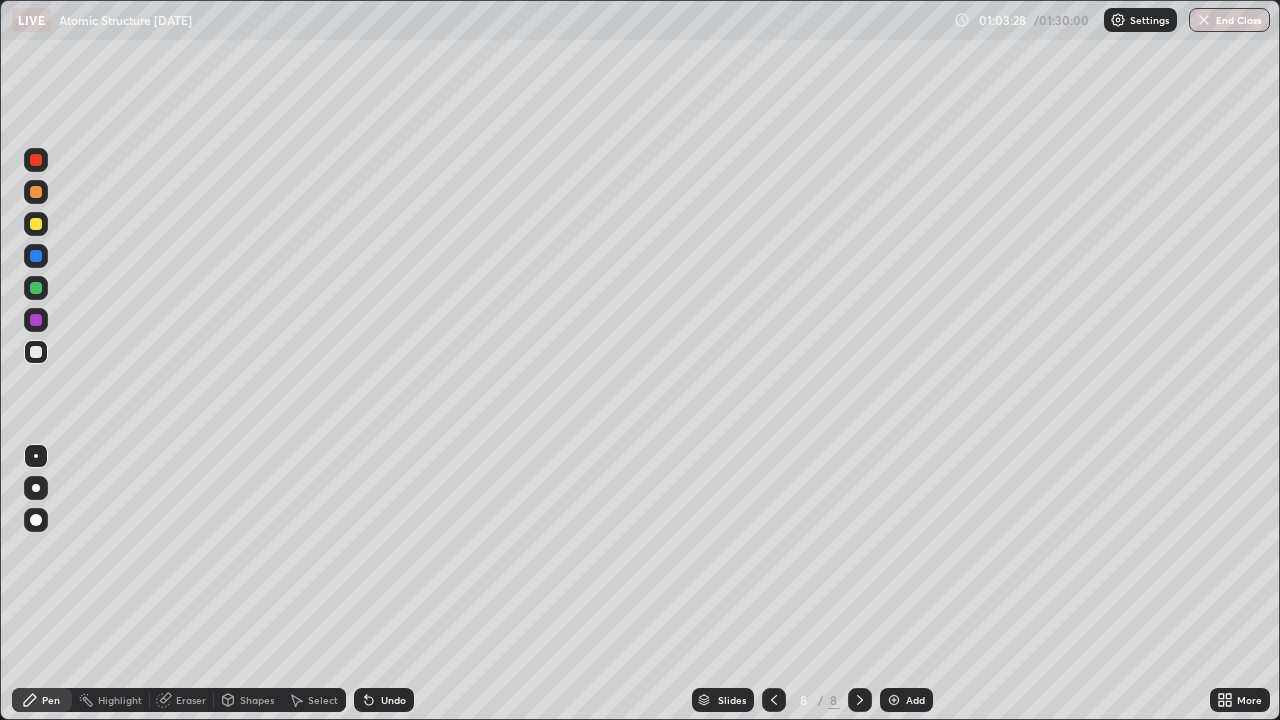 click at bounding box center [36, 288] 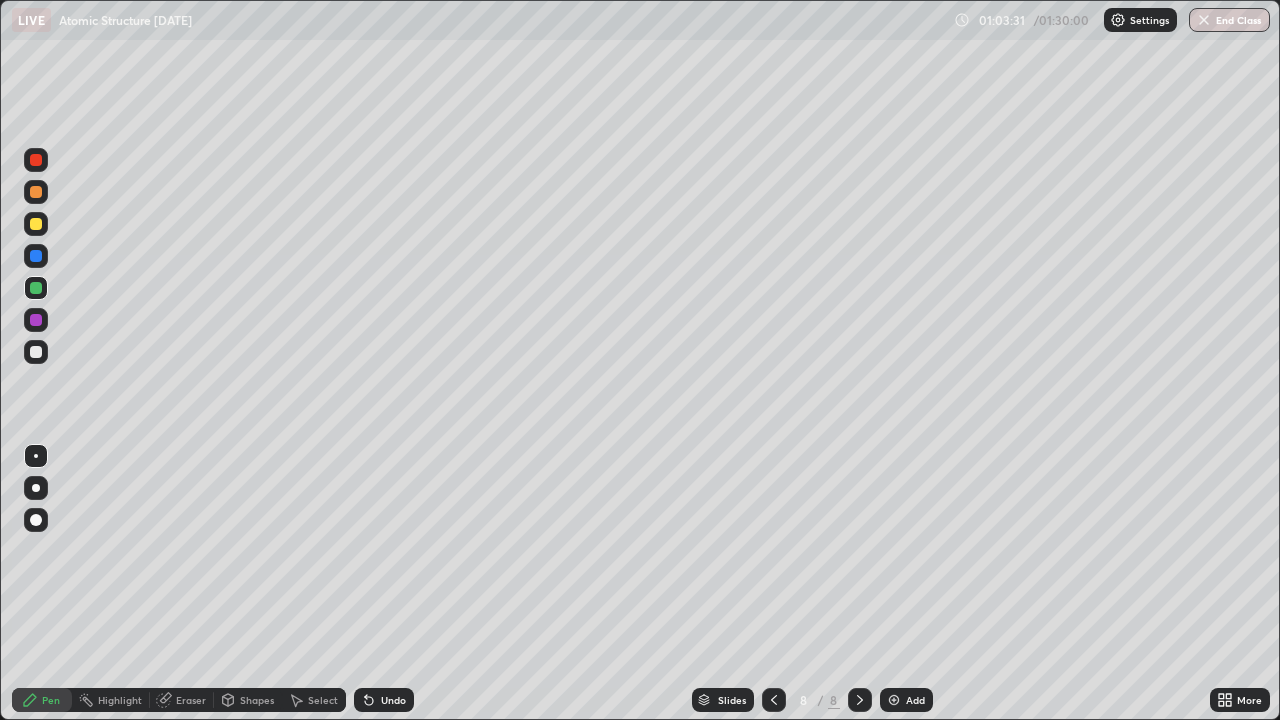 click at bounding box center (36, 352) 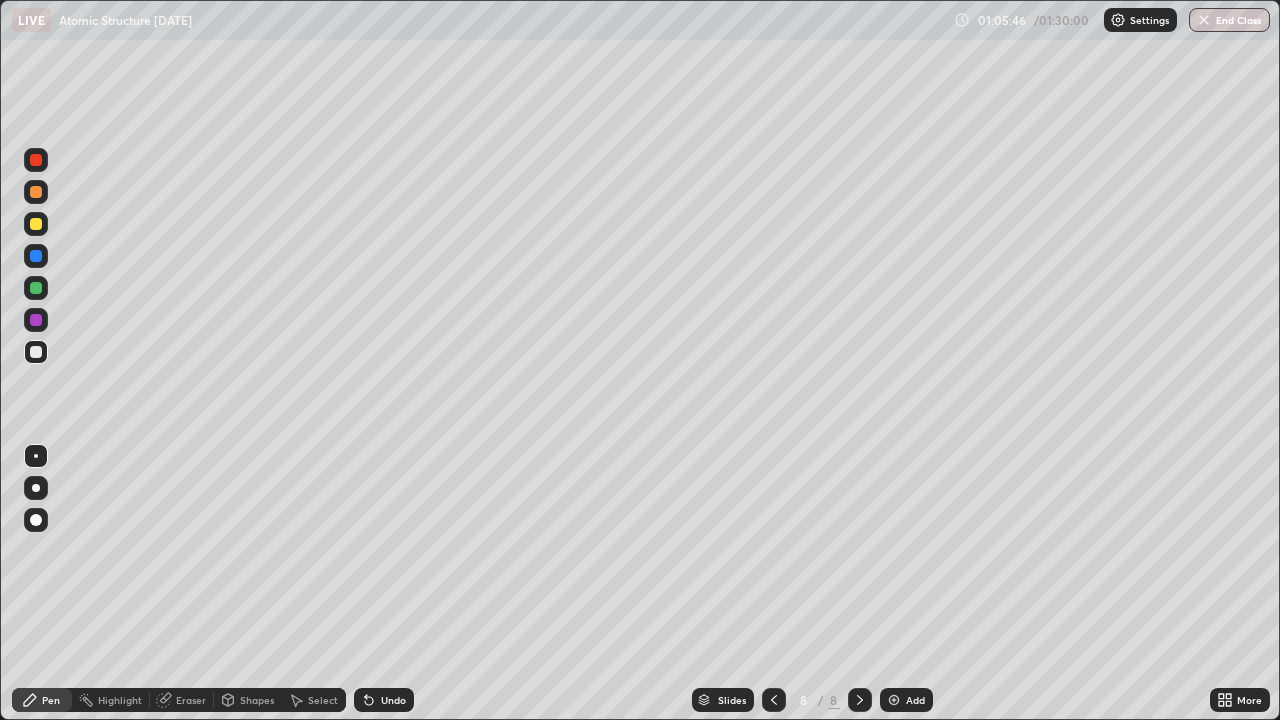 click on "Undo" at bounding box center (393, 700) 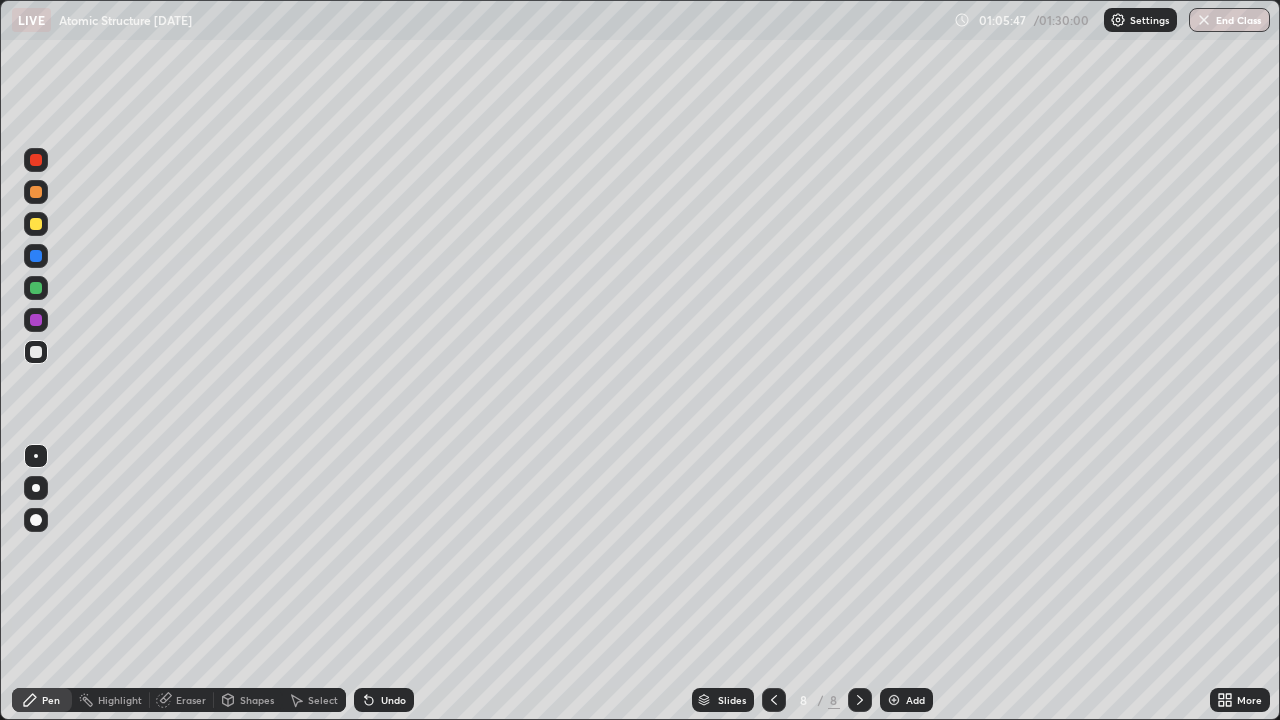 click on "Undo" at bounding box center [393, 700] 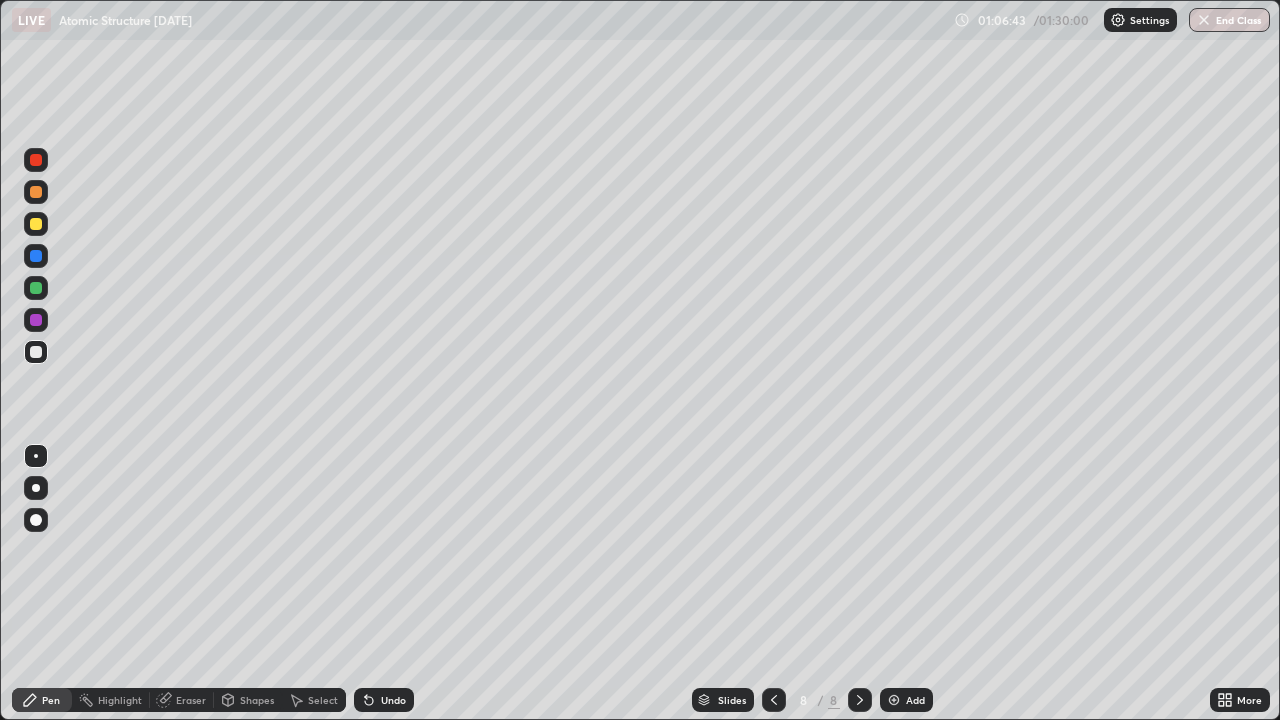 click on "Eraser" at bounding box center (191, 700) 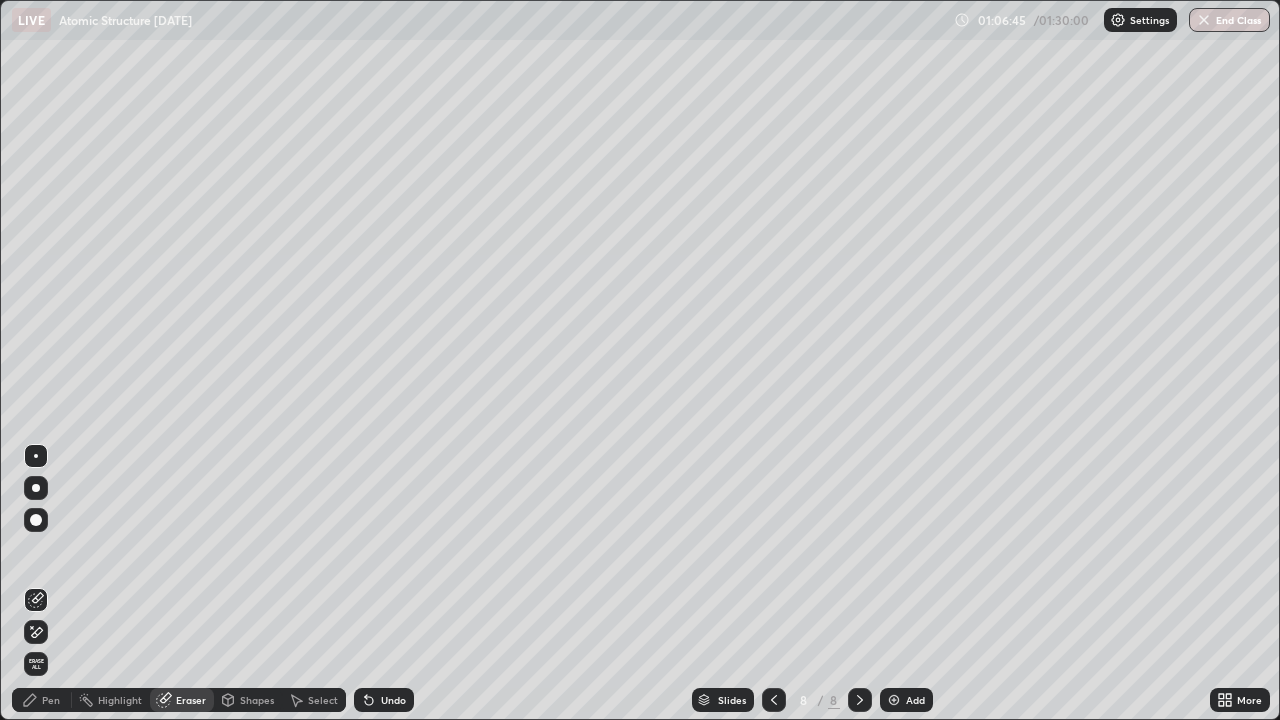 click on "Select" at bounding box center (323, 700) 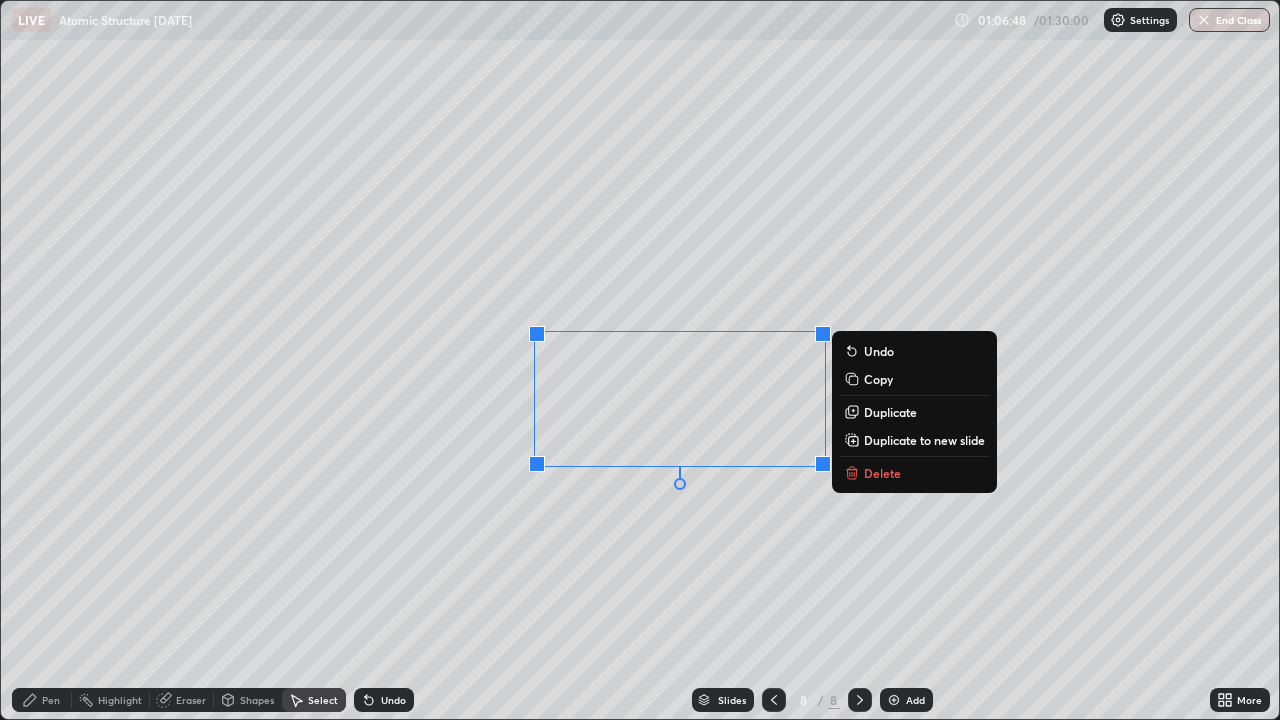 click on "Duplicate to new slide" at bounding box center (924, 440) 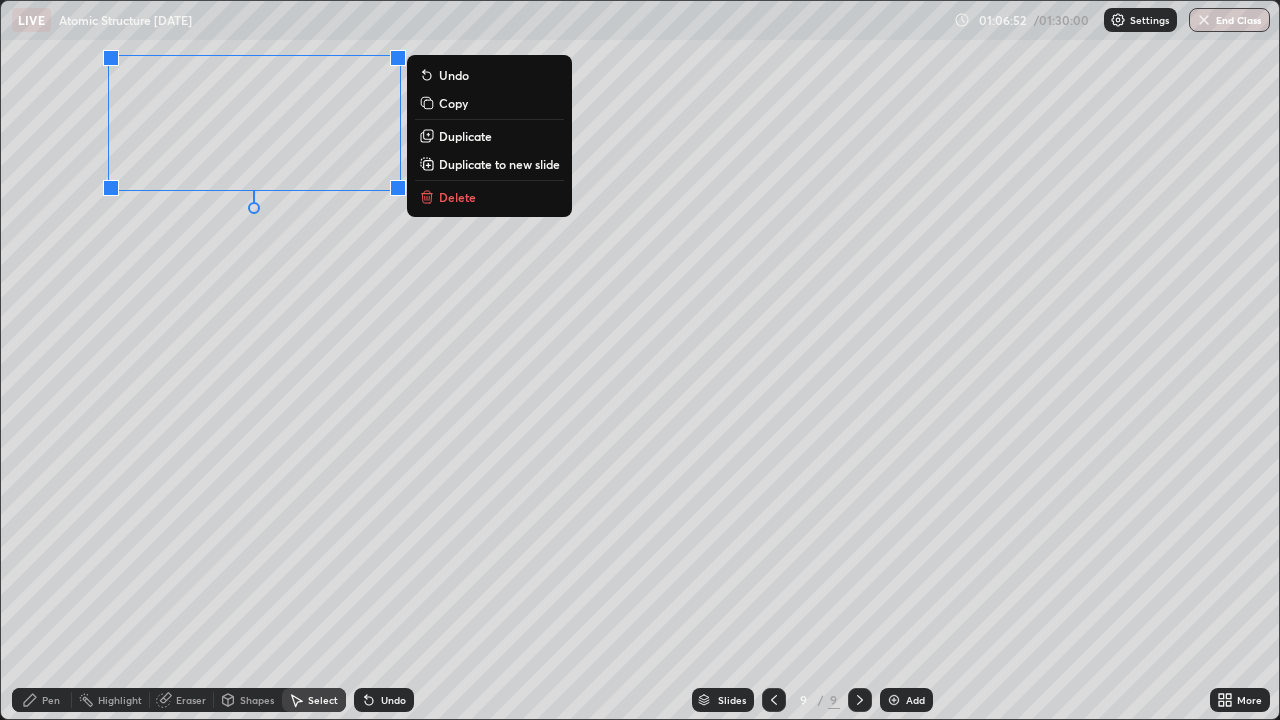 click at bounding box center [71, 700] 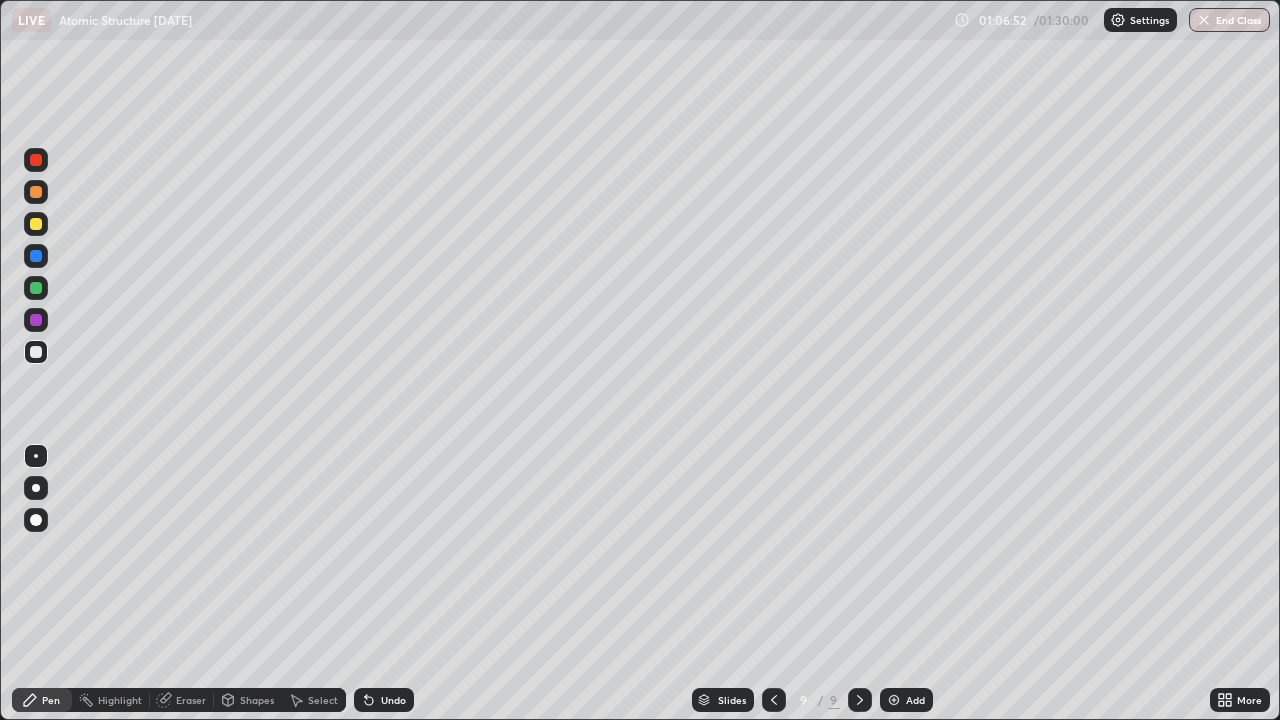 click at bounding box center [36, 288] 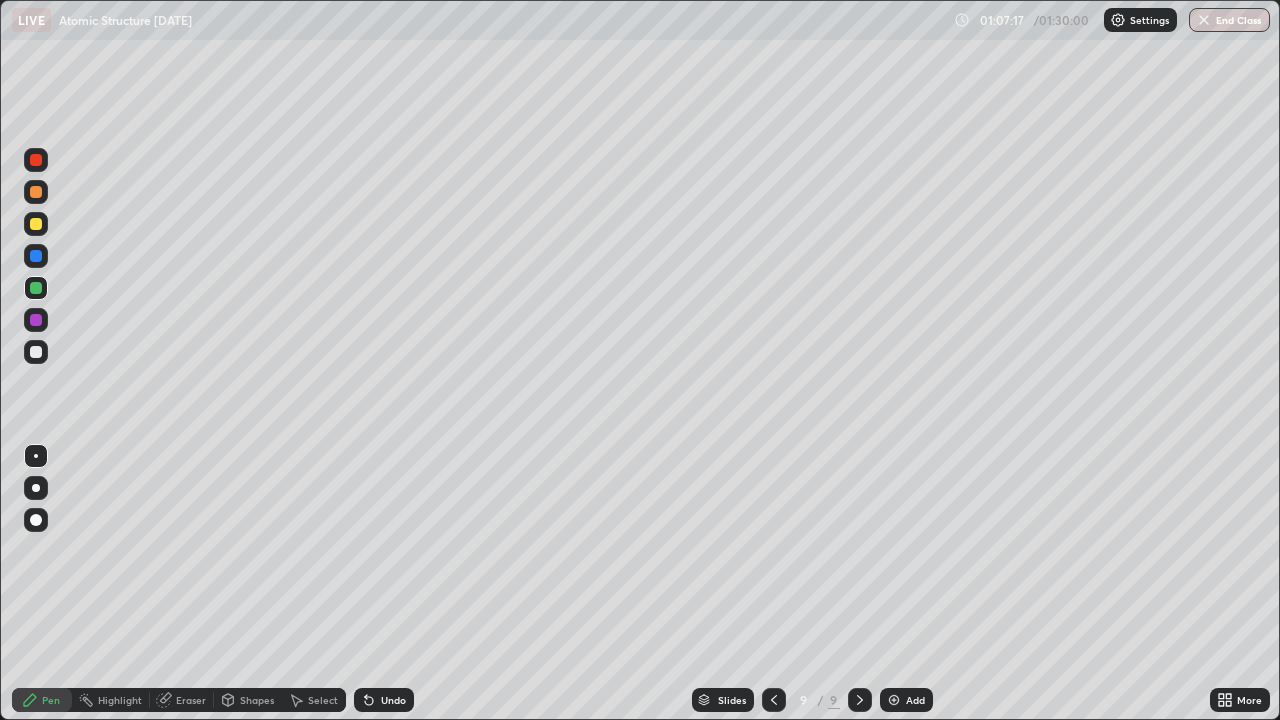 click on "Undo" at bounding box center (384, 700) 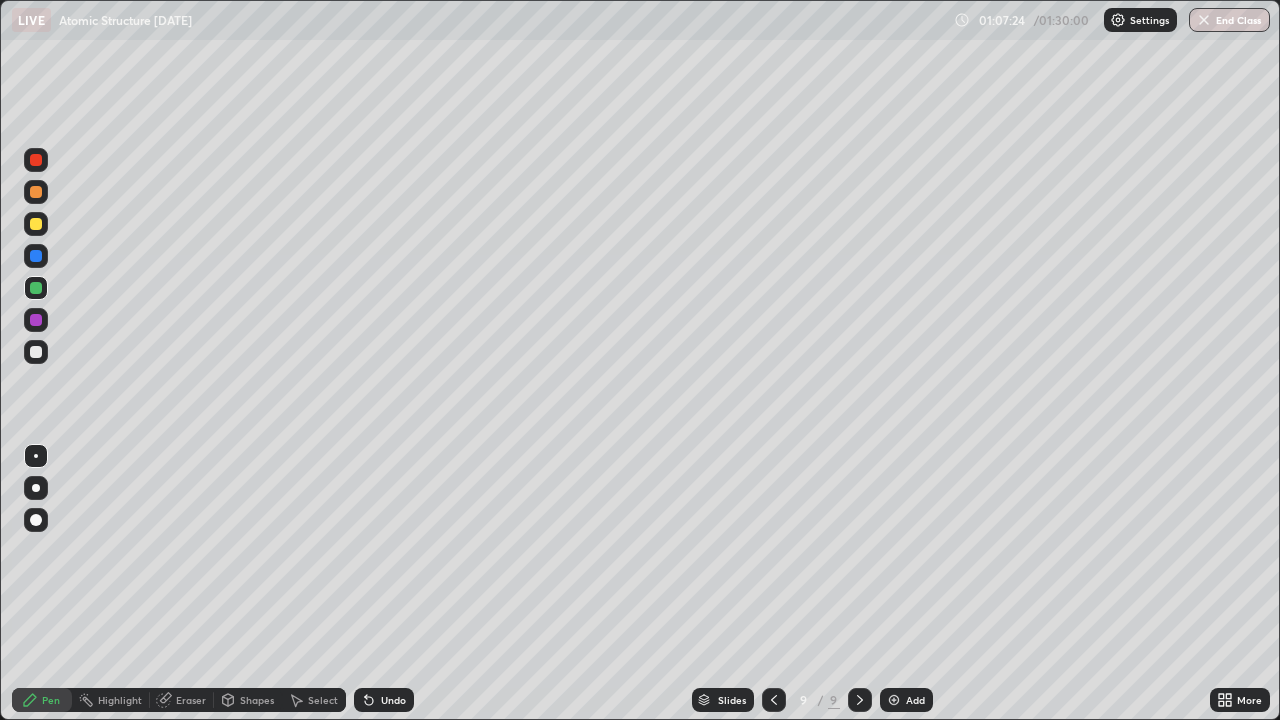 click on "Undo" at bounding box center [393, 700] 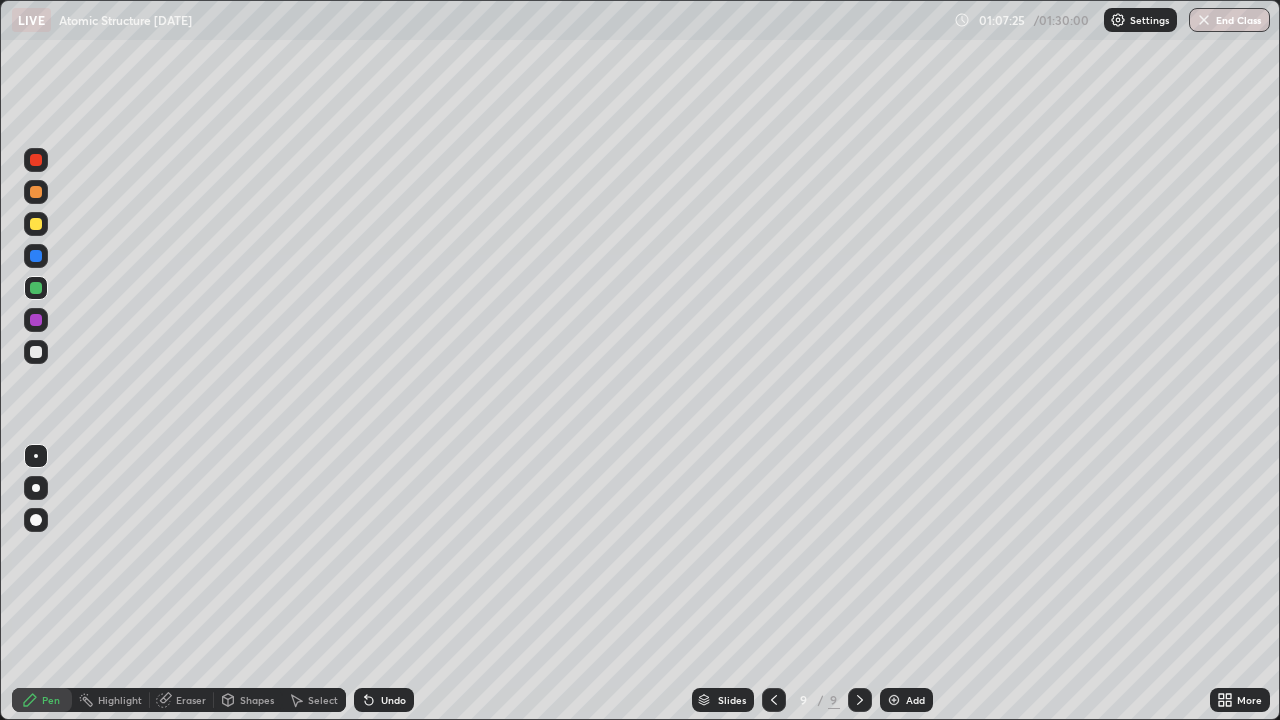 click on "Undo" at bounding box center [384, 700] 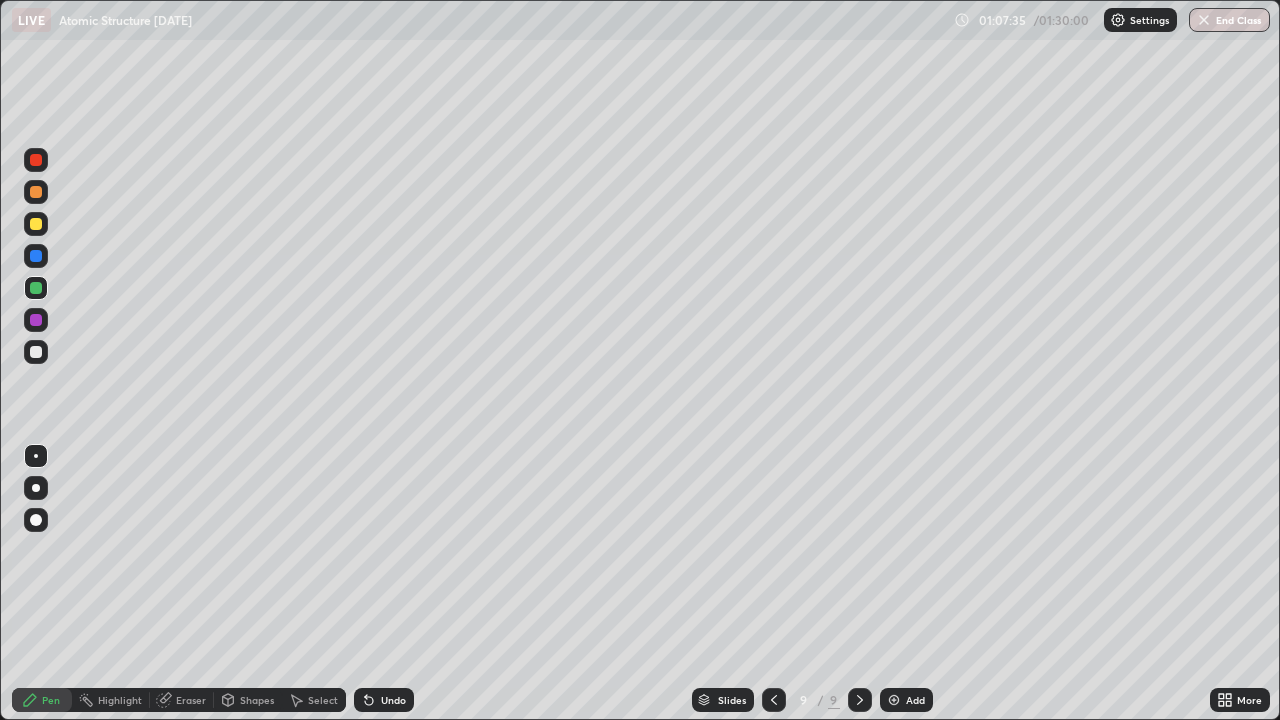 click on "Select" at bounding box center [323, 700] 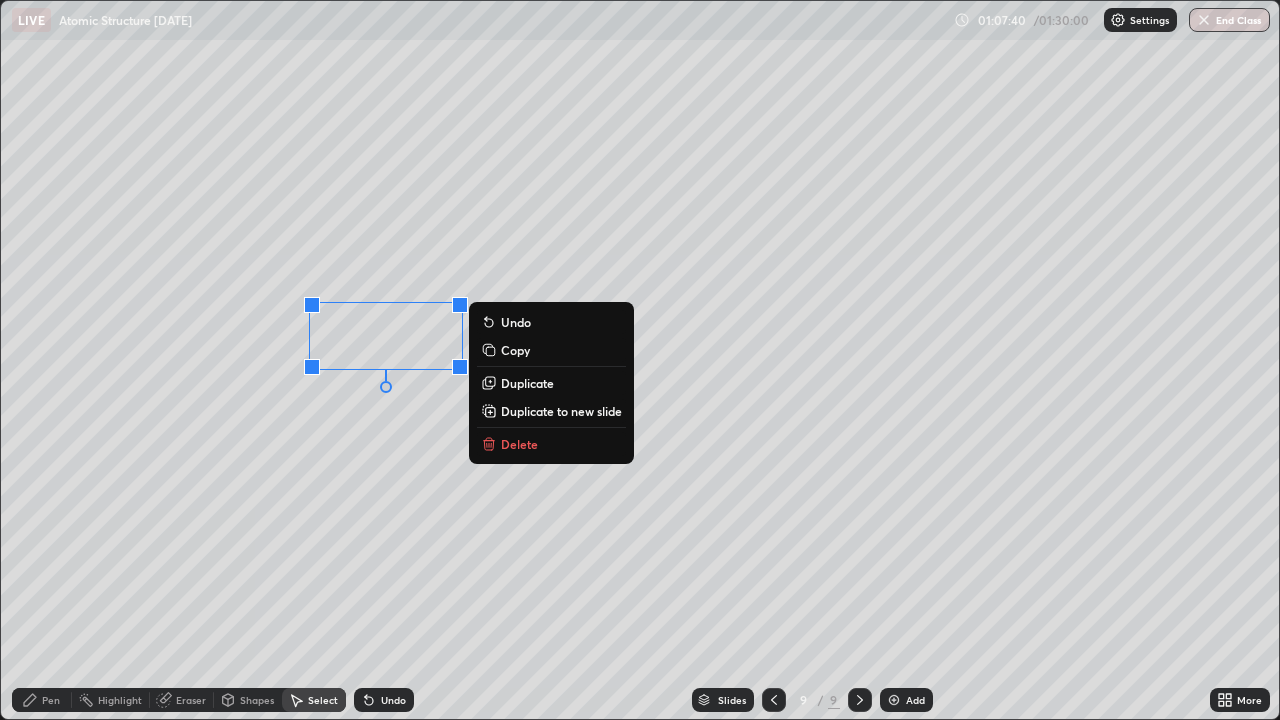 click on "0 ° Undo Copy Duplicate Duplicate to new slide Delete" at bounding box center (640, 360) 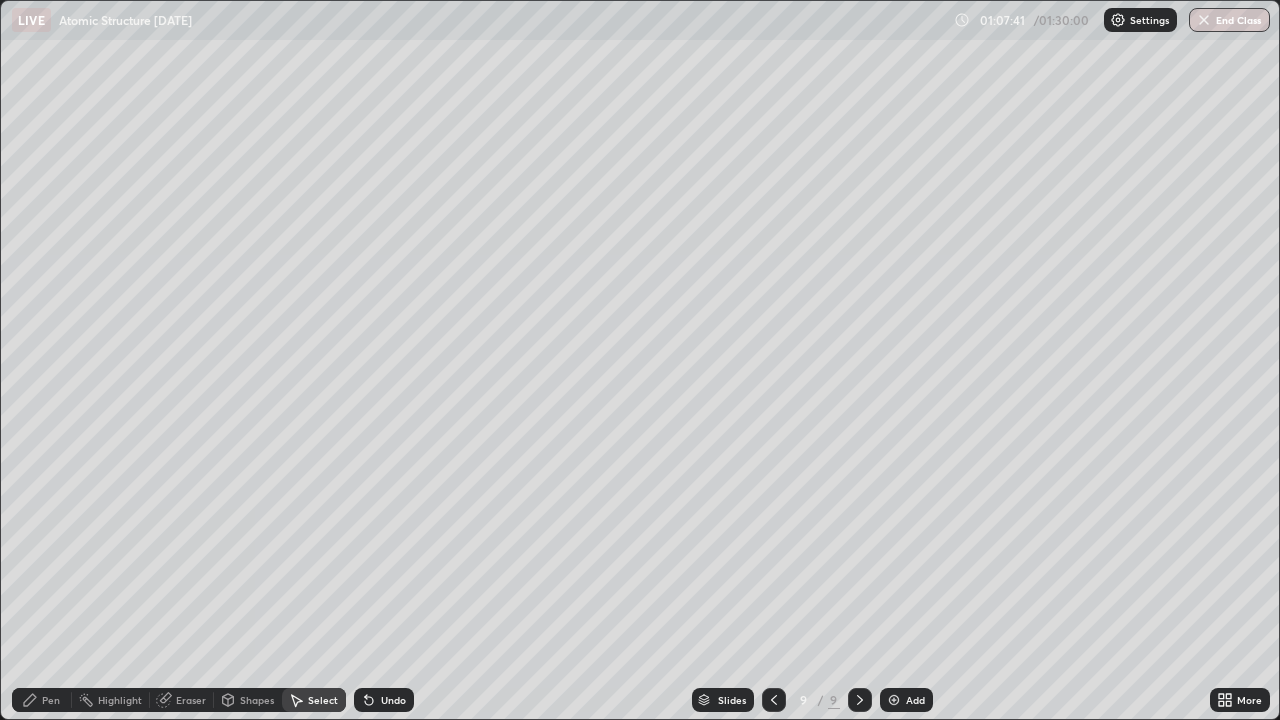 click on "Eraser" at bounding box center (182, 700) 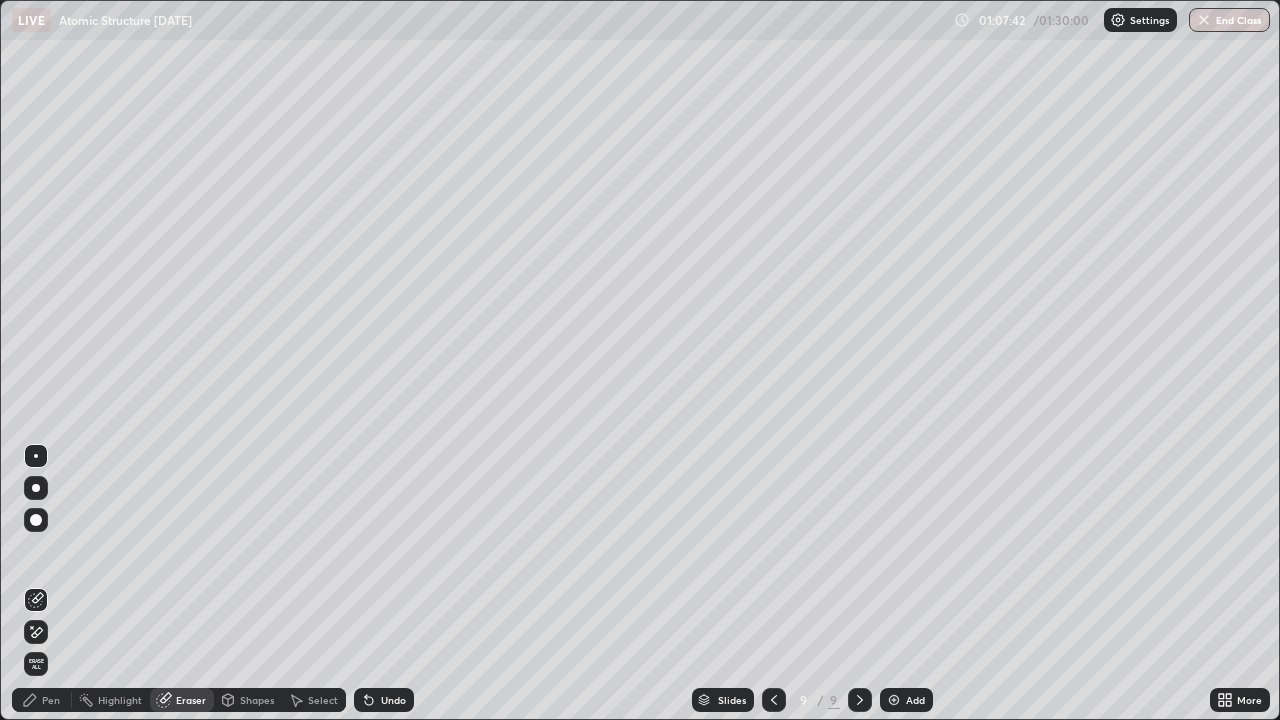 click 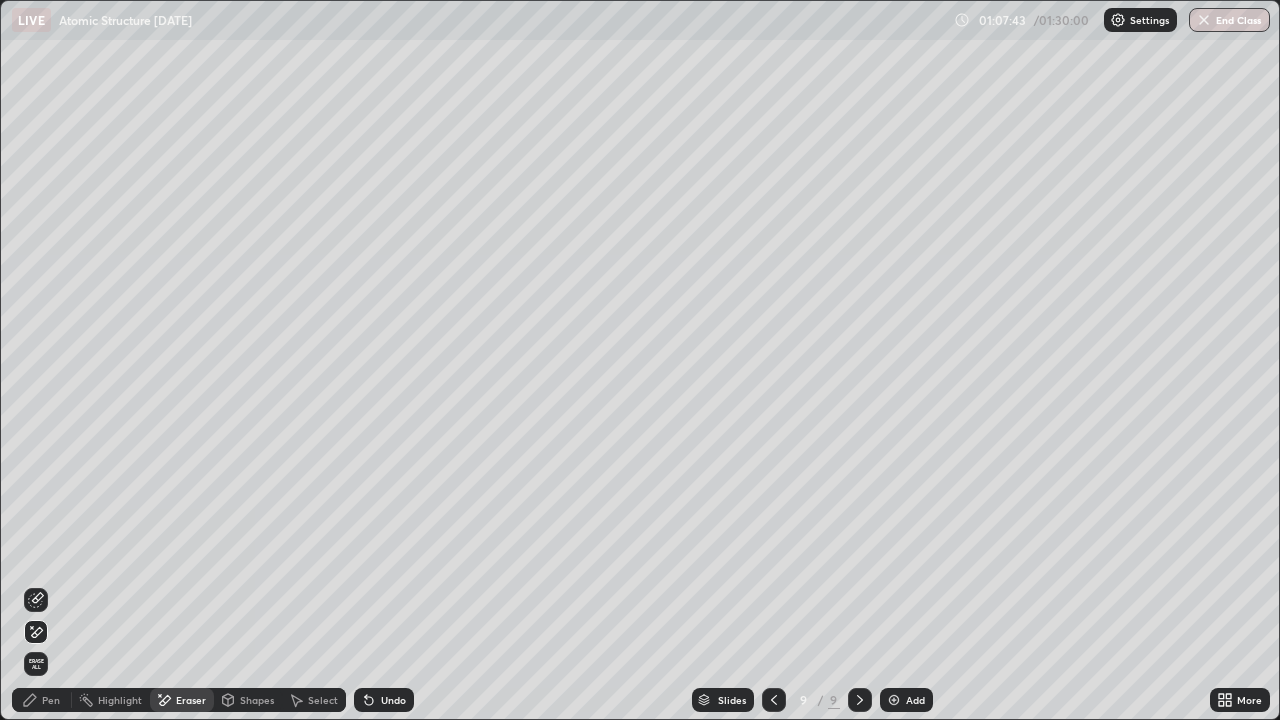 click on "Pen" at bounding box center [51, 700] 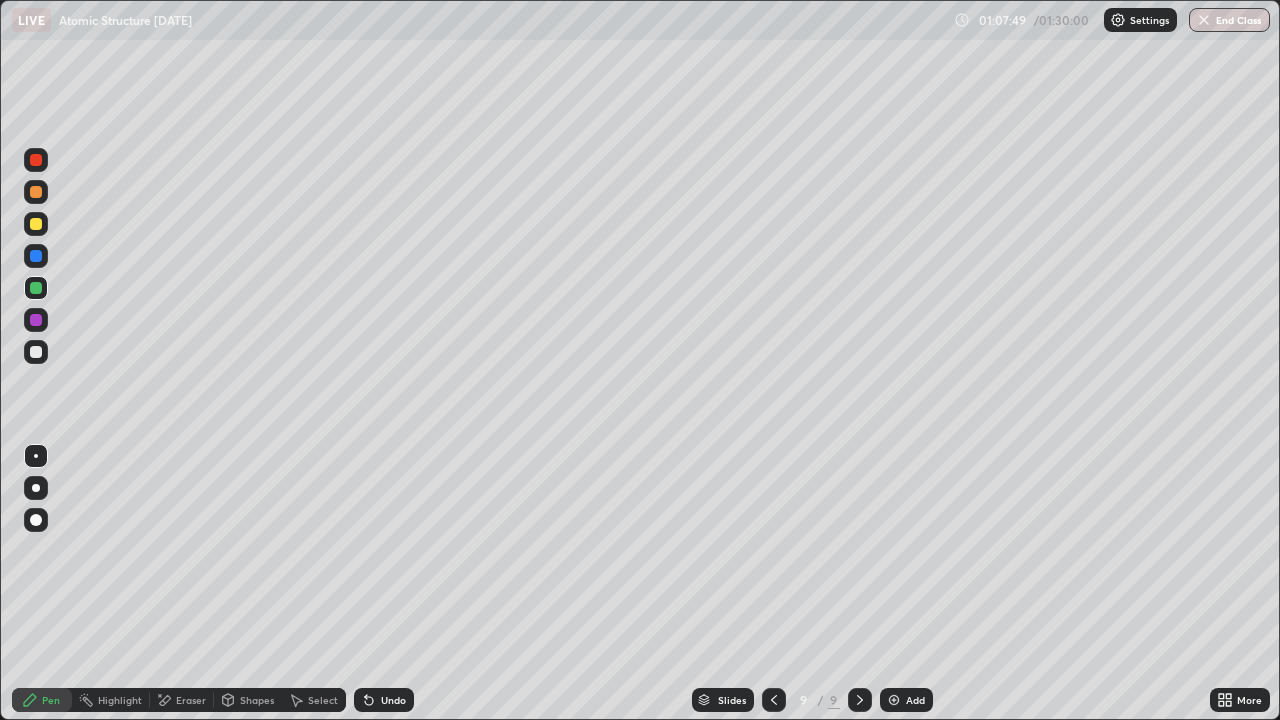 click 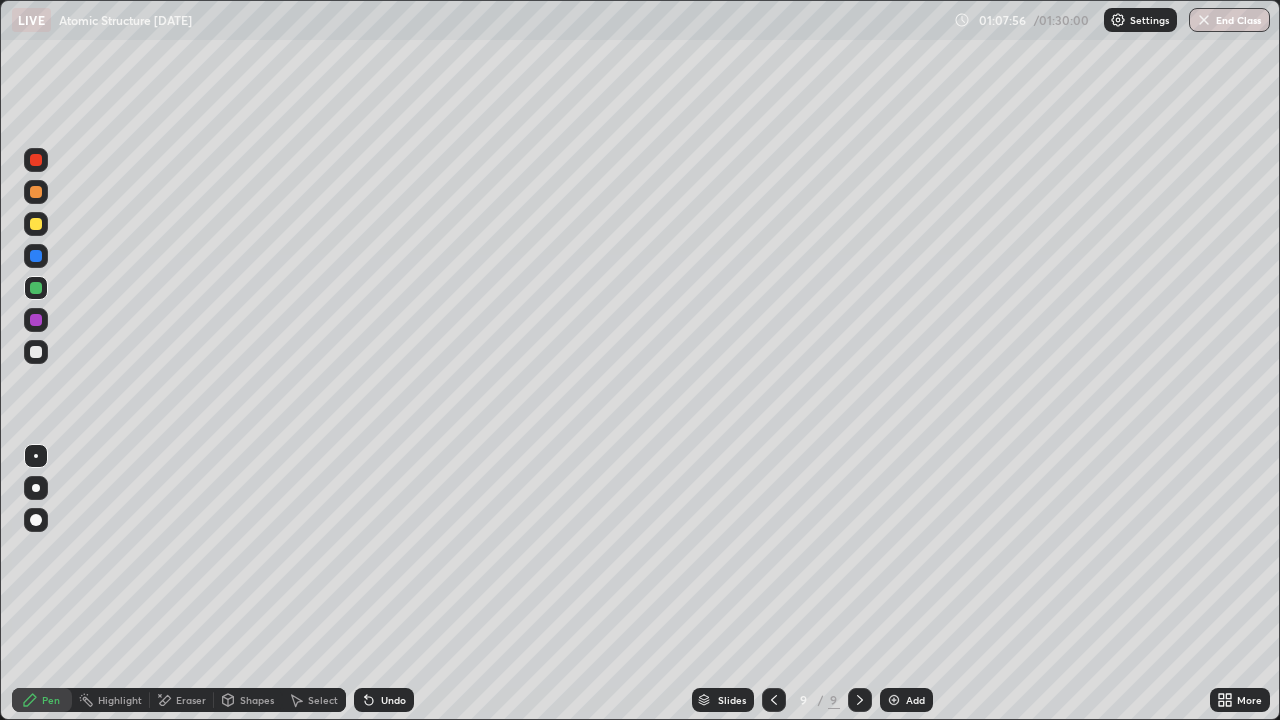 click at bounding box center [36, 352] 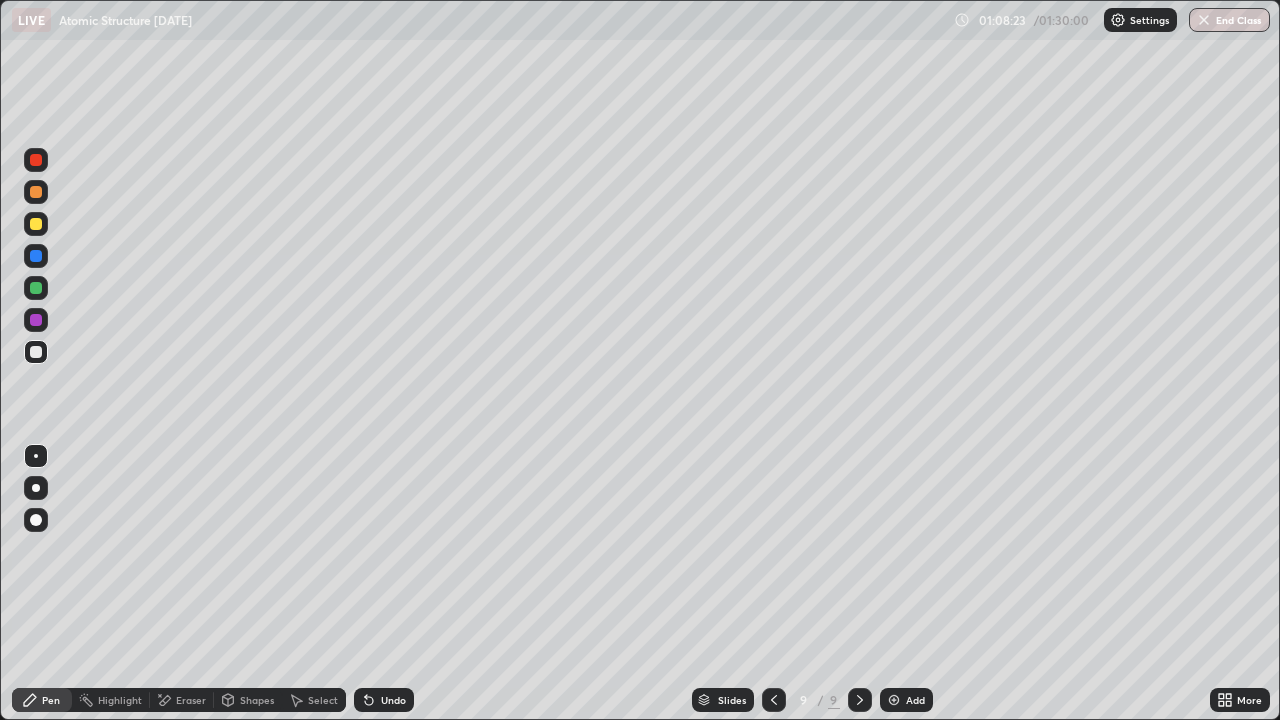 click on "Shapes" at bounding box center (257, 700) 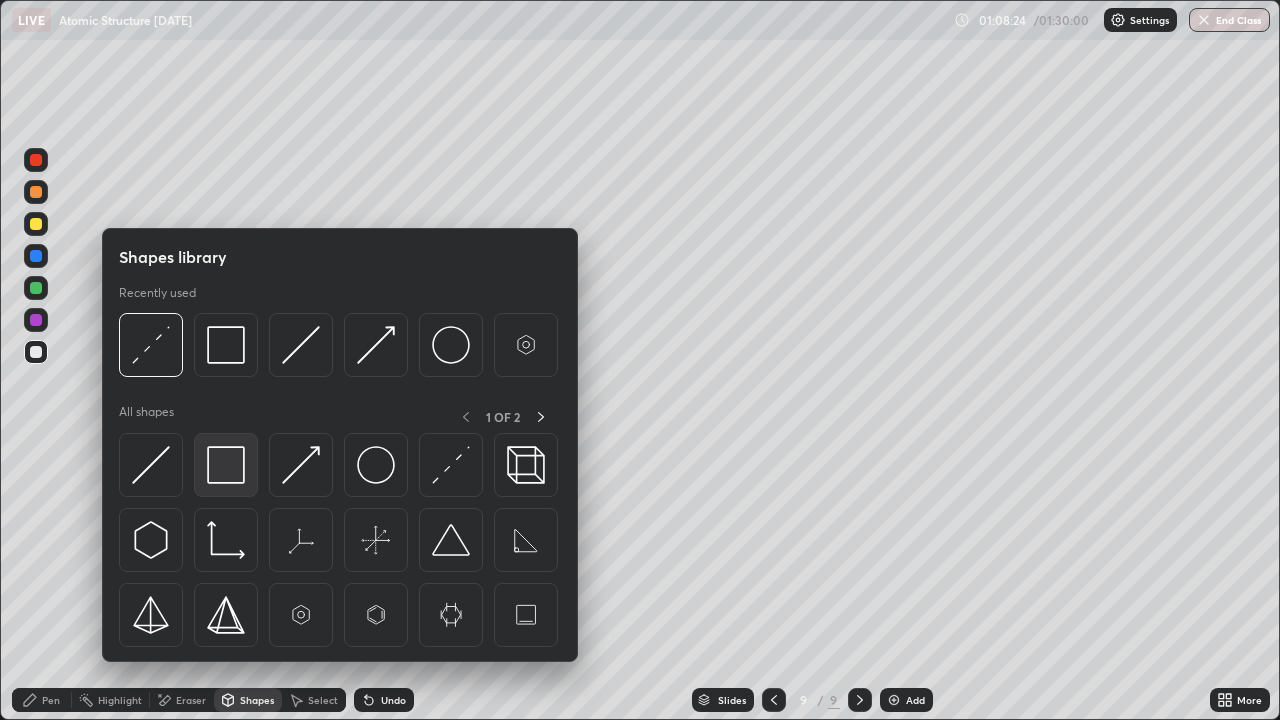 click at bounding box center (226, 465) 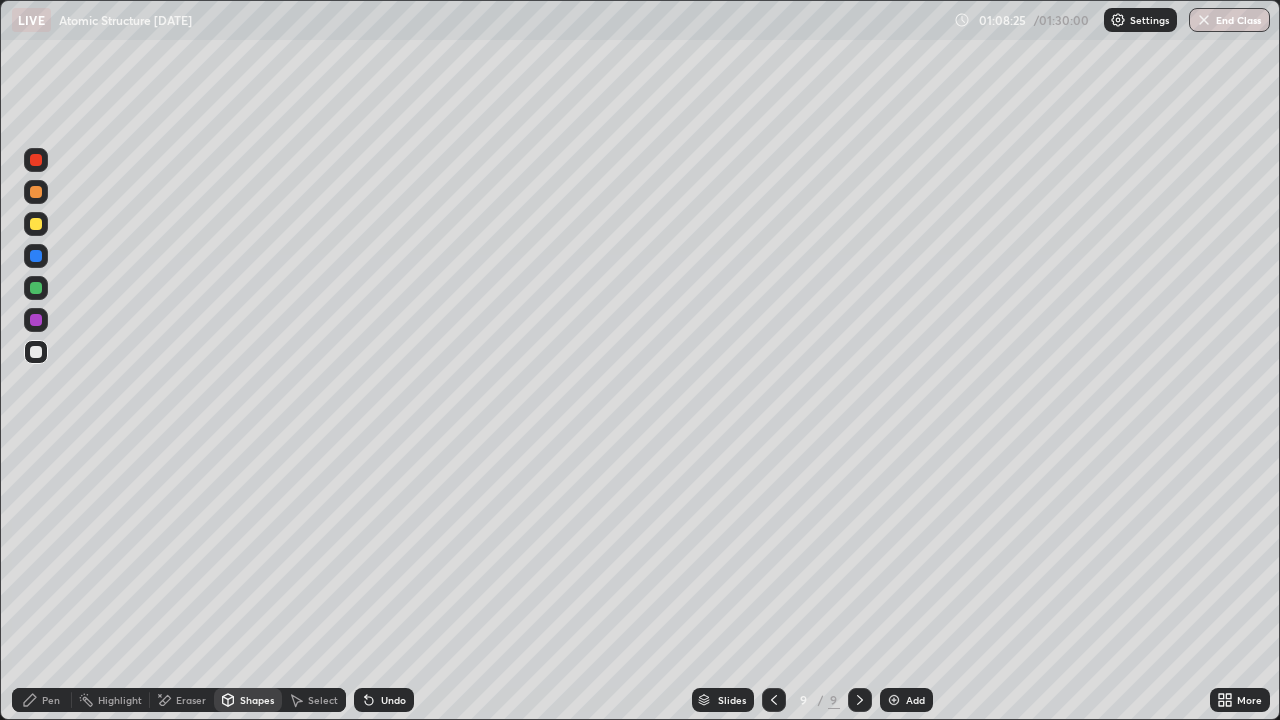 click at bounding box center (36, 224) 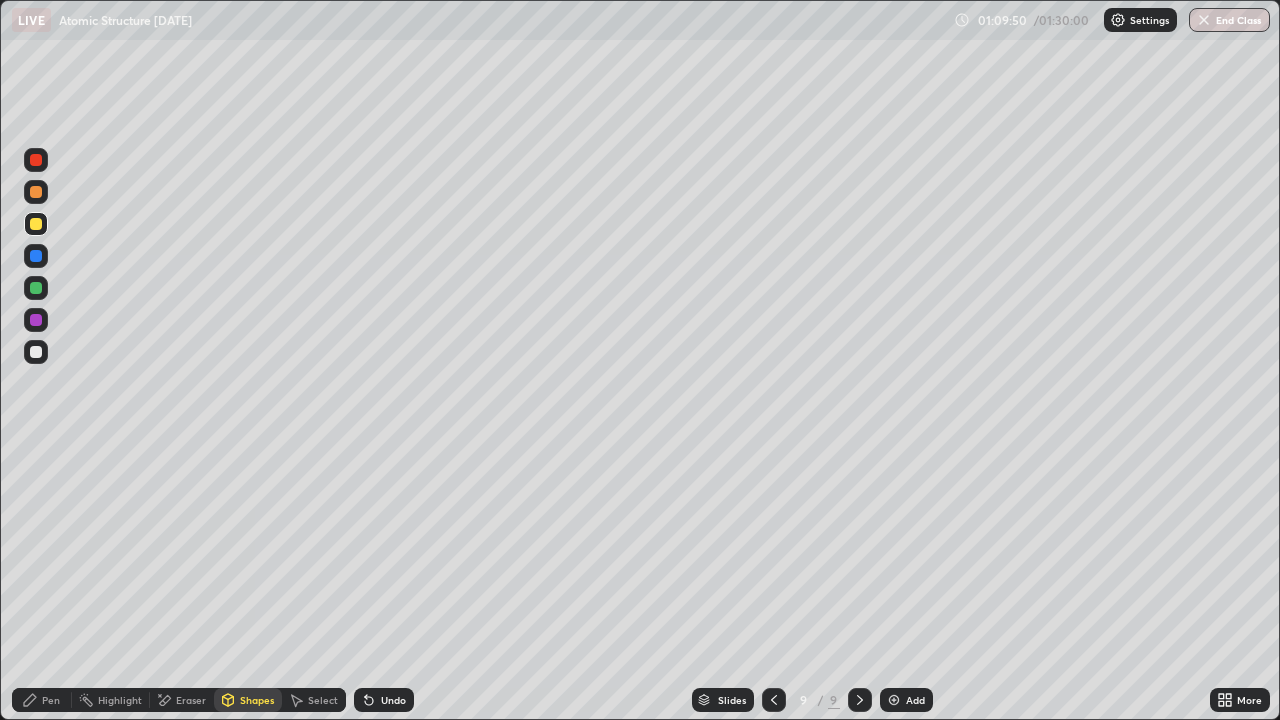 click at bounding box center (894, 700) 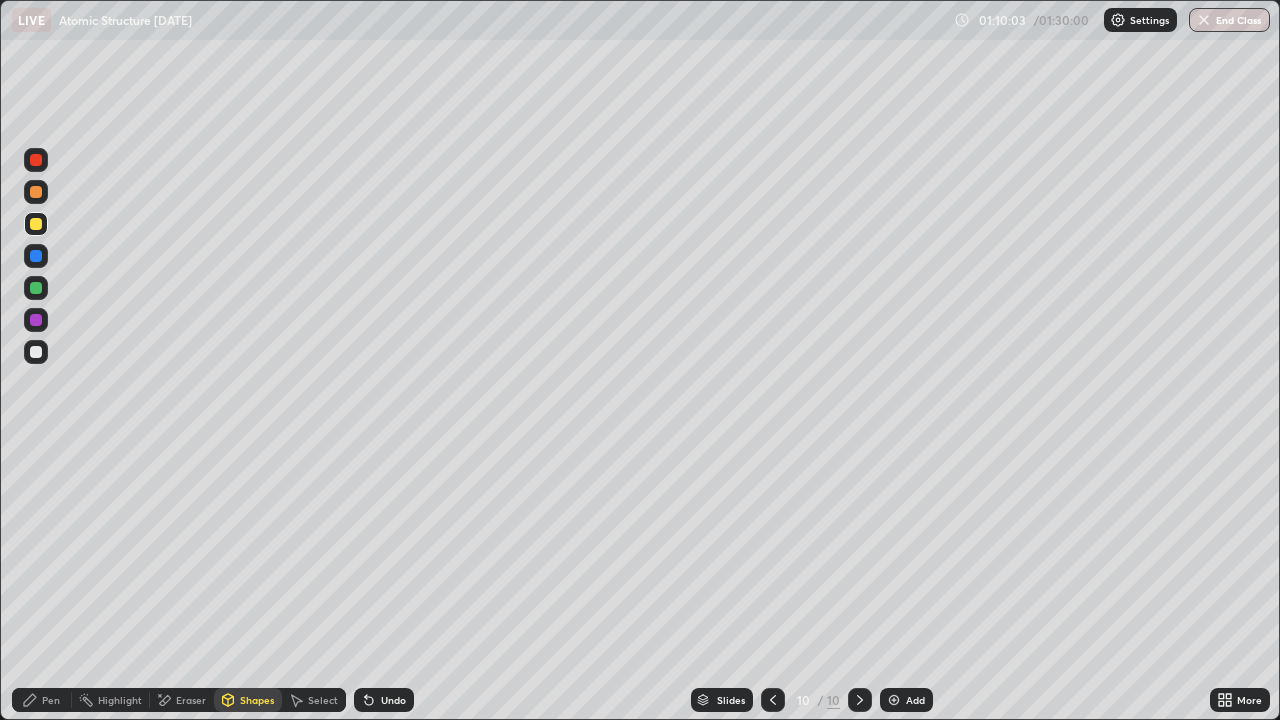 click 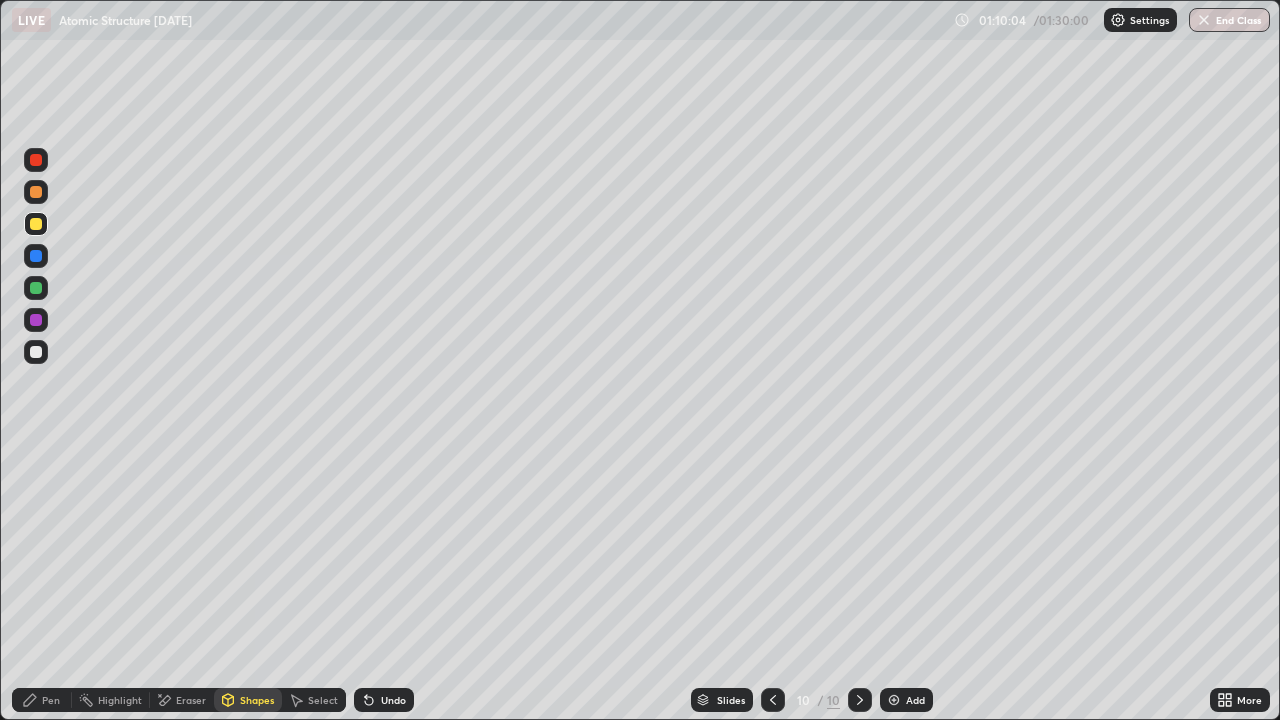 click on "Pen" at bounding box center (51, 700) 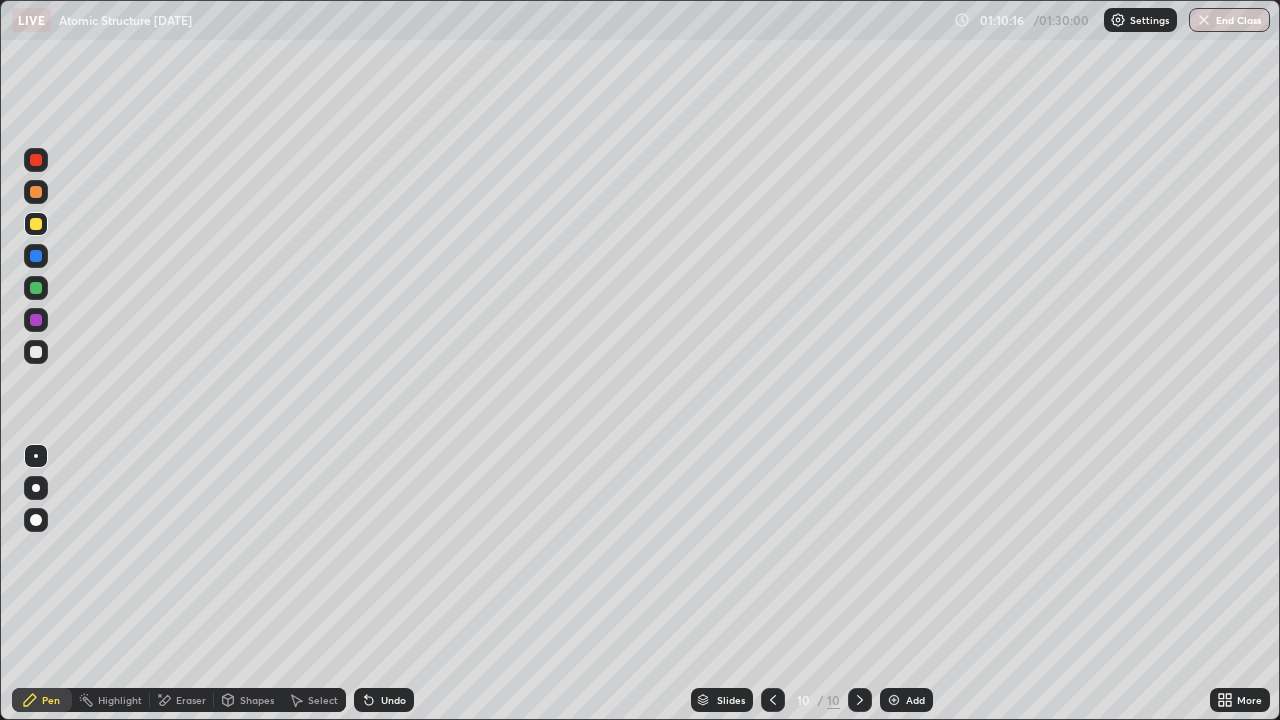 click on "Shapes" at bounding box center [257, 700] 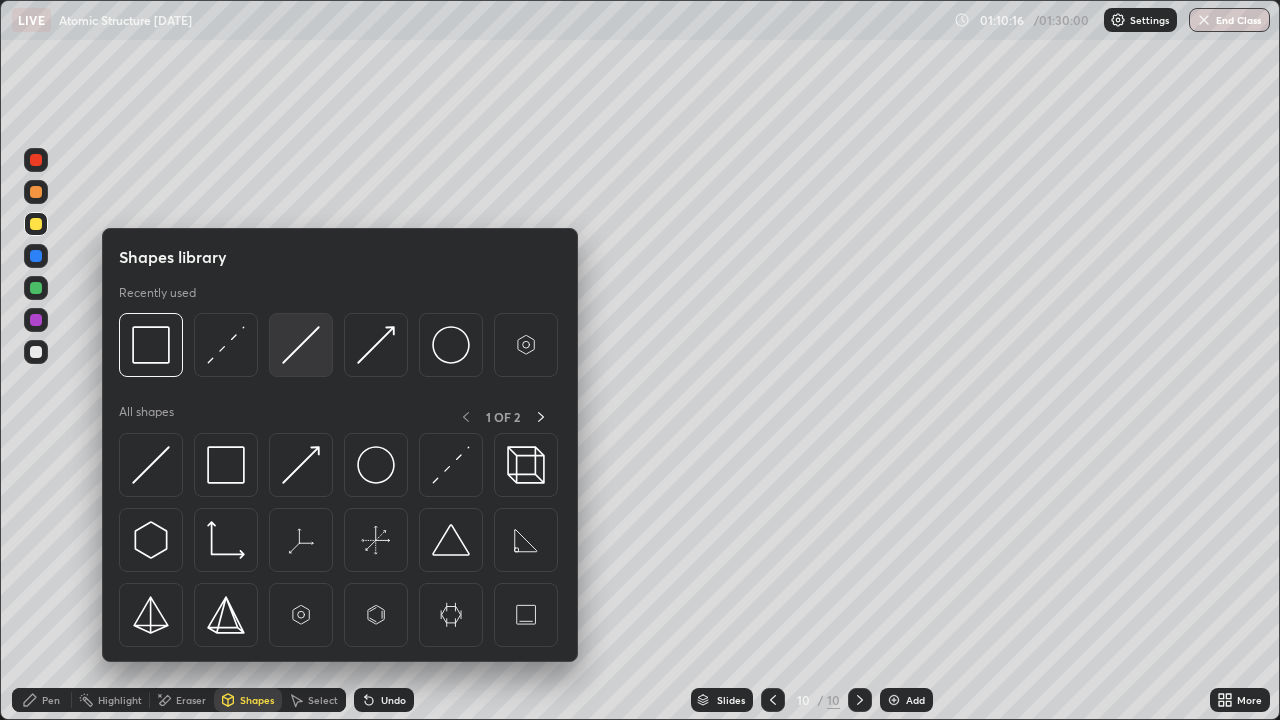 click at bounding box center [301, 345] 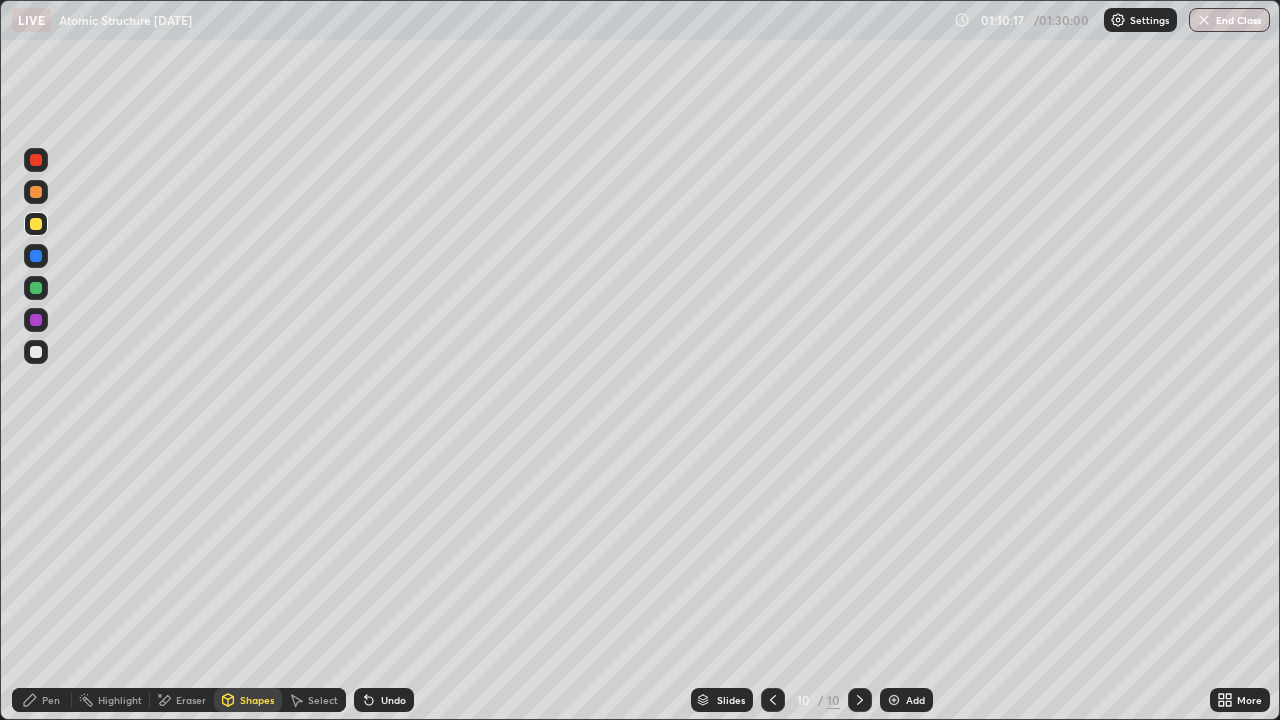 click at bounding box center [36, 288] 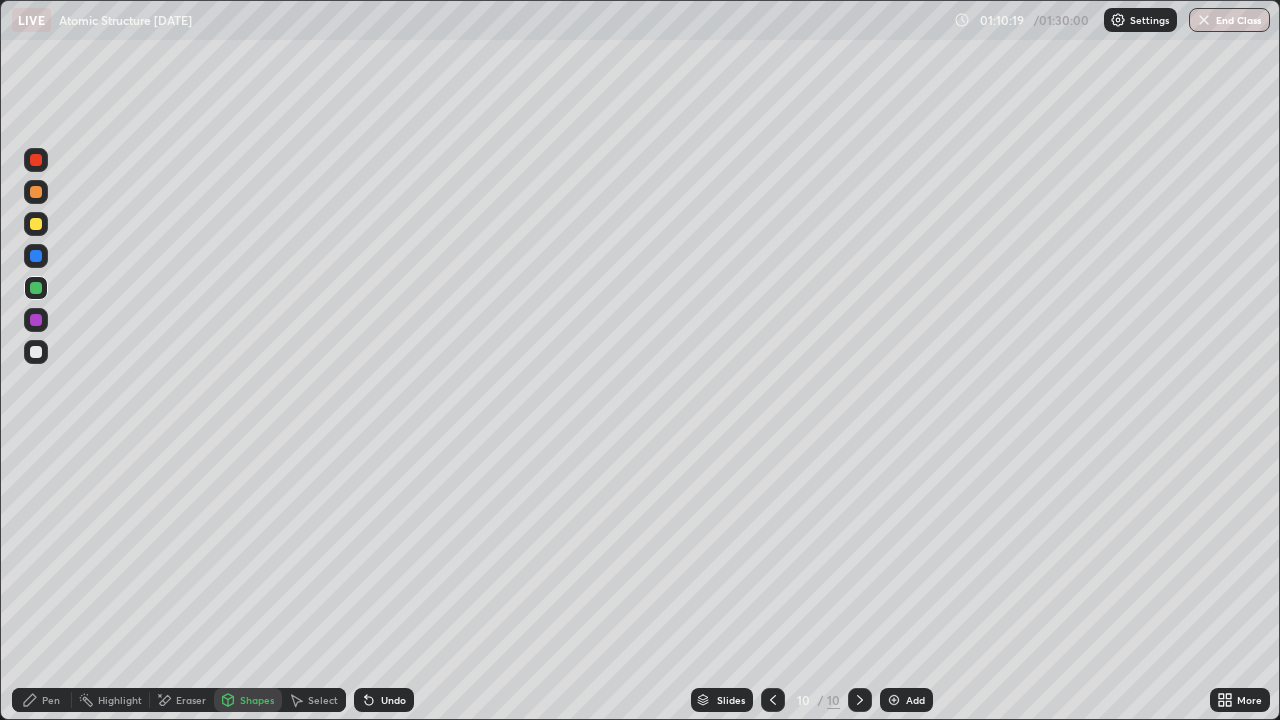 click on "Pen" at bounding box center [51, 700] 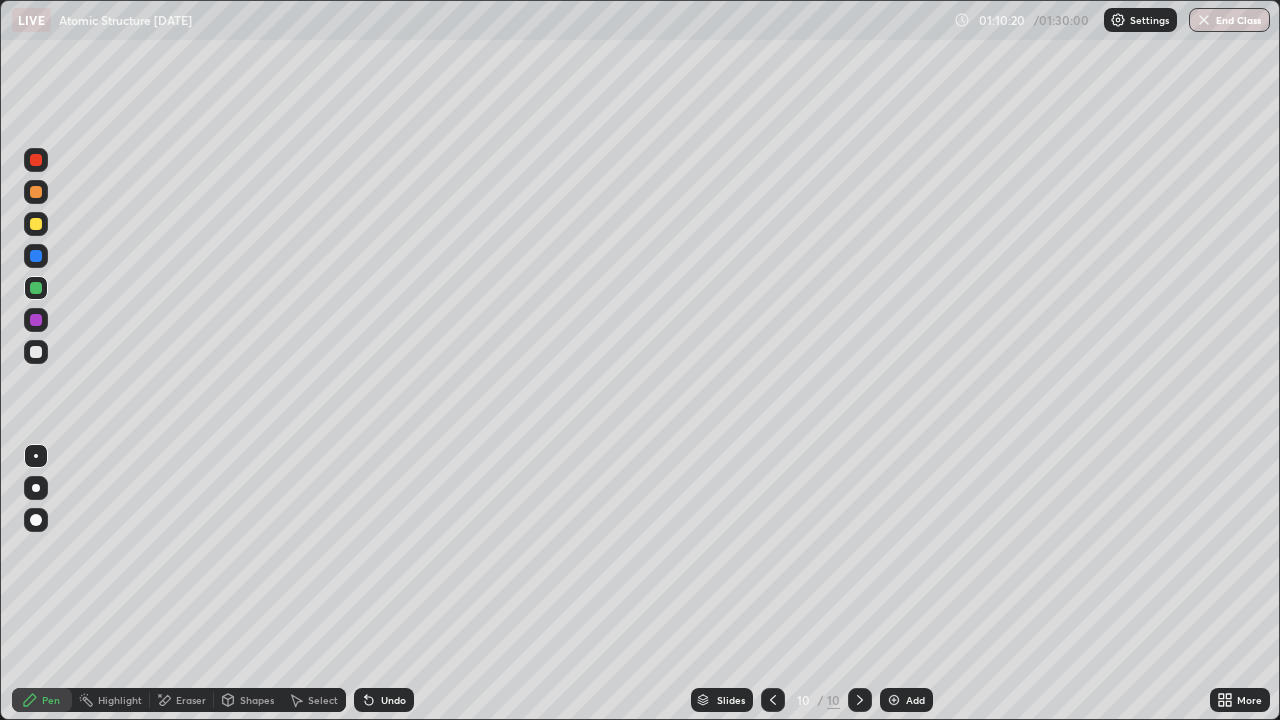 click at bounding box center [36, 352] 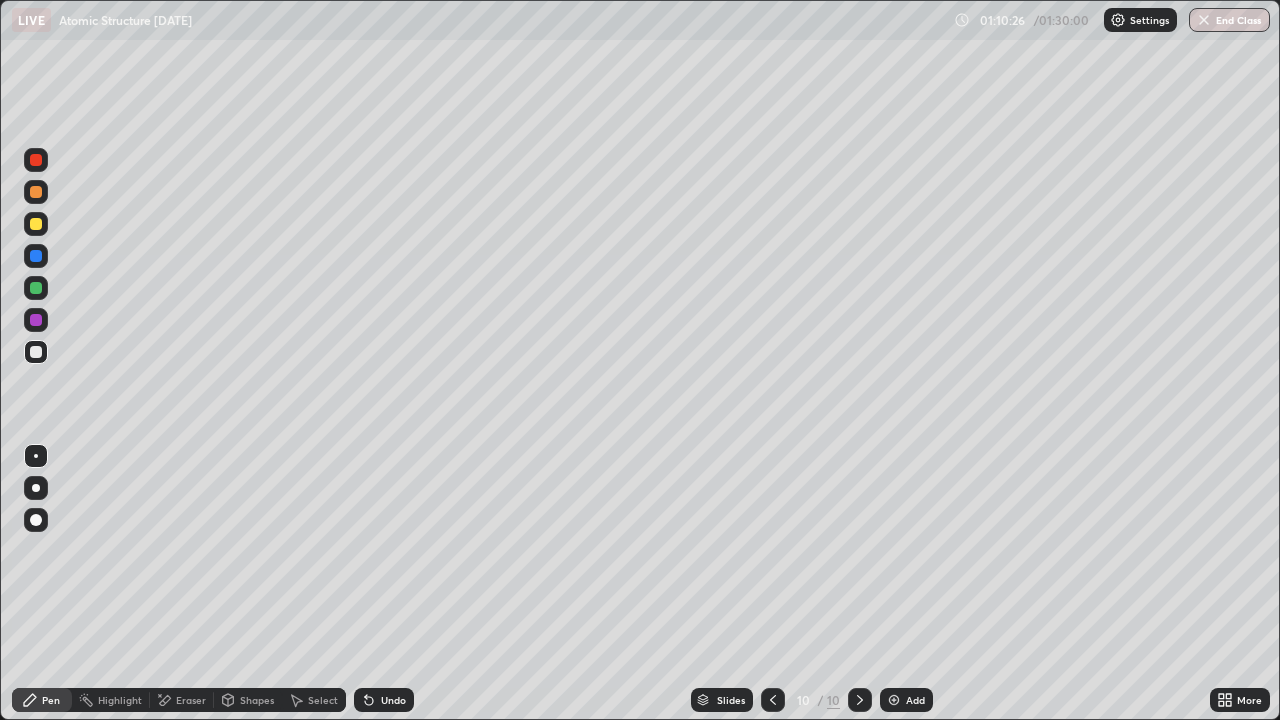 click on "Undo" at bounding box center (384, 700) 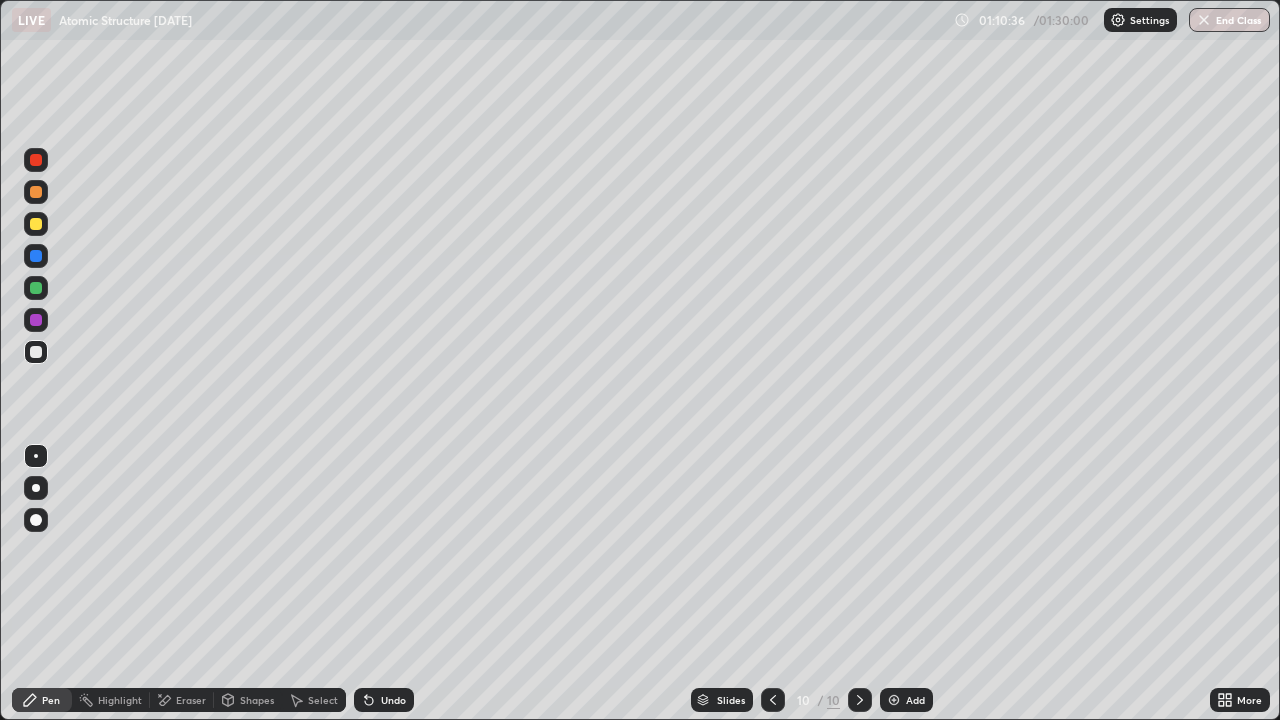 click on "Undo" at bounding box center [393, 700] 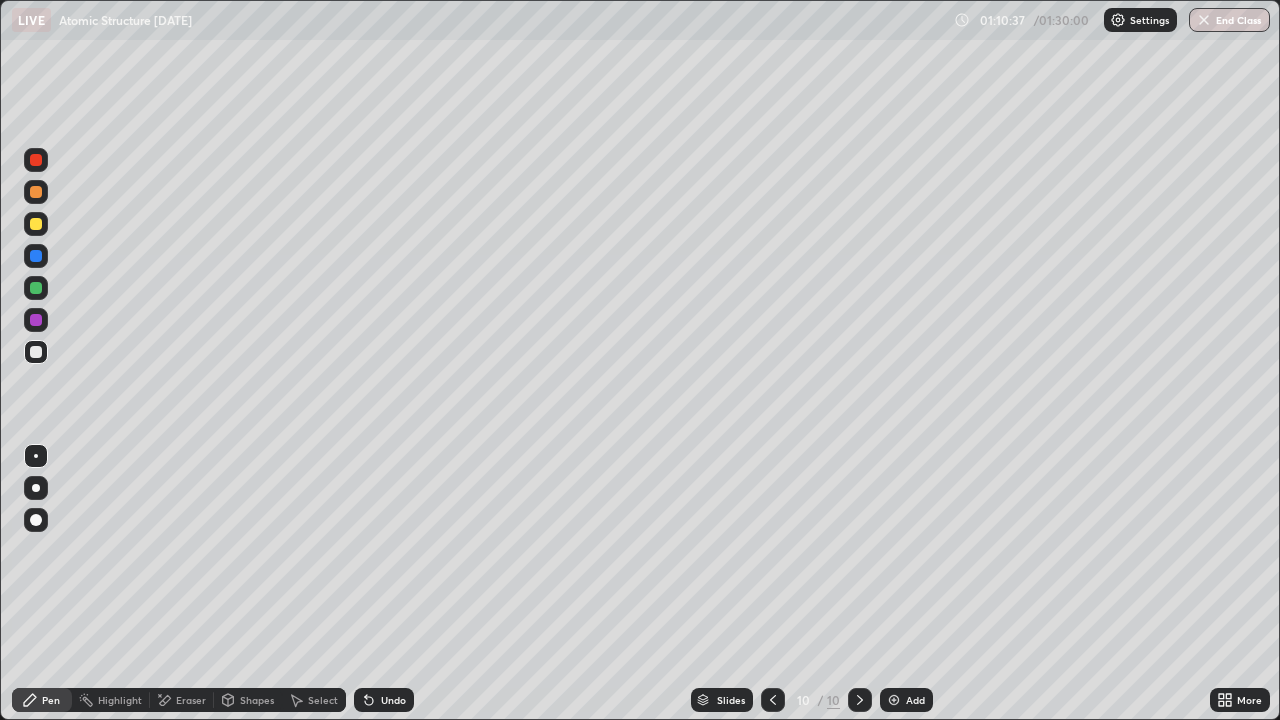 click 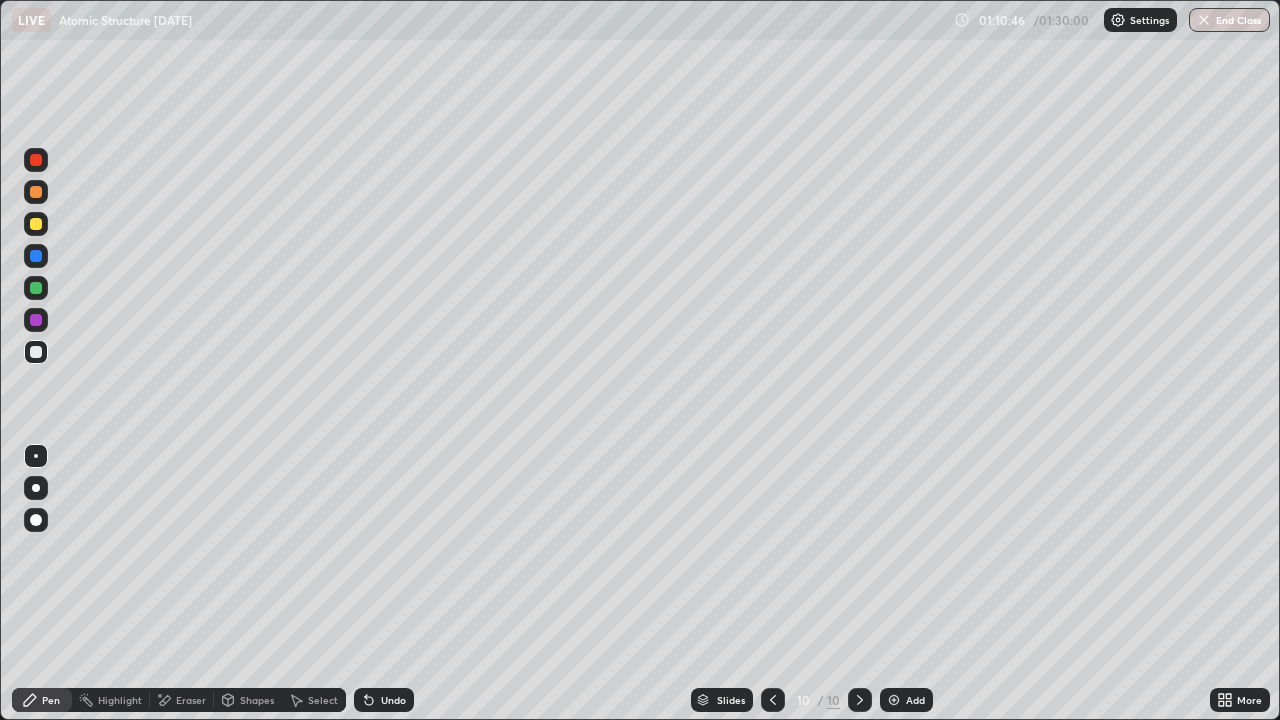 click 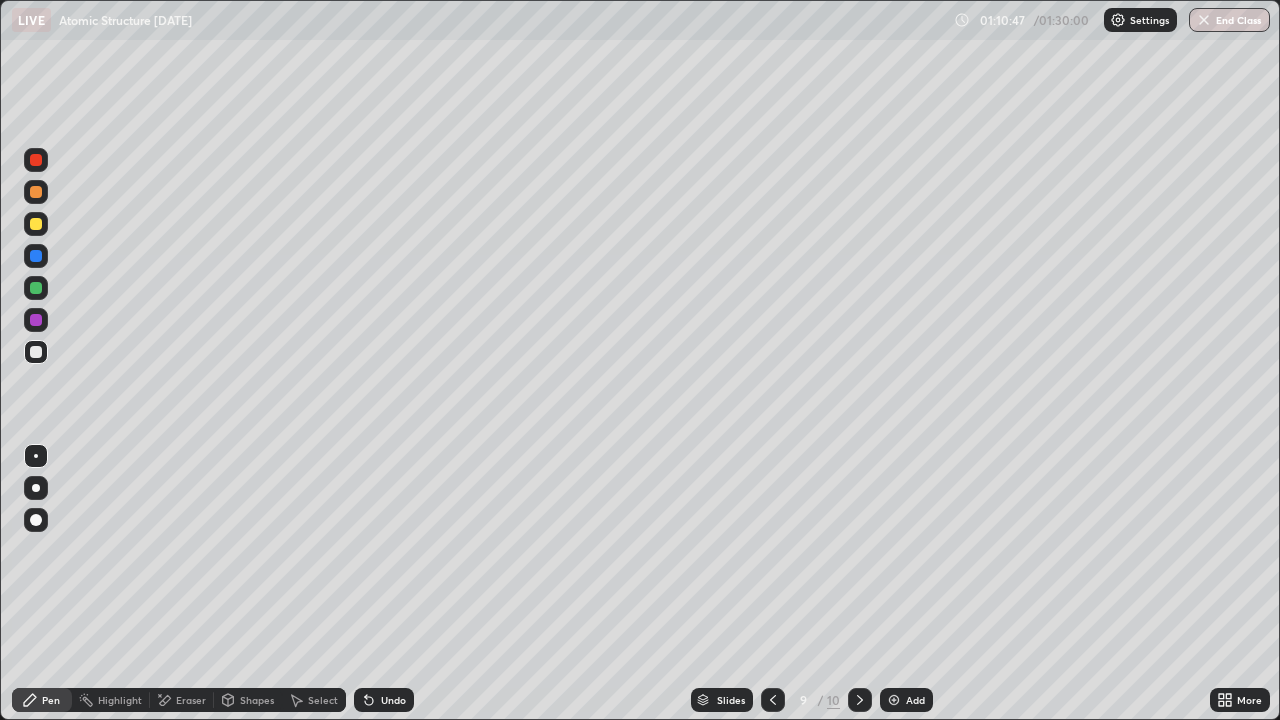 click 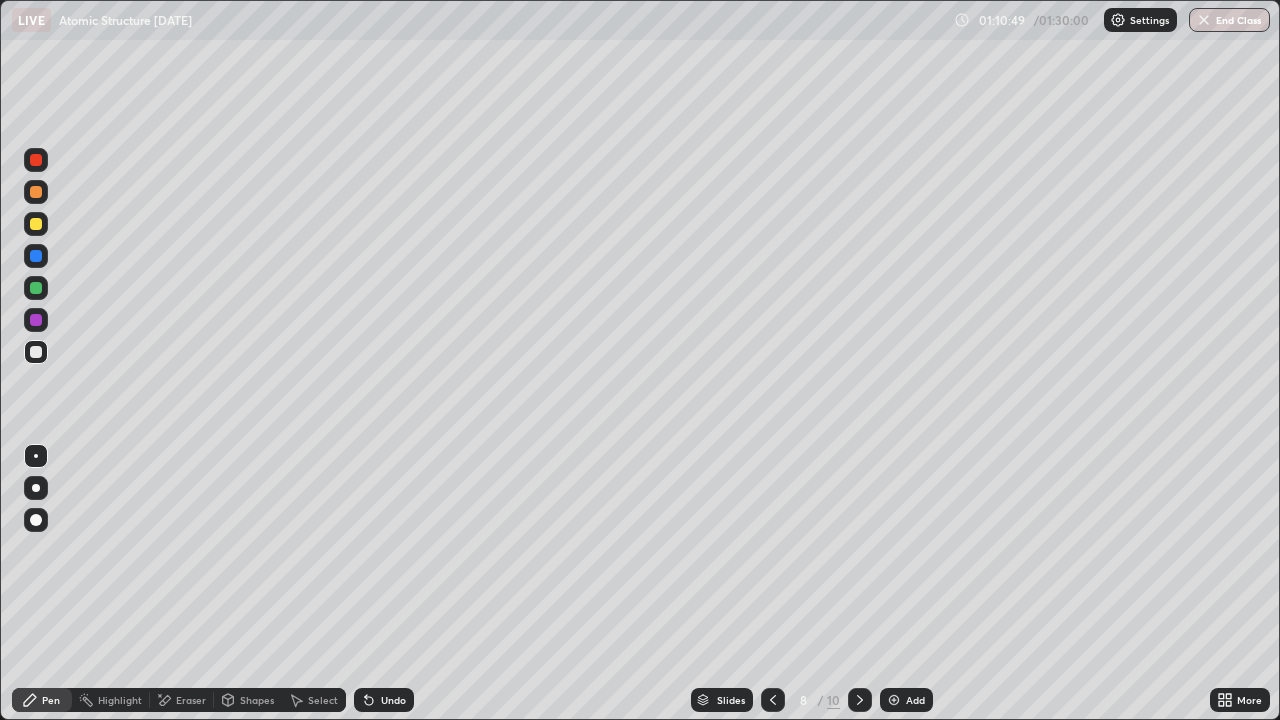 click 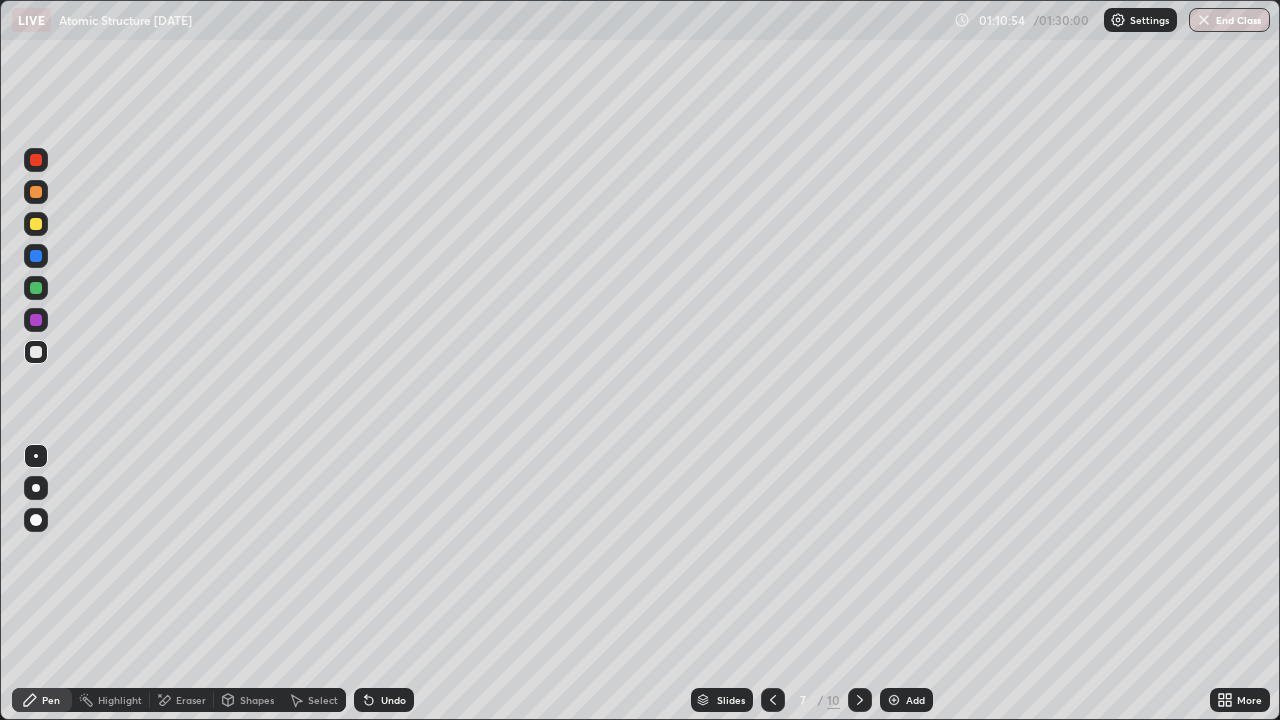 click 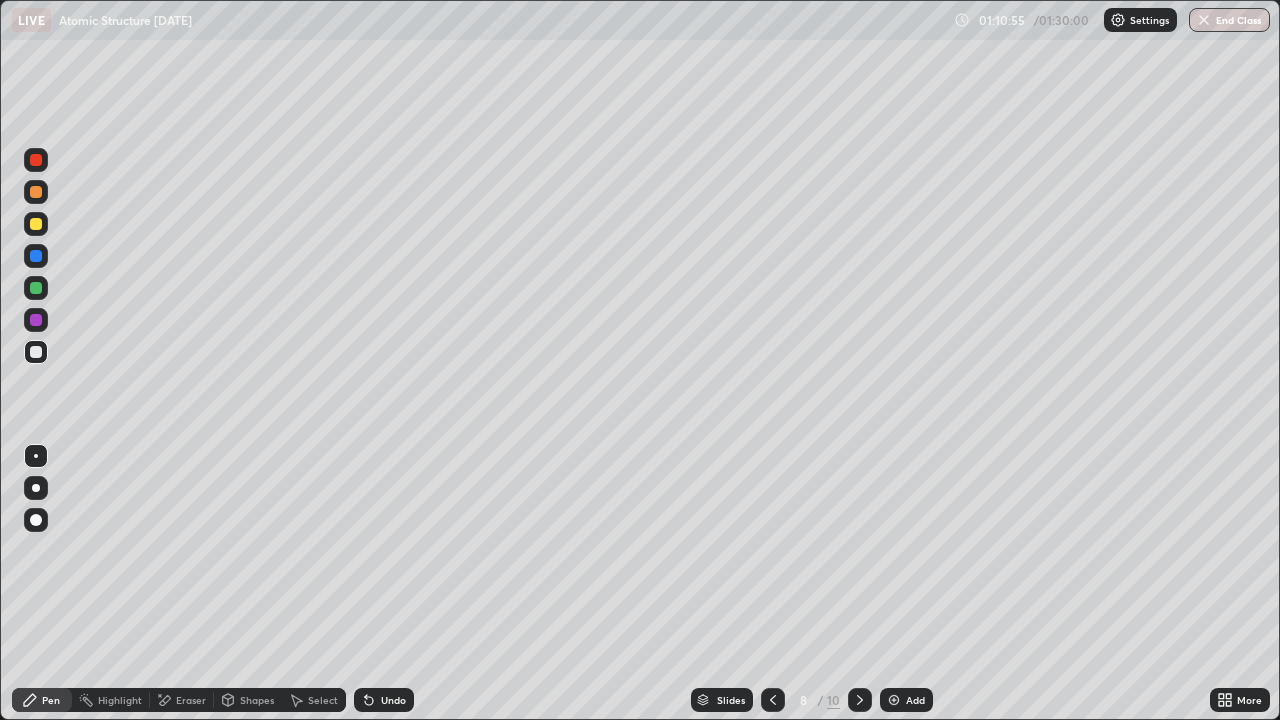 click 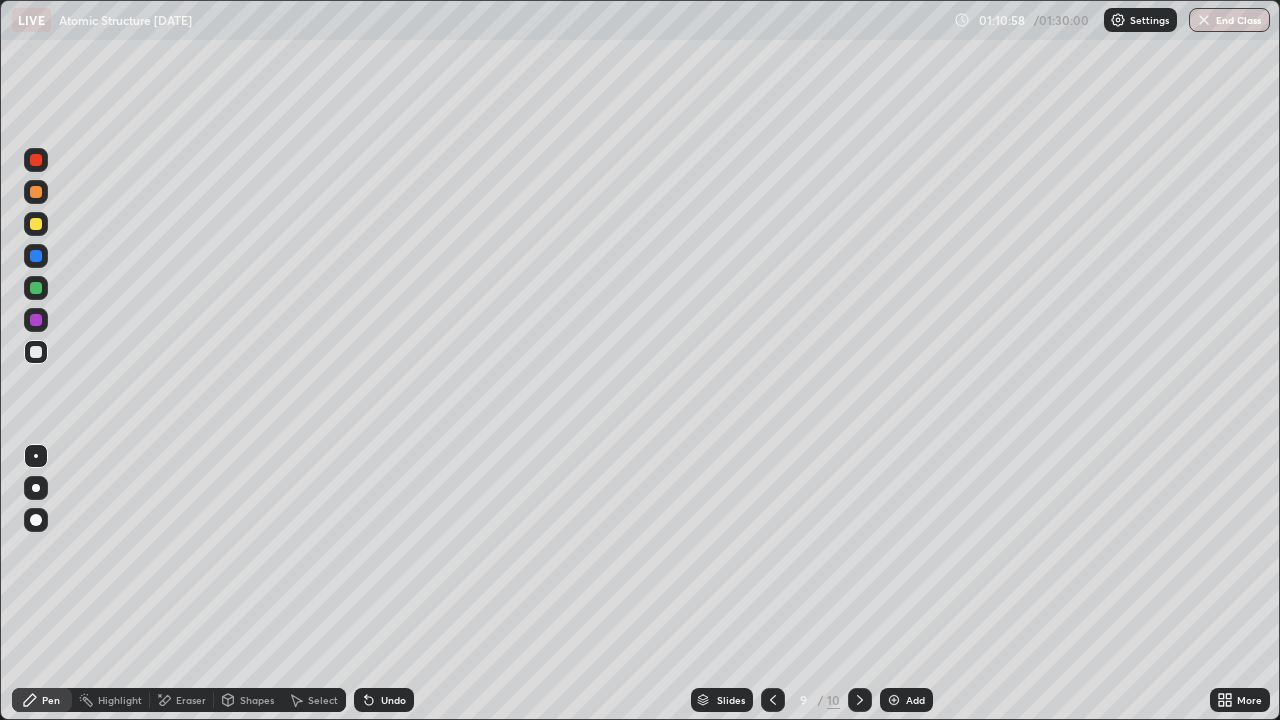 click 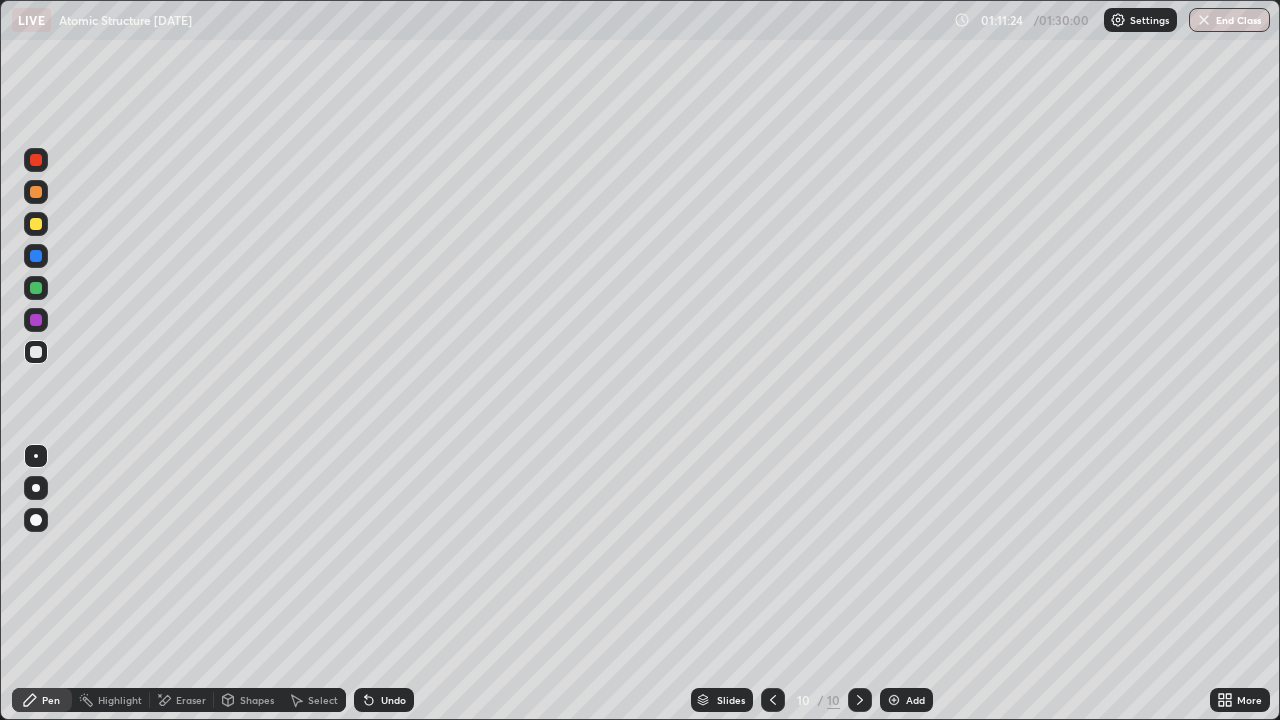 click 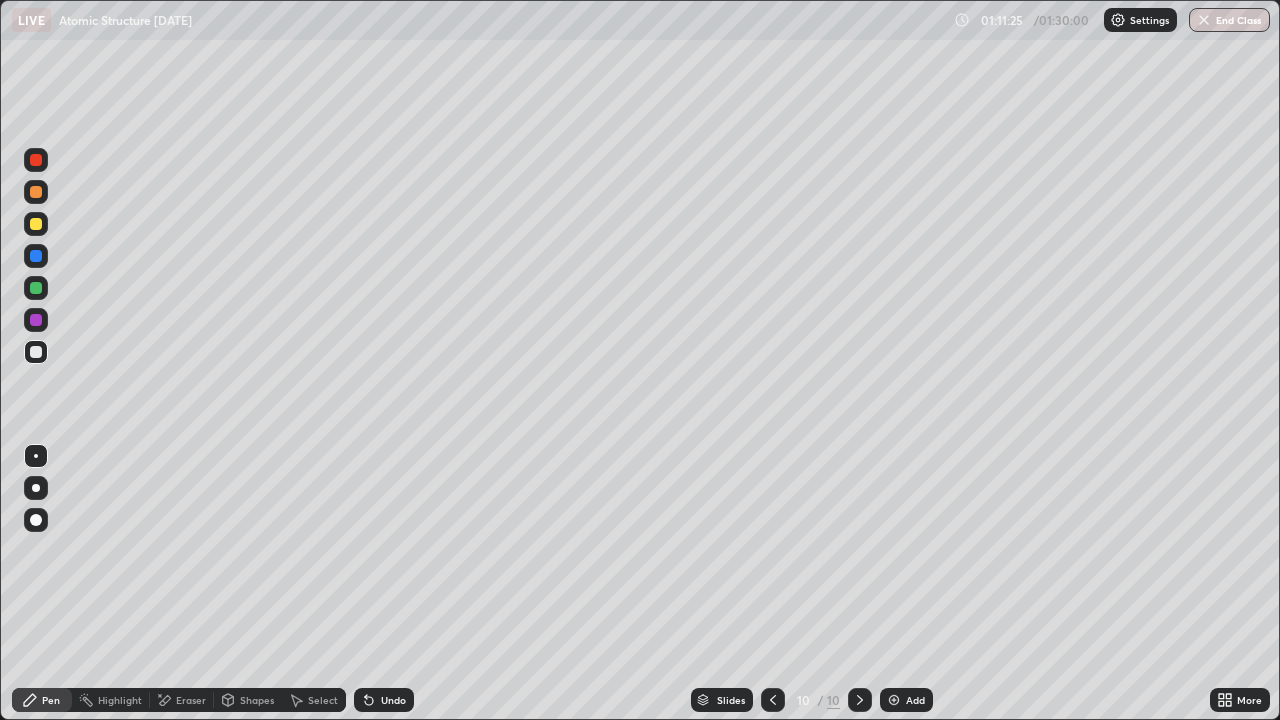 click 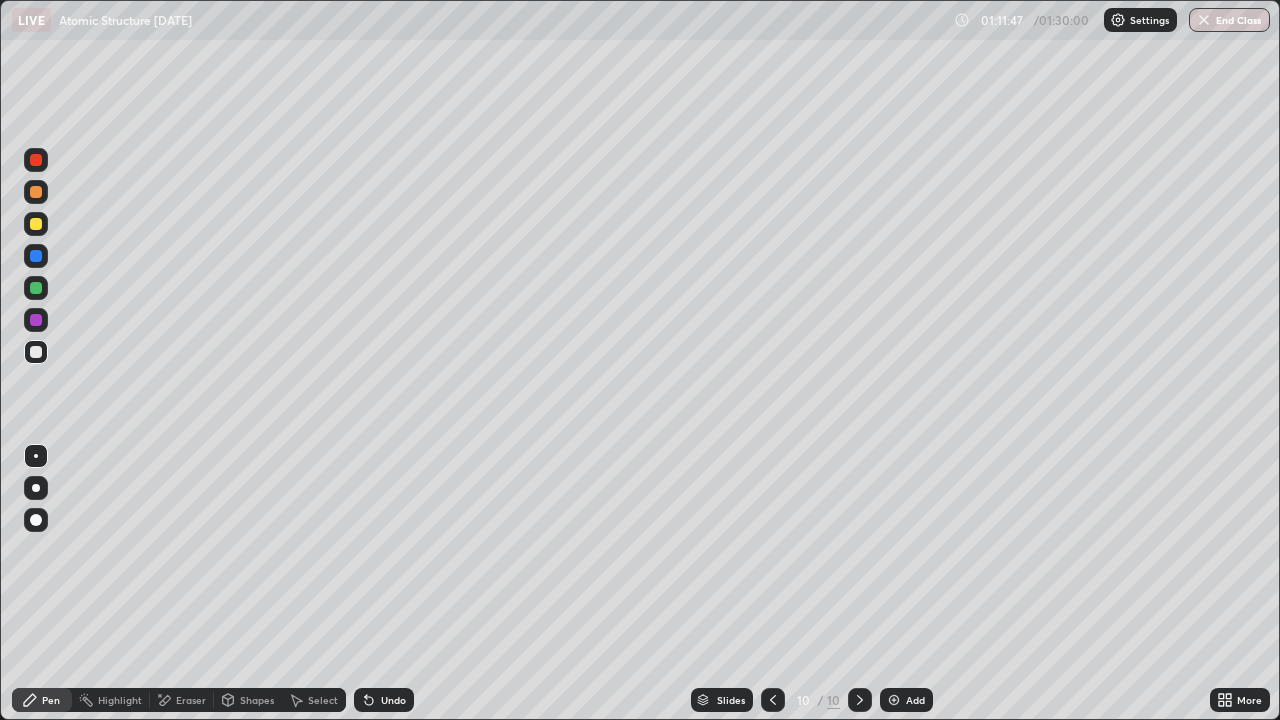 click at bounding box center (36, 288) 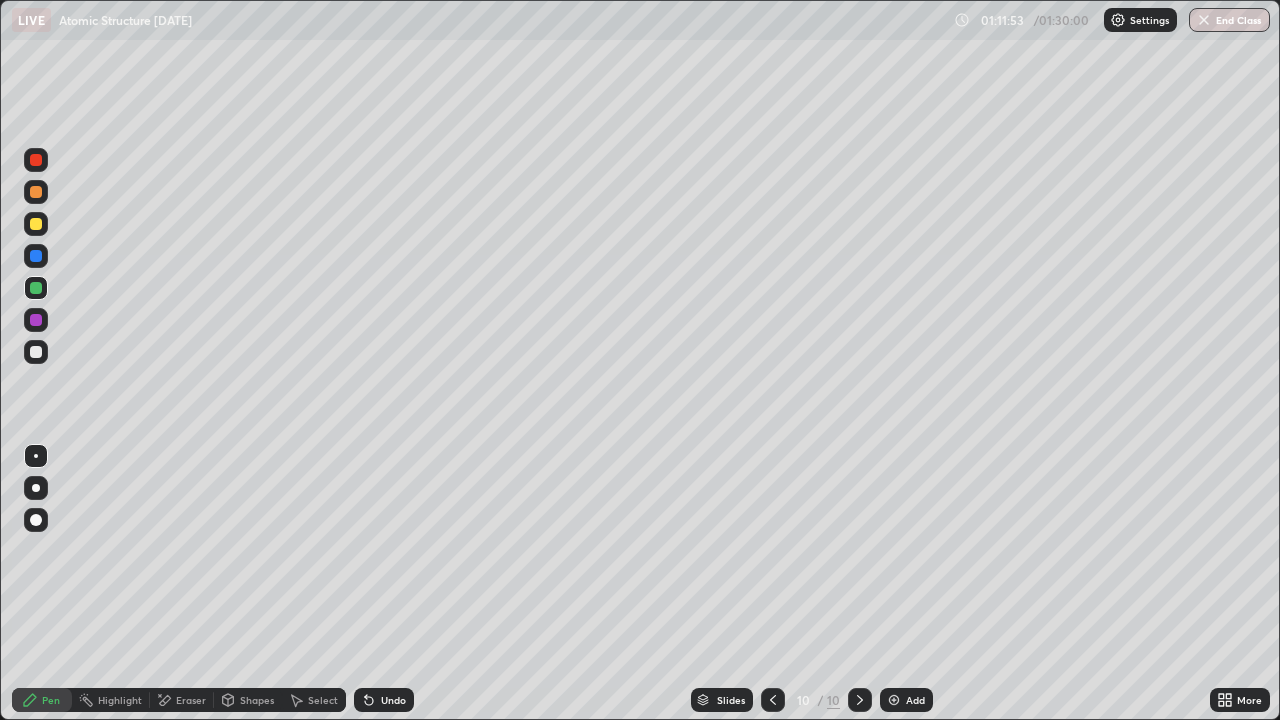 click on "Shapes" at bounding box center (257, 700) 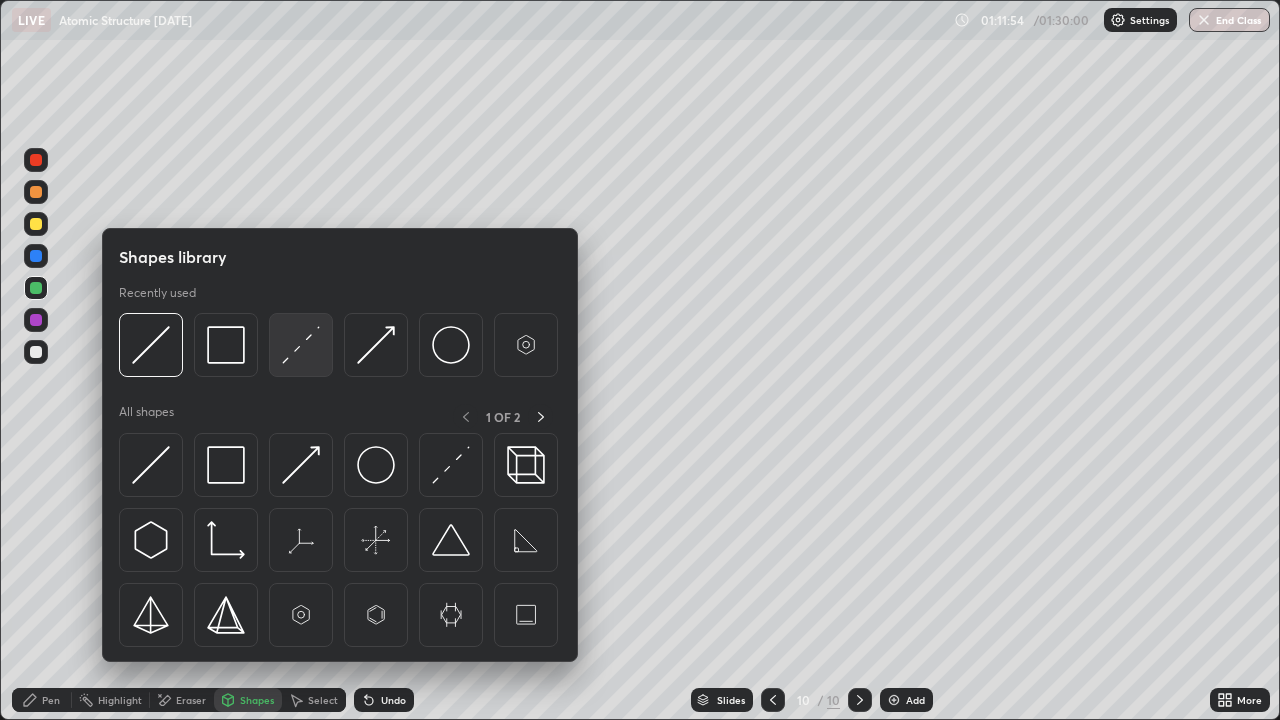 click at bounding box center [301, 345] 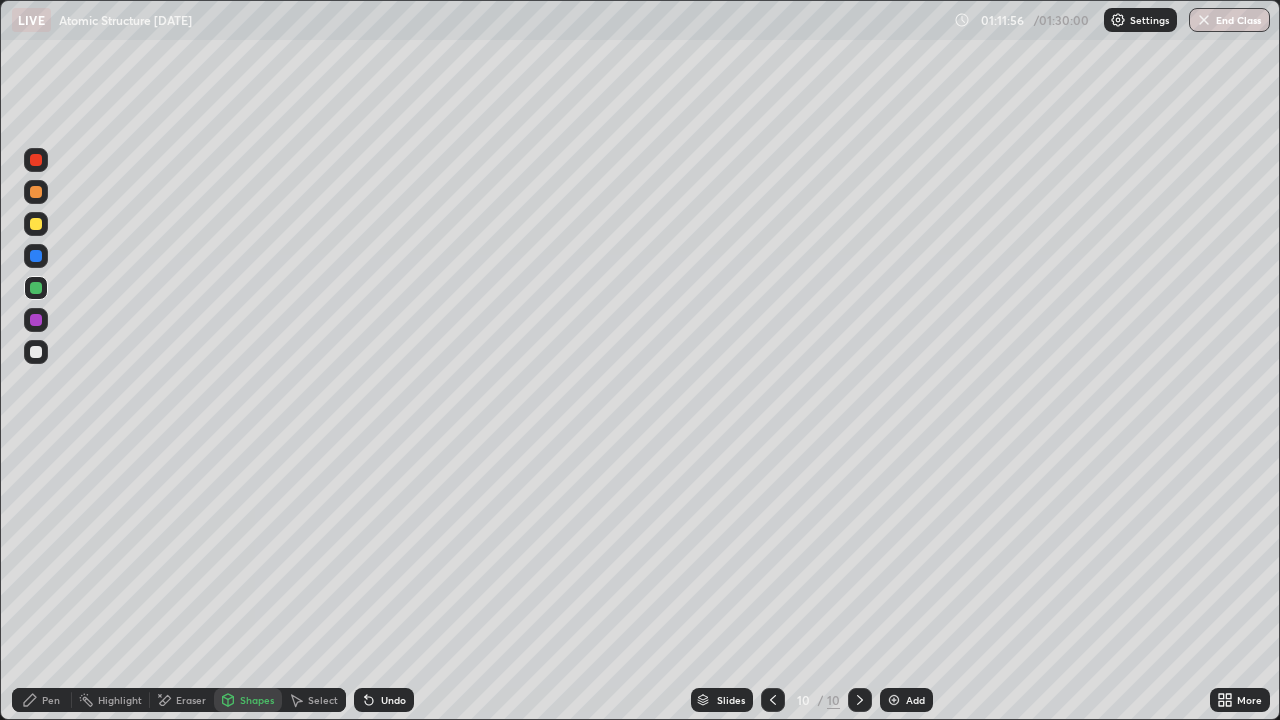 click on "Pen" at bounding box center [42, 700] 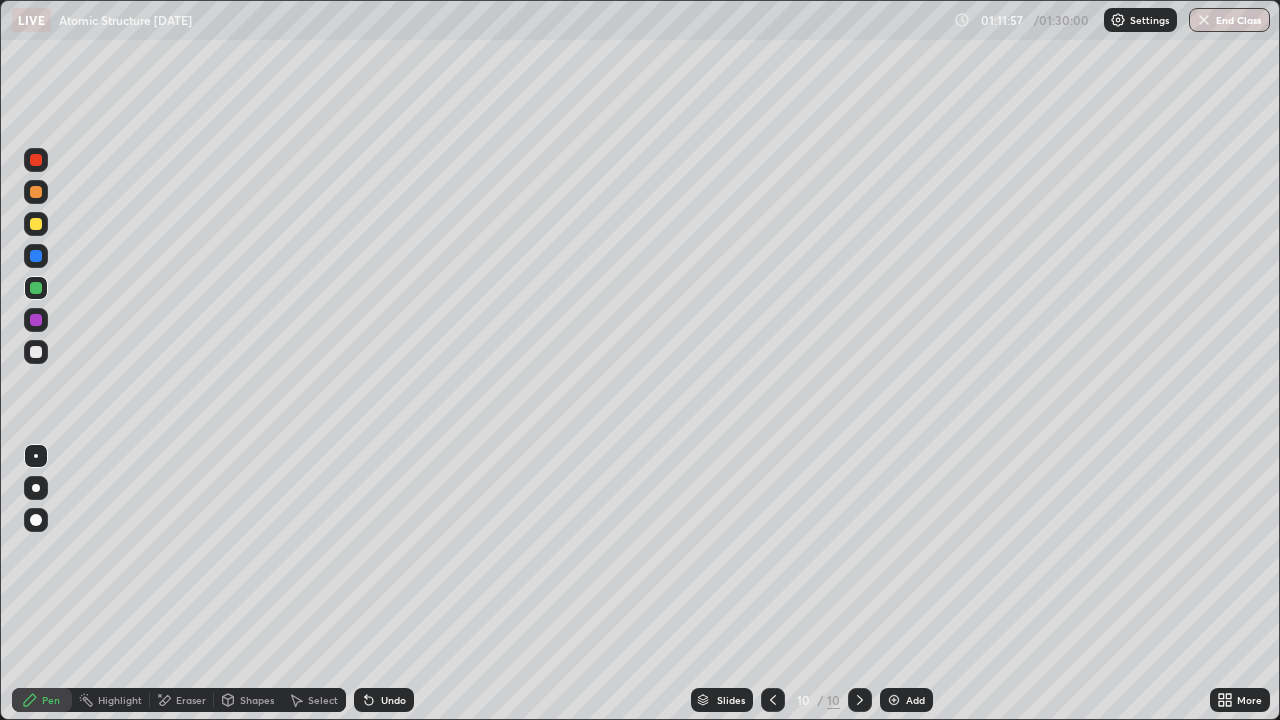 click at bounding box center (36, 352) 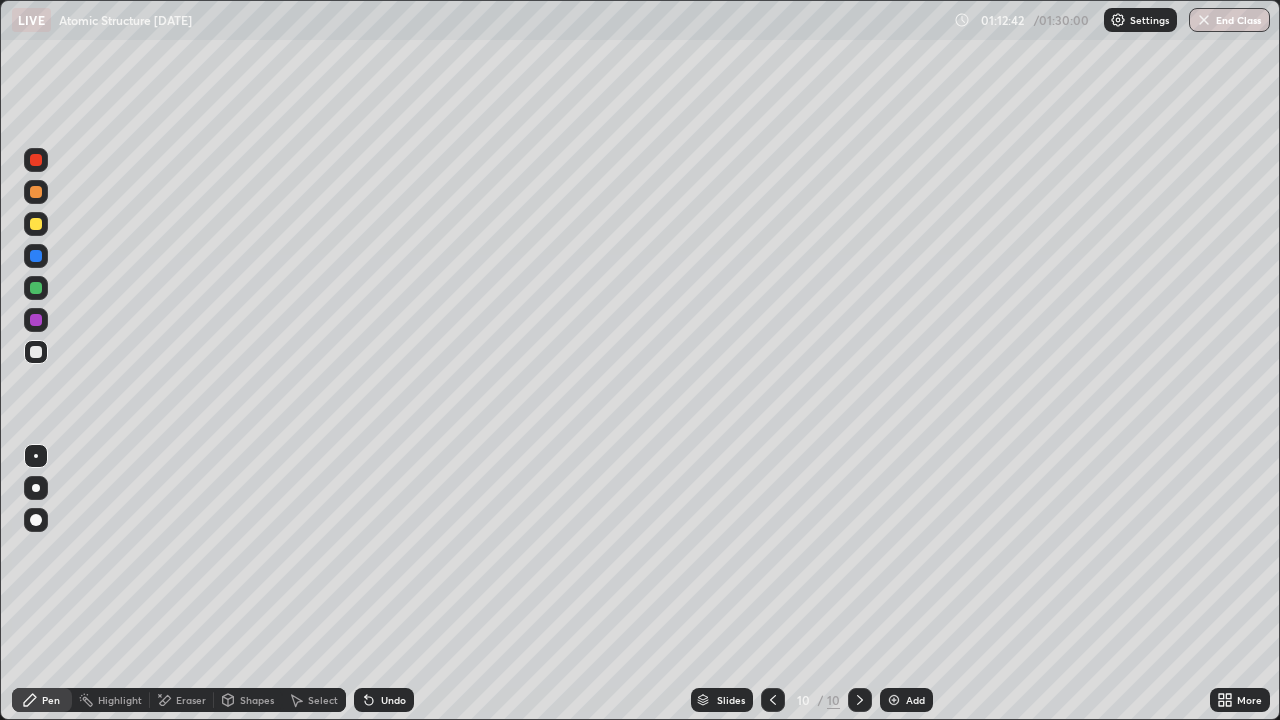 click on "Undo" at bounding box center (393, 700) 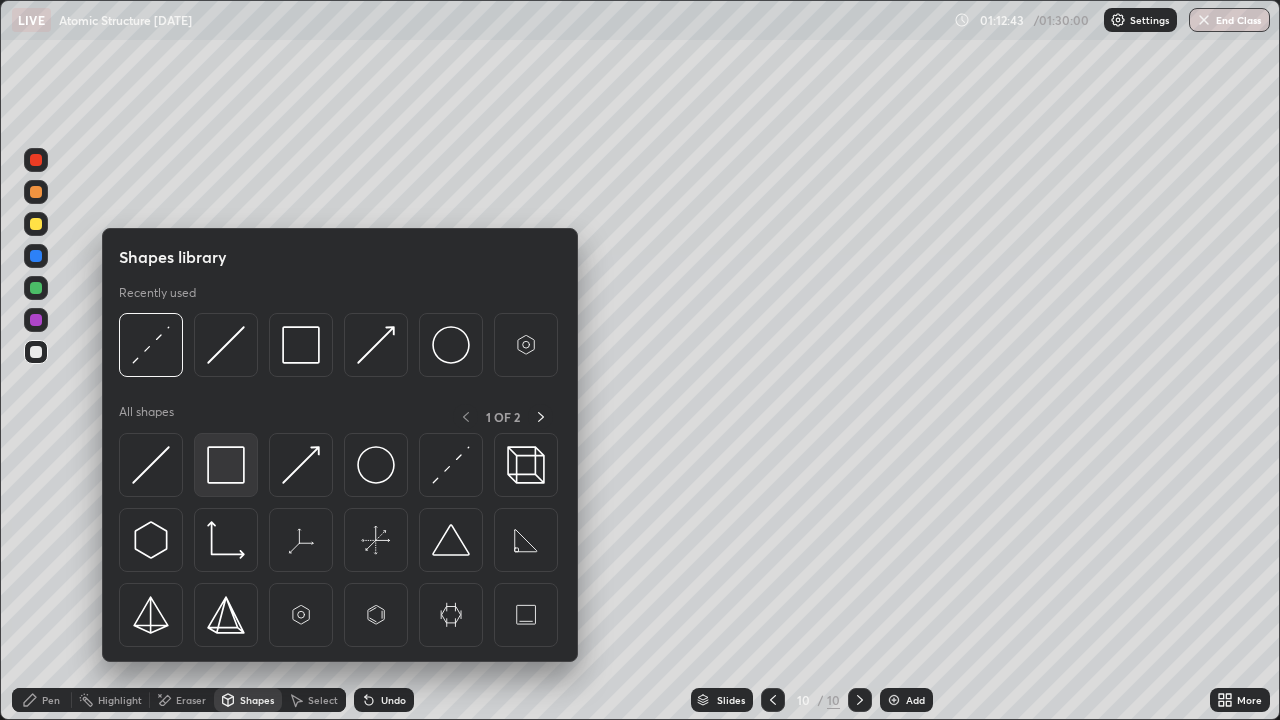 click at bounding box center [226, 465] 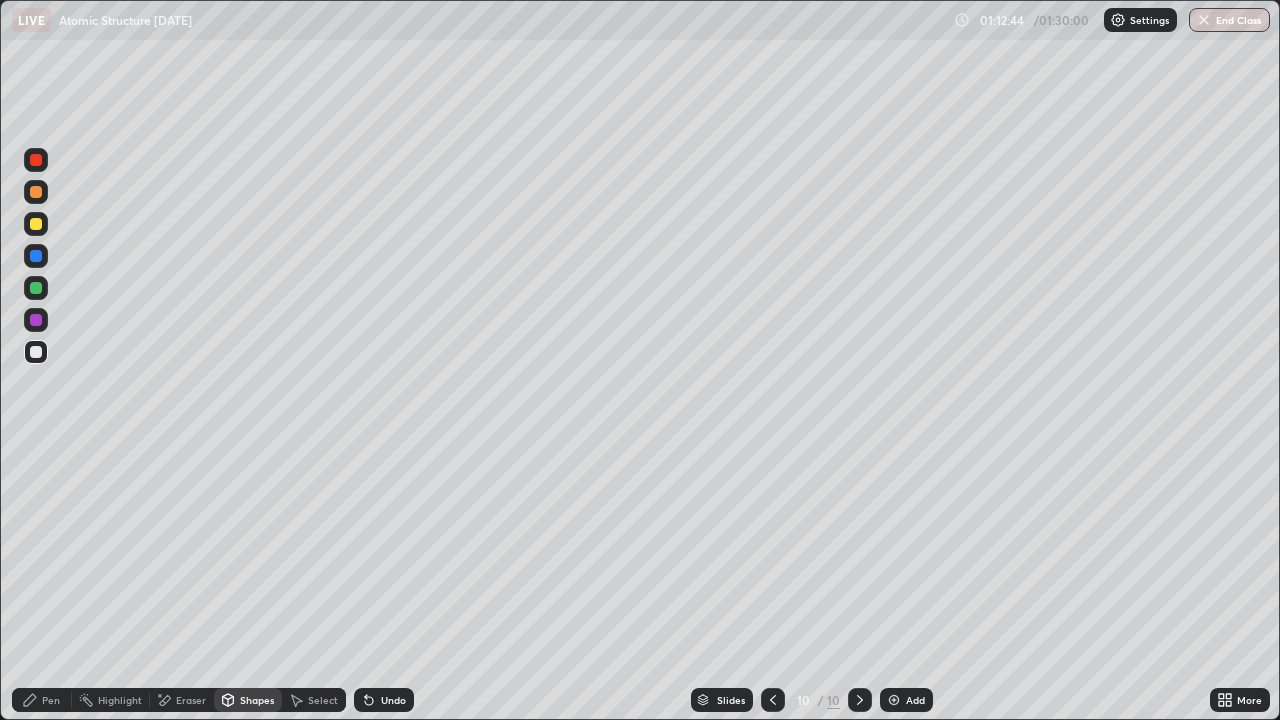 click at bounding box center [36, 288] 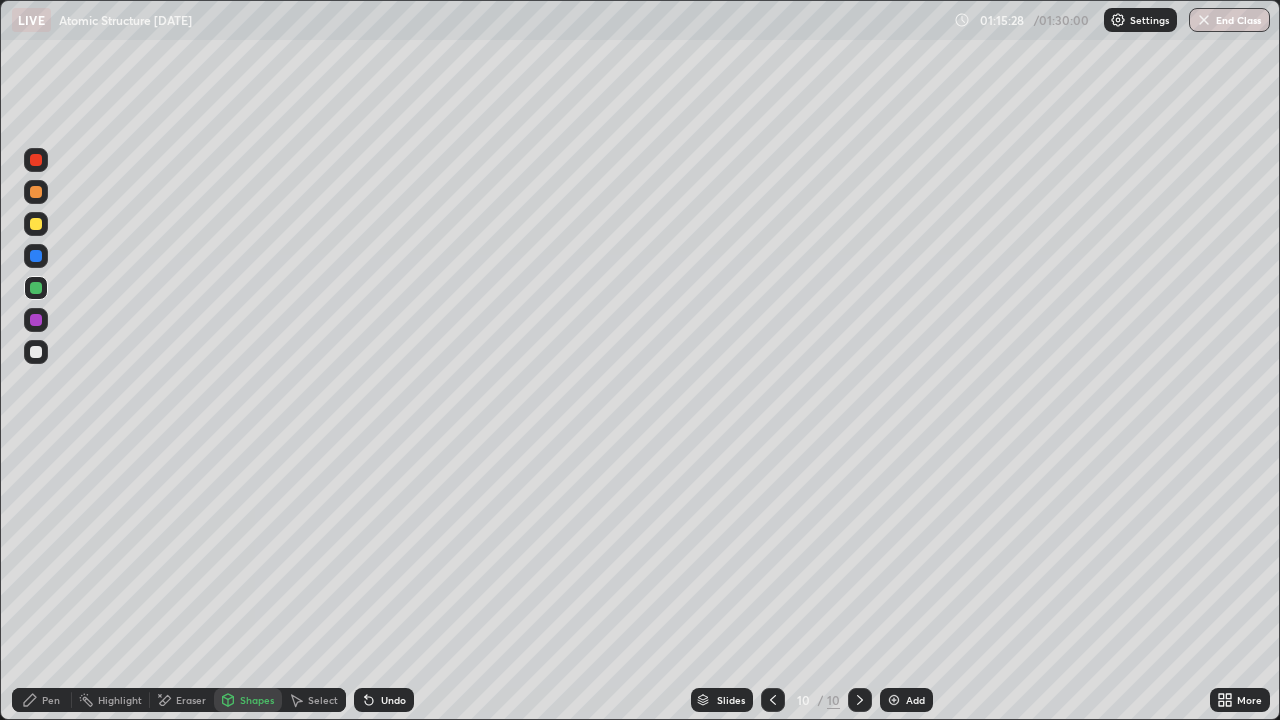 click on "Add" at bounding box center (906, 700) 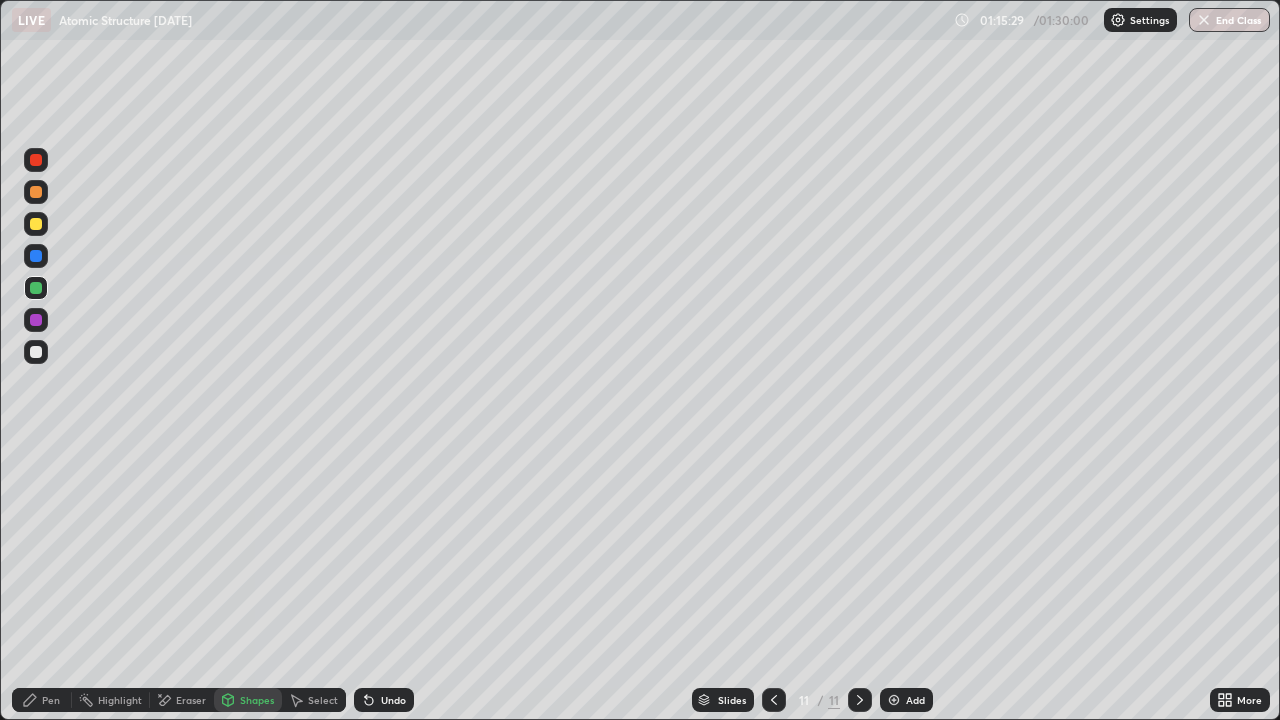 click at bounding box center (36, 224) 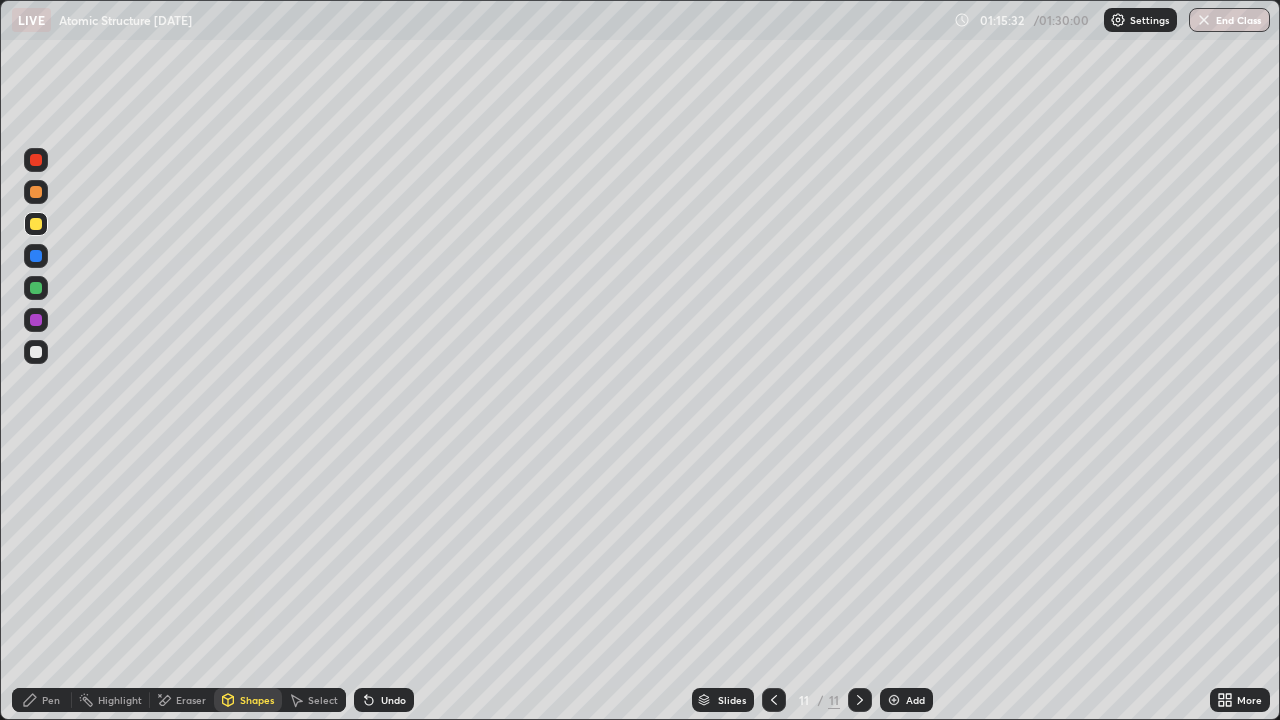 click on "Undo" at bounding box center (384, 700) 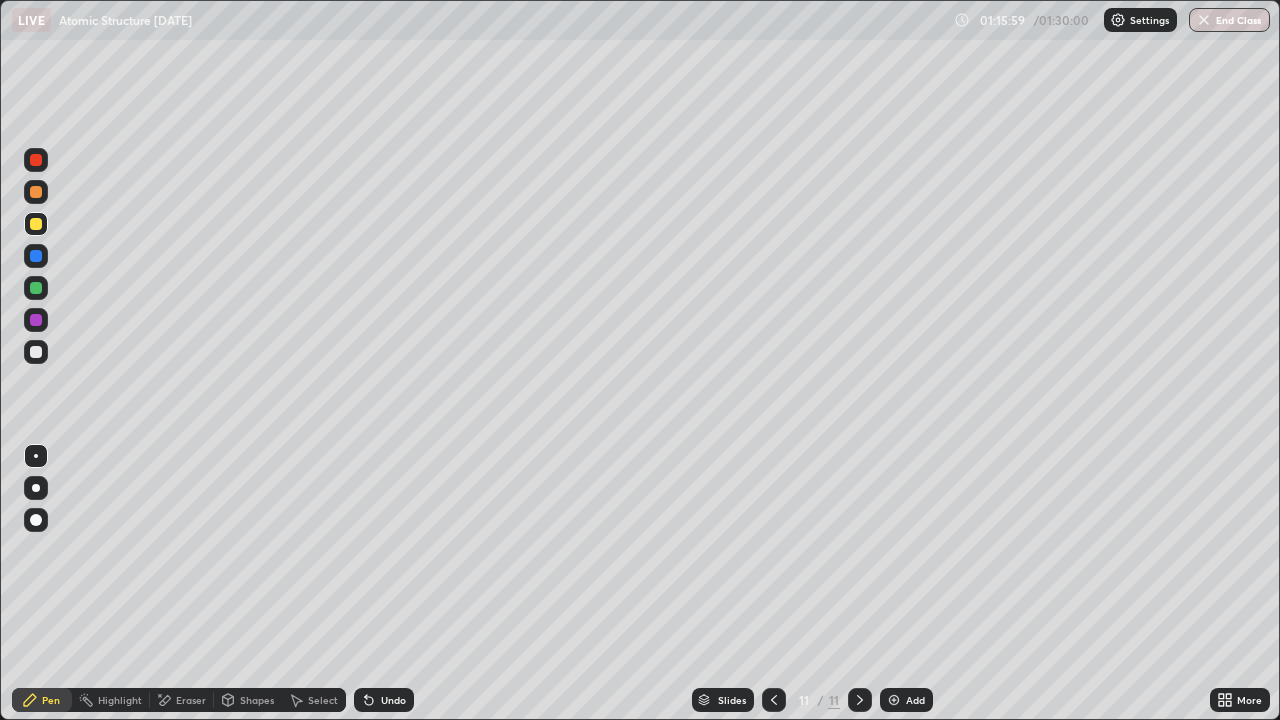 click on "Undo" at bounding box center (384, 700) 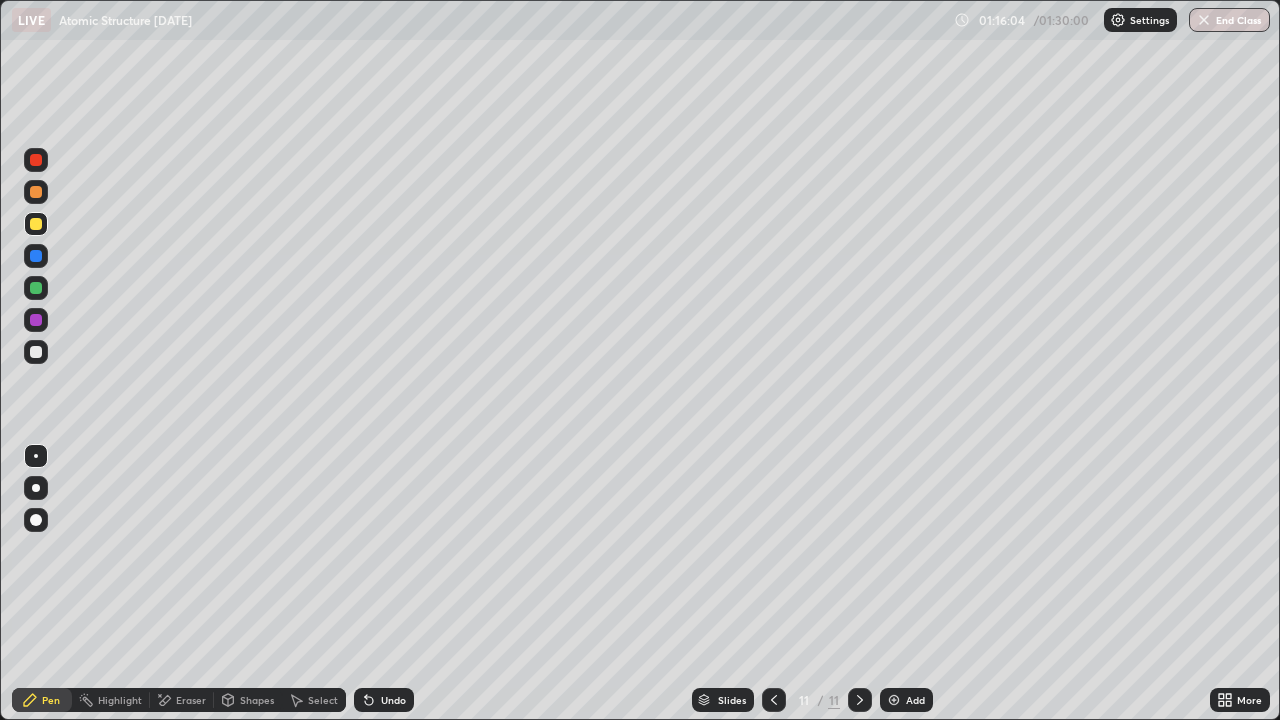 click on "Undo" at bounding box center [384, 700] 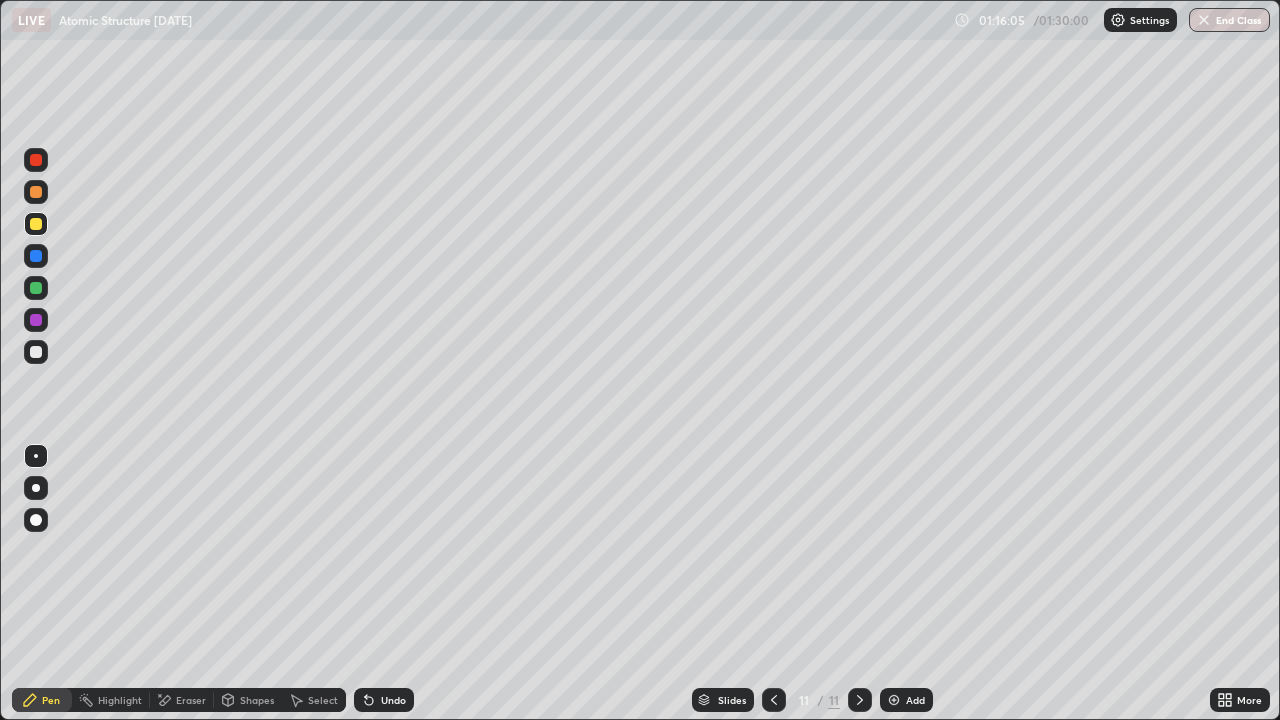 click on "Undo" at bounding box center [384, 700] 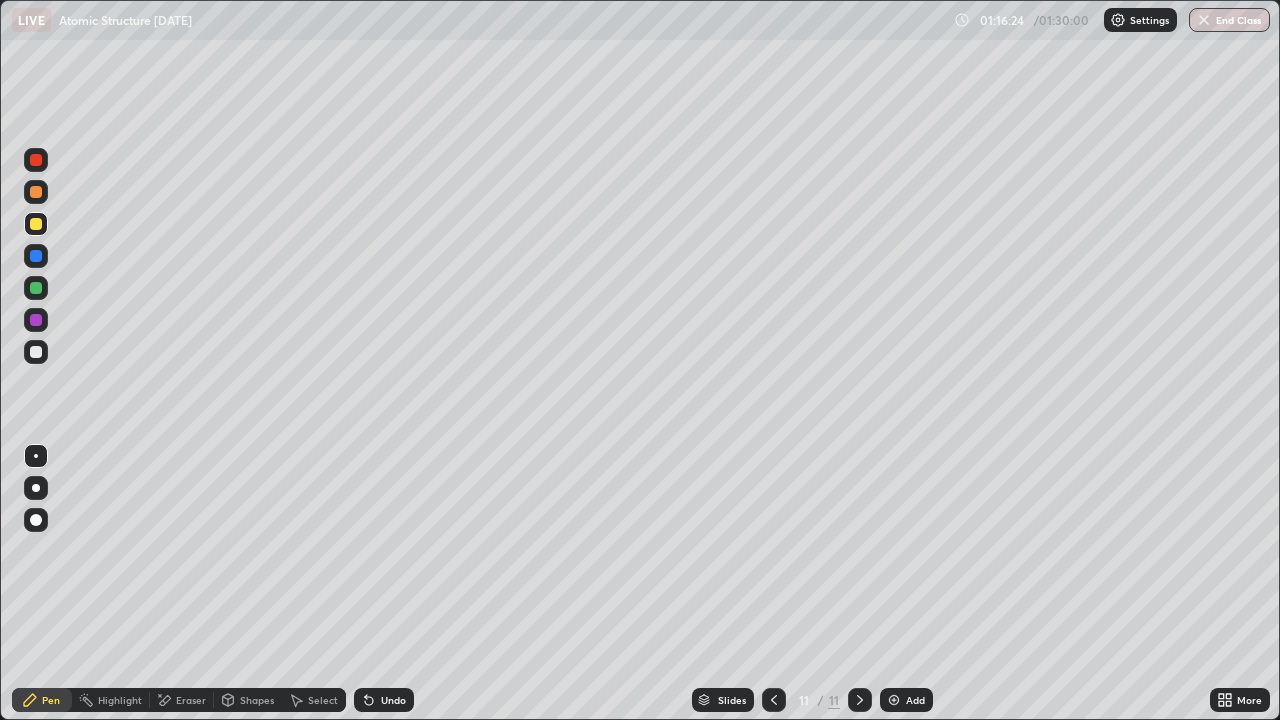 click on "Shapes" at bounding box center (248, 700) 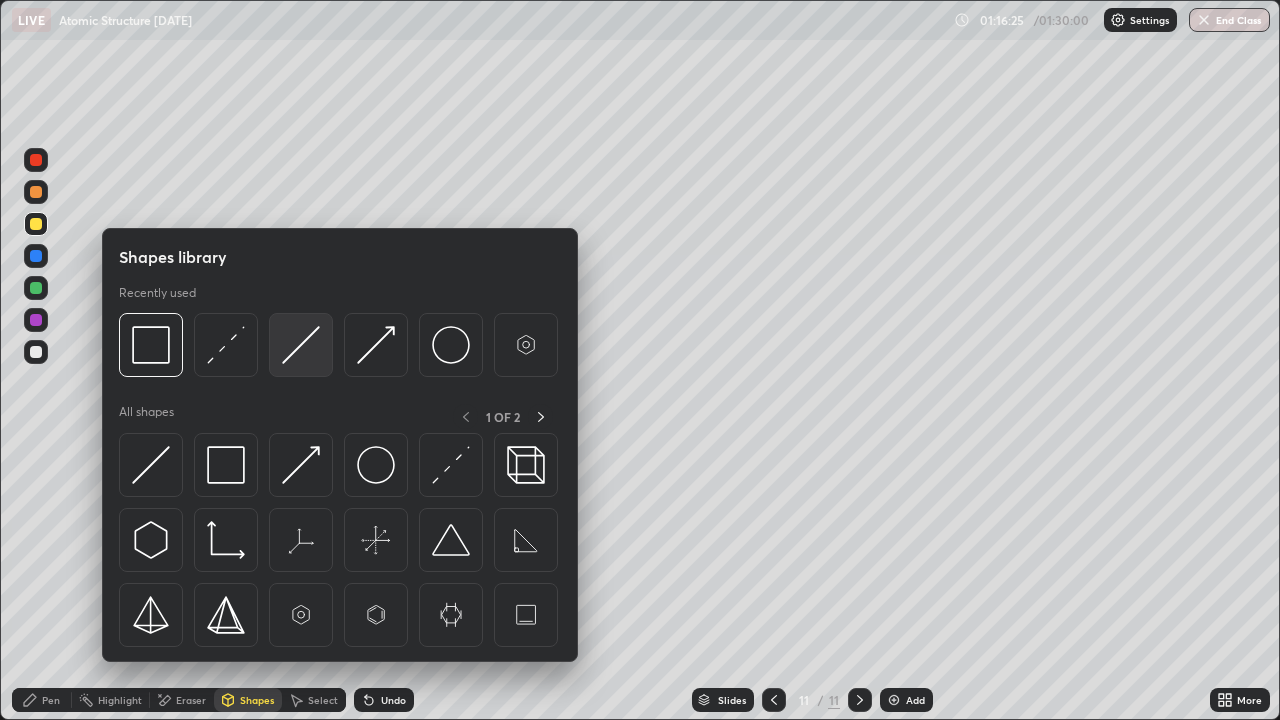 click at bounding box center (301, 345) 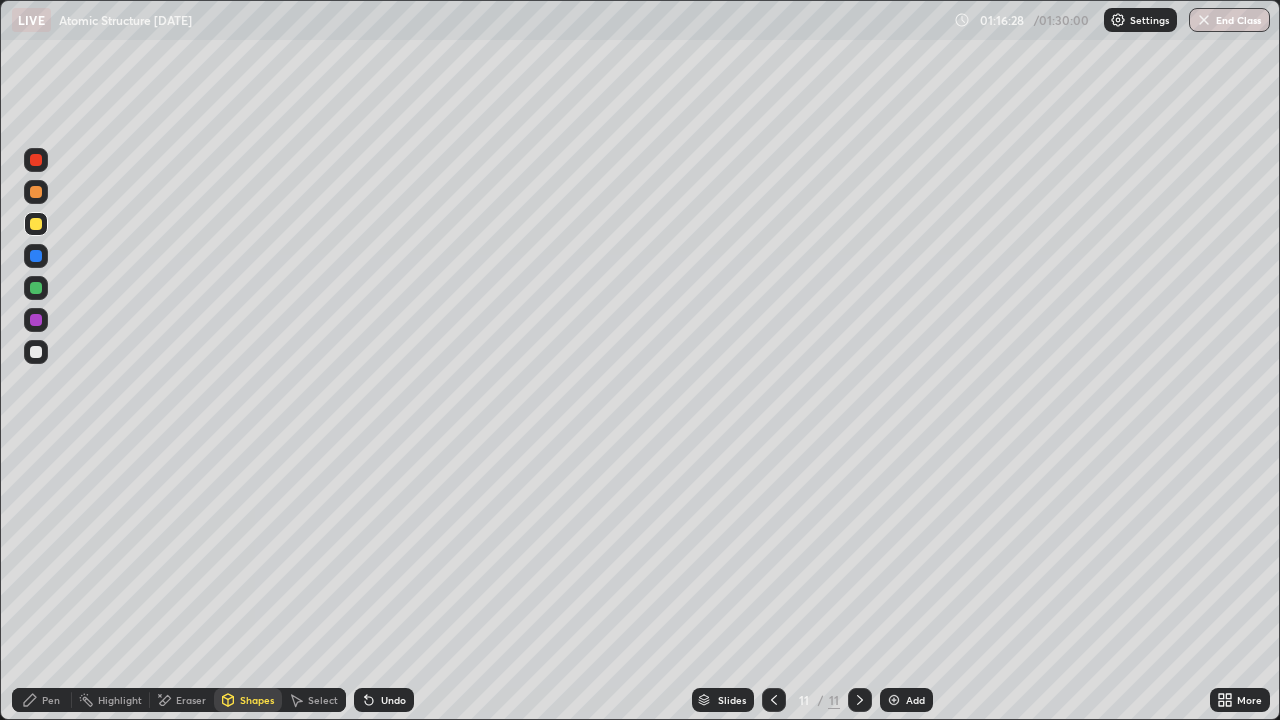 click on "Pen" at bounding box center (42, 700) 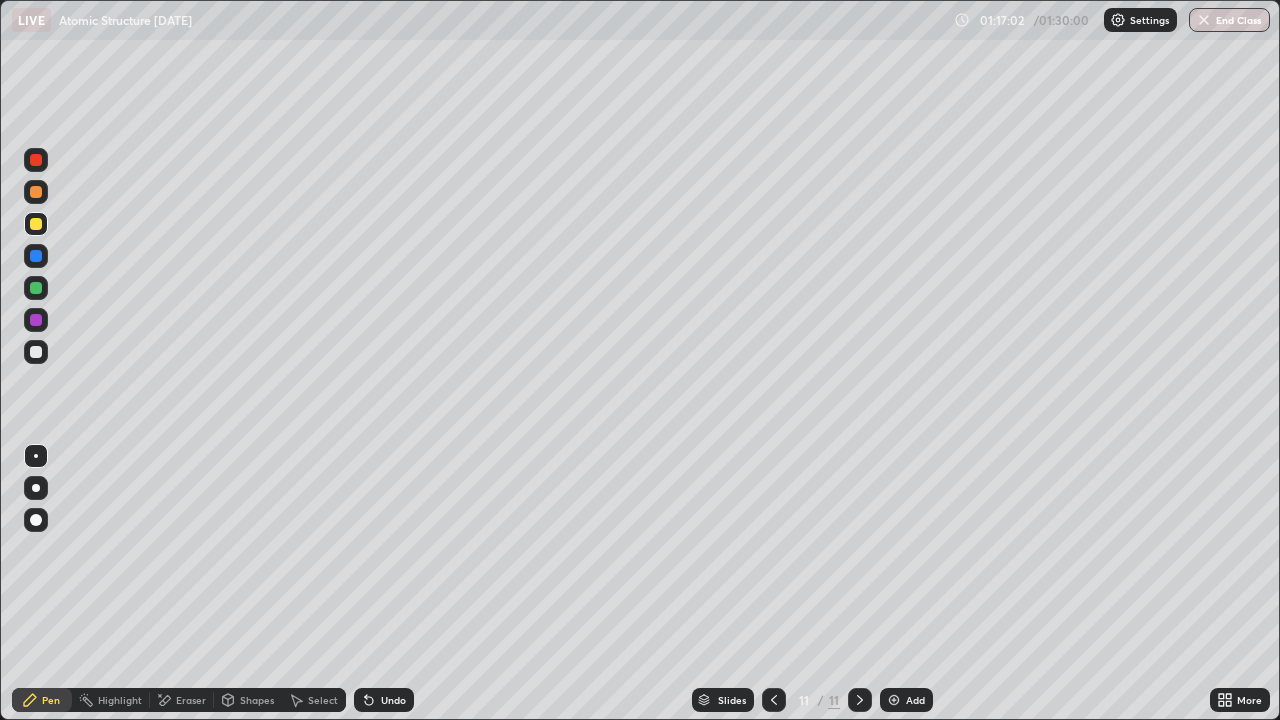 click on "Shapes" at bounding box center (248, 700) 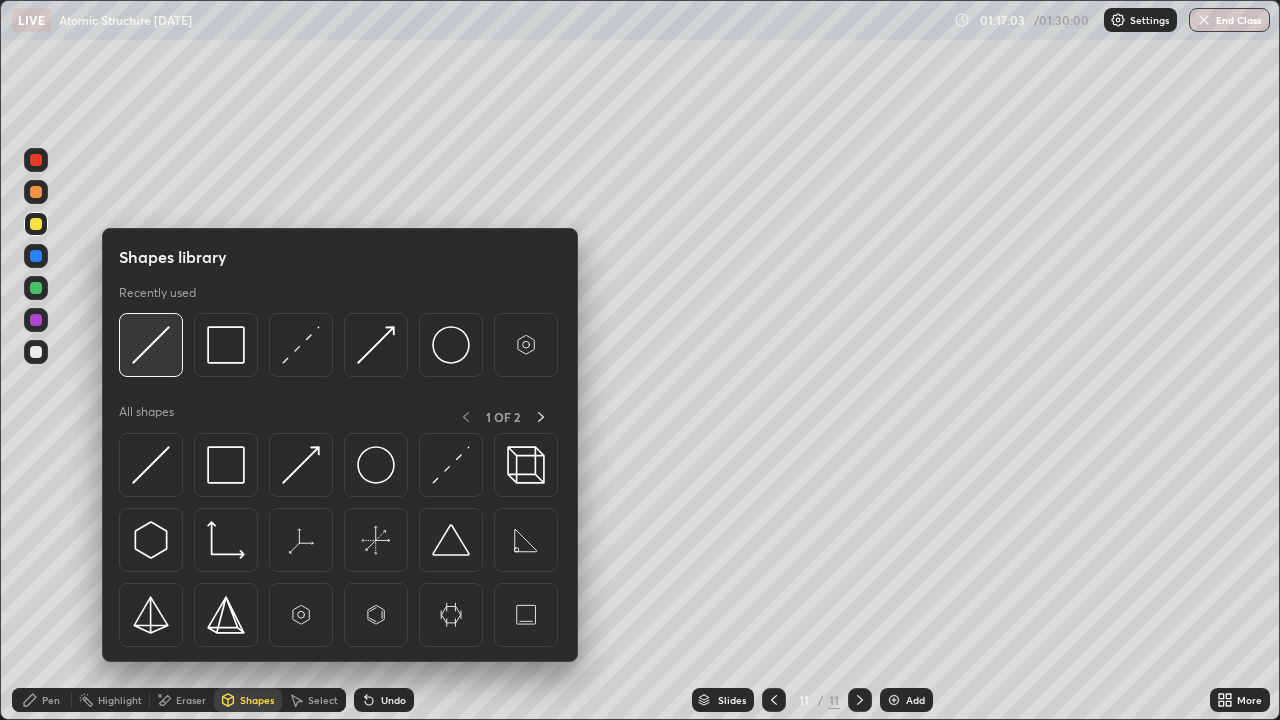 click at bounding box center (151, 345) 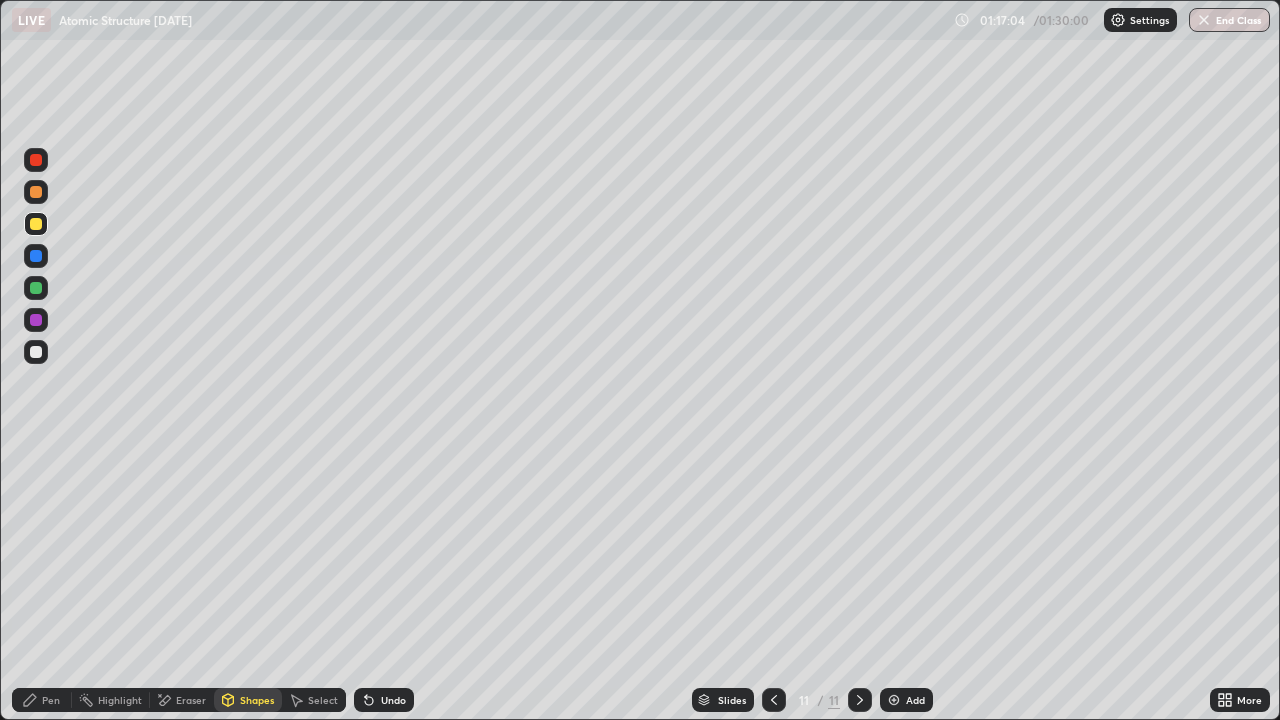 click at bounding box center [36, 288] 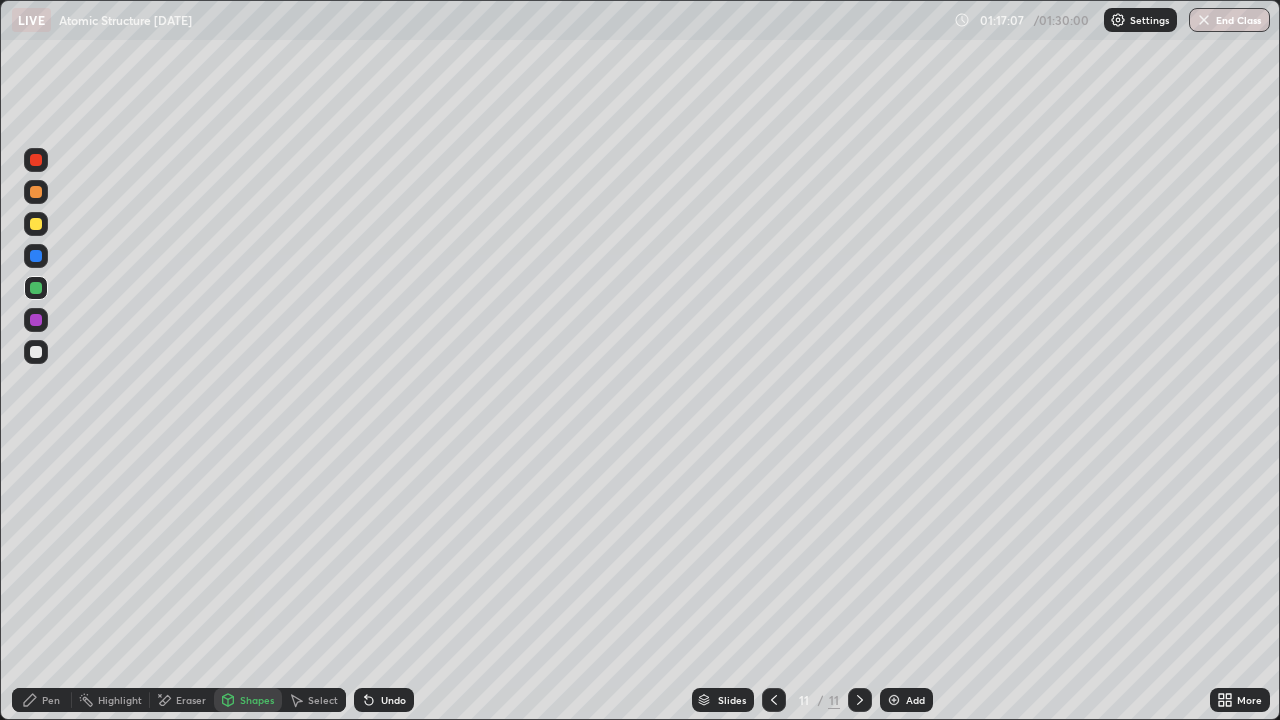 click on "Pen" at bounding box center [42, 700] 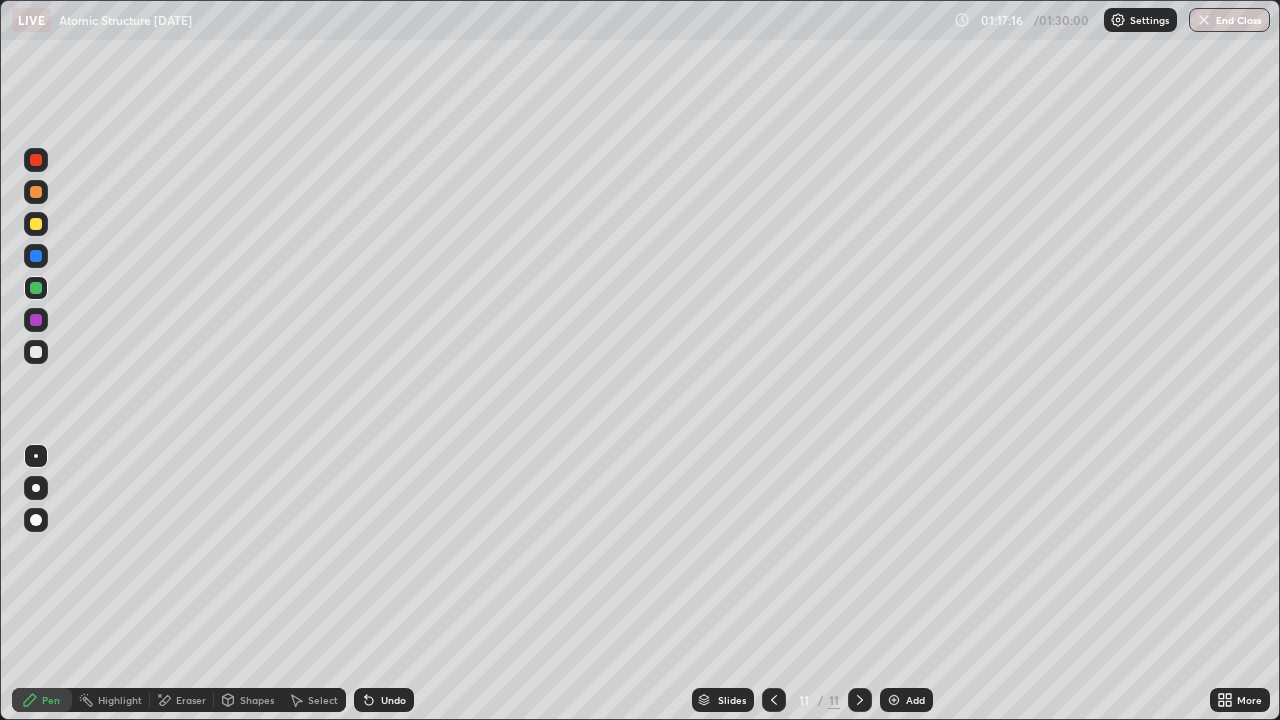 click on "Undo" at bounding box center (384, 700) 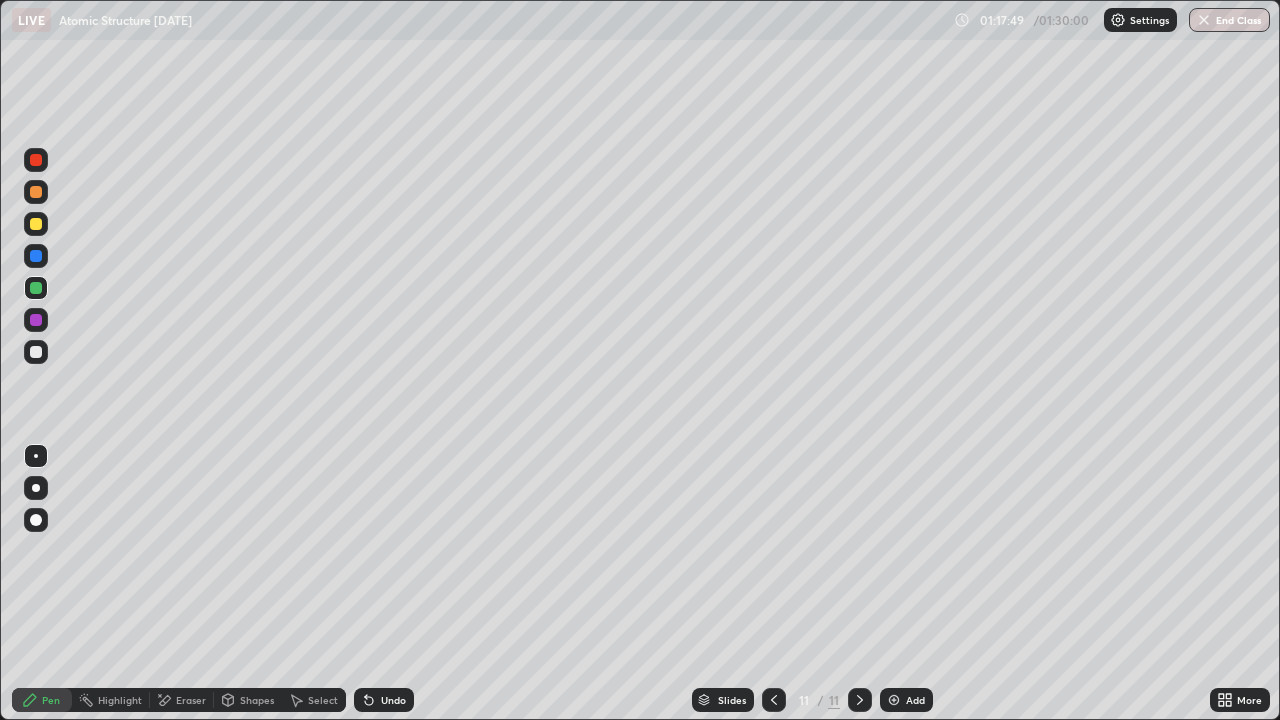 click on "Undo" at bounding box center [384, 700] 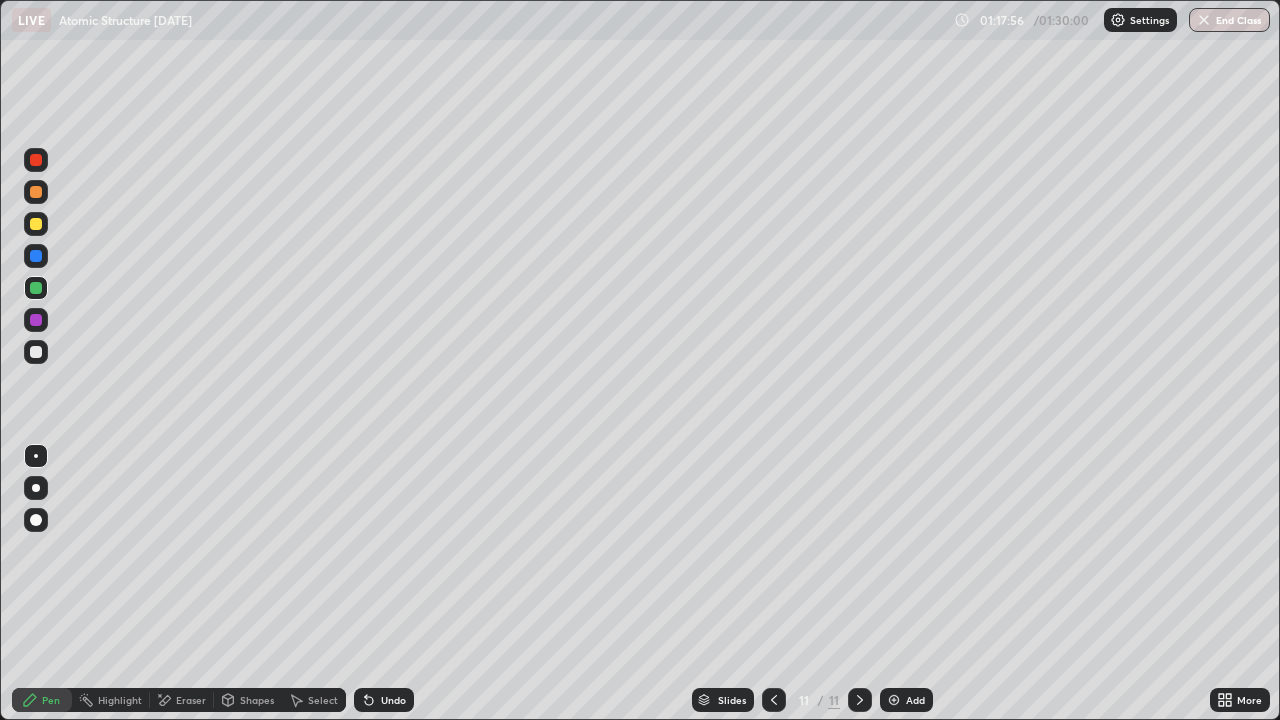 click on "Shapes" at bounding box center (257, 700) 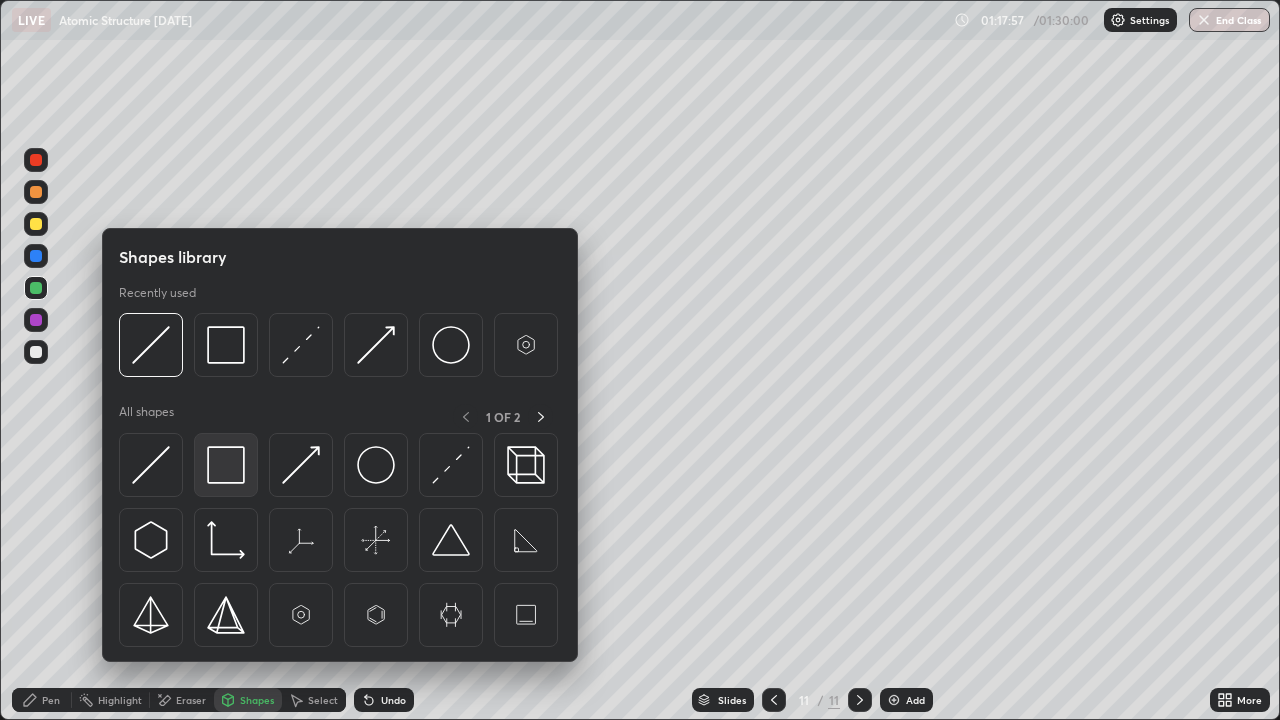 click at bounding box center (226, 465) 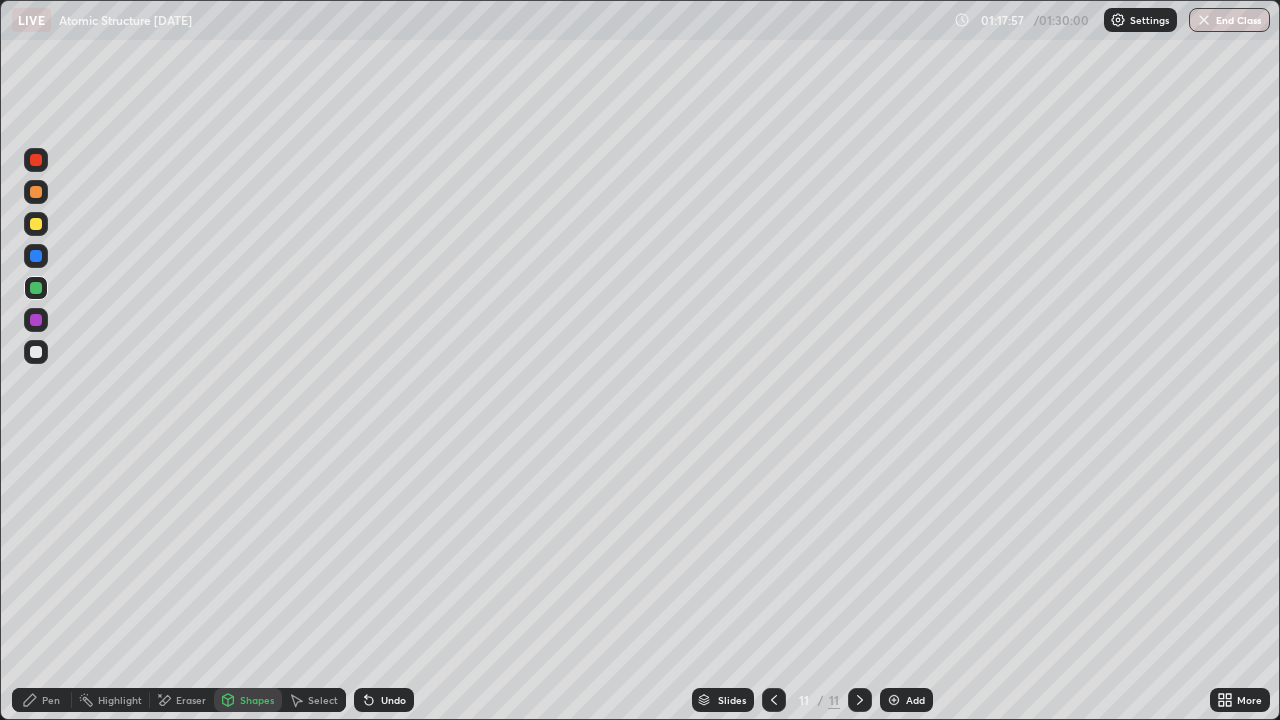 click at bounding box center (36, 352) 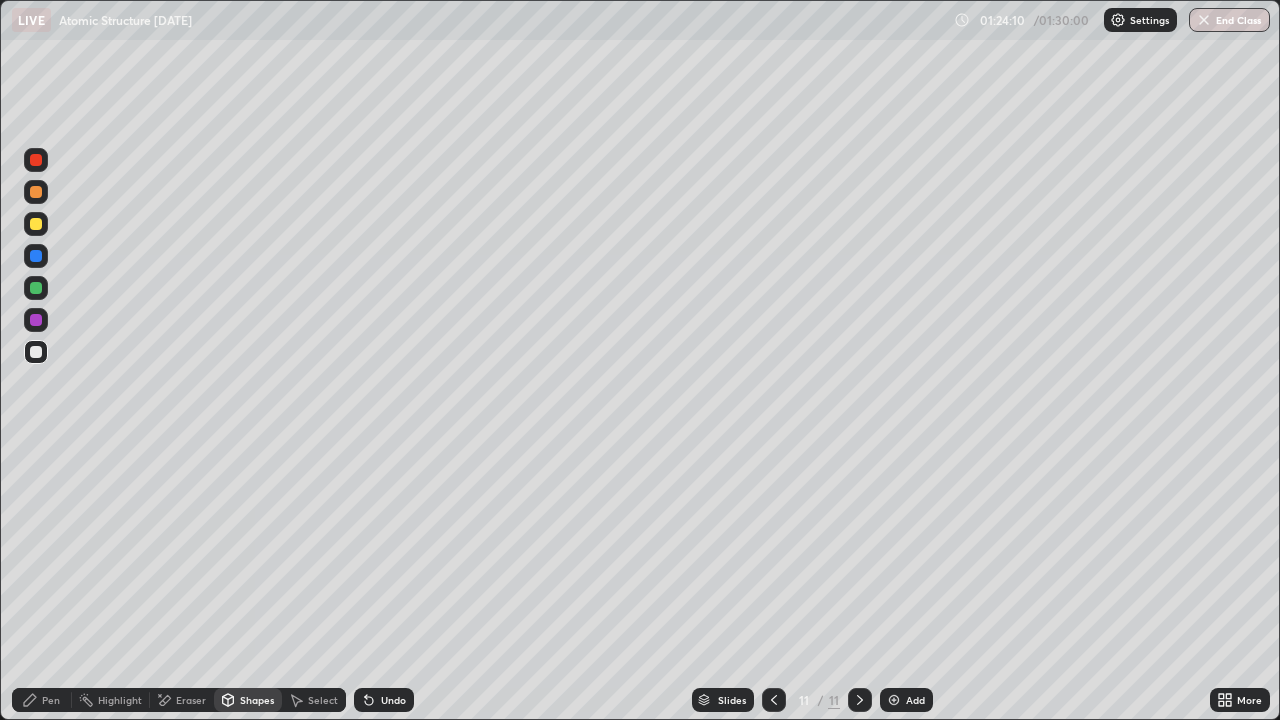 click on "End Class" at bounding box center [1229, 20] 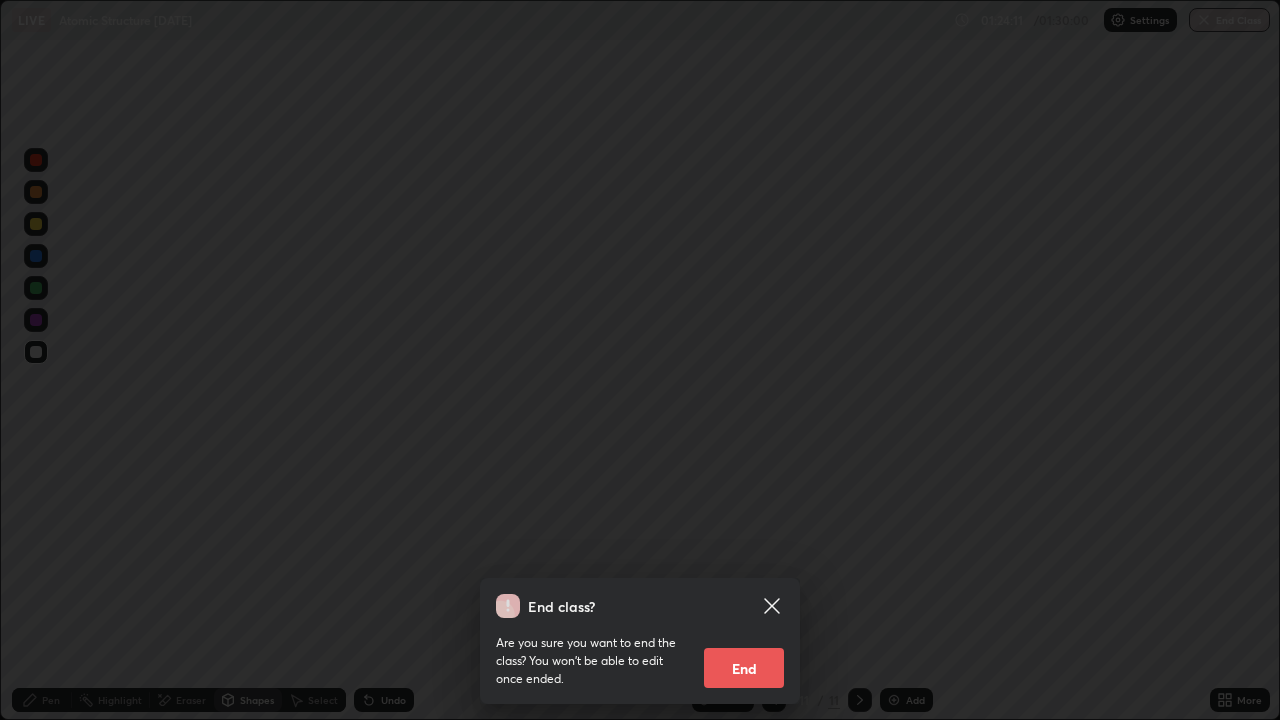 click on "End" at bounding box center (744, 668) 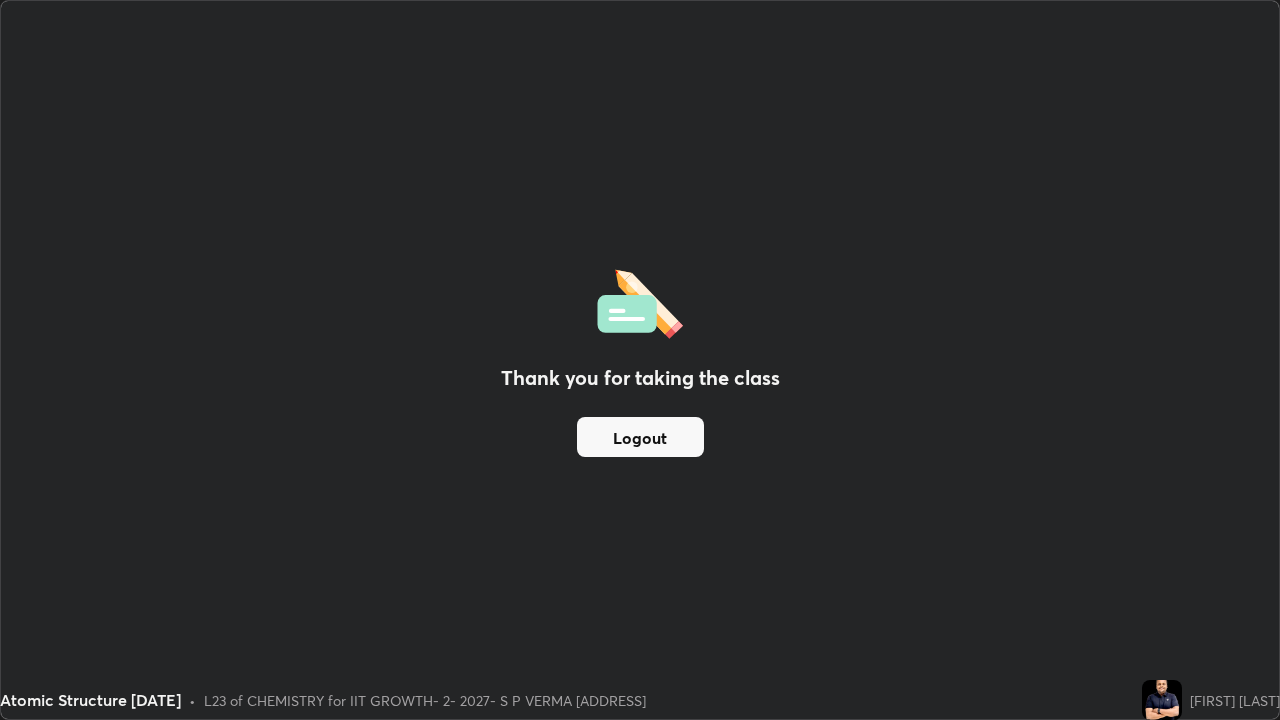 click on "Logout" at bounding box center (640, 437) 